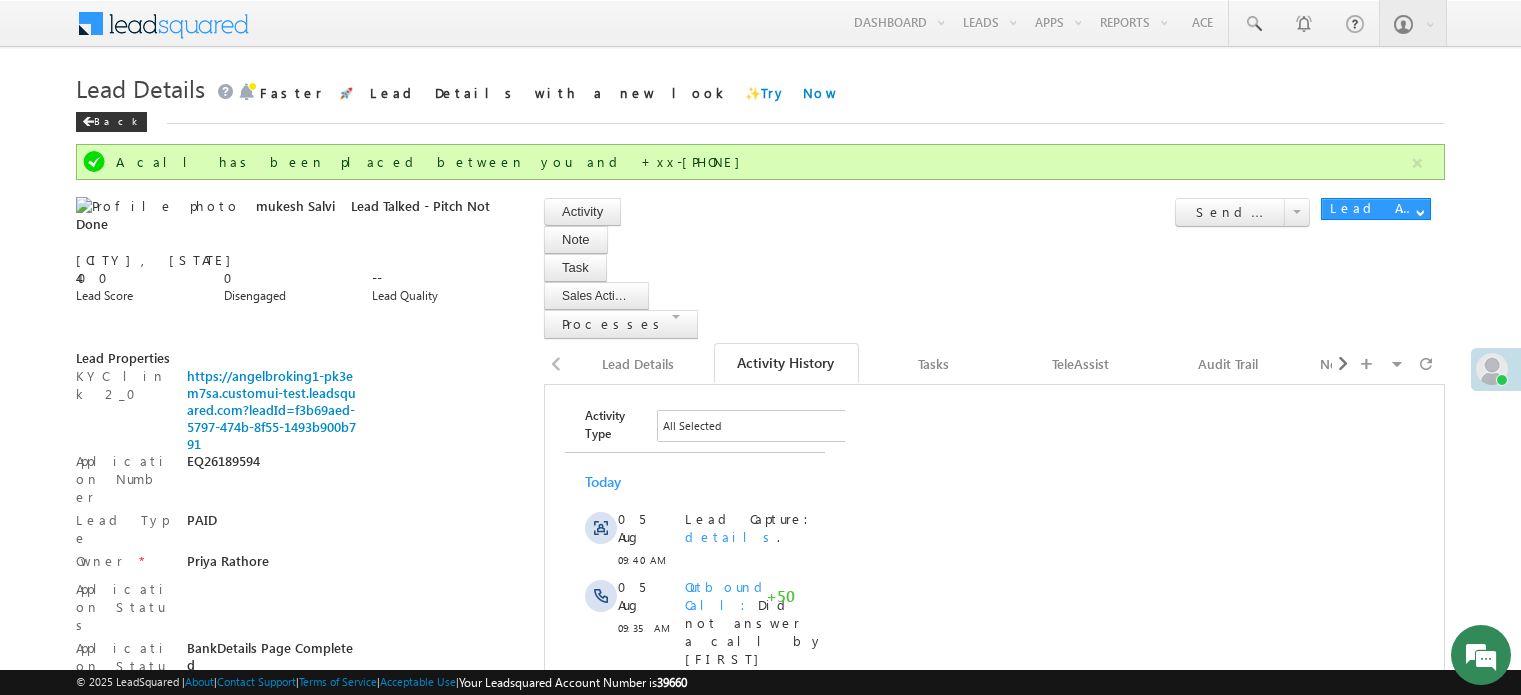 scroll, scrollTop: 9932, scrollLeft: 0, axis: vertical 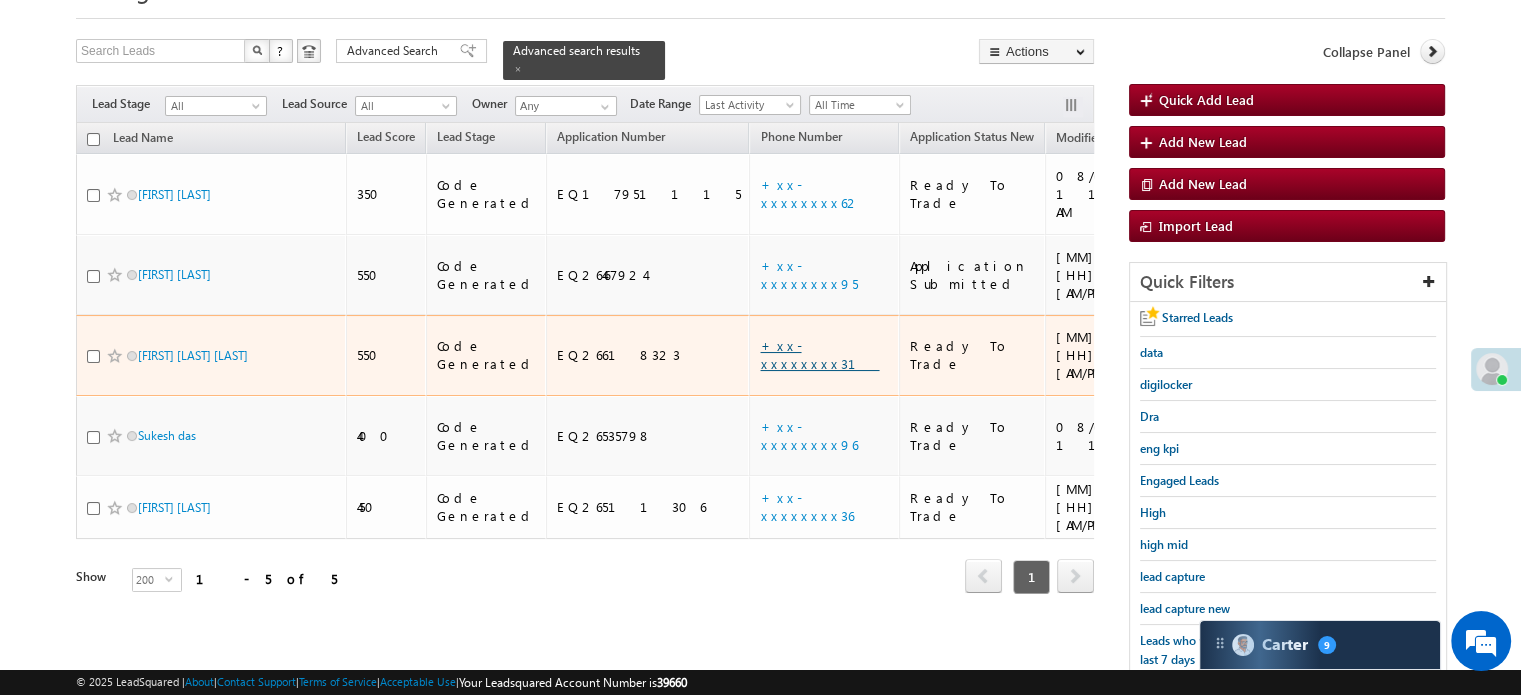 click on "+xx-xxxxxxxx31" at bounding box center (819, 354) 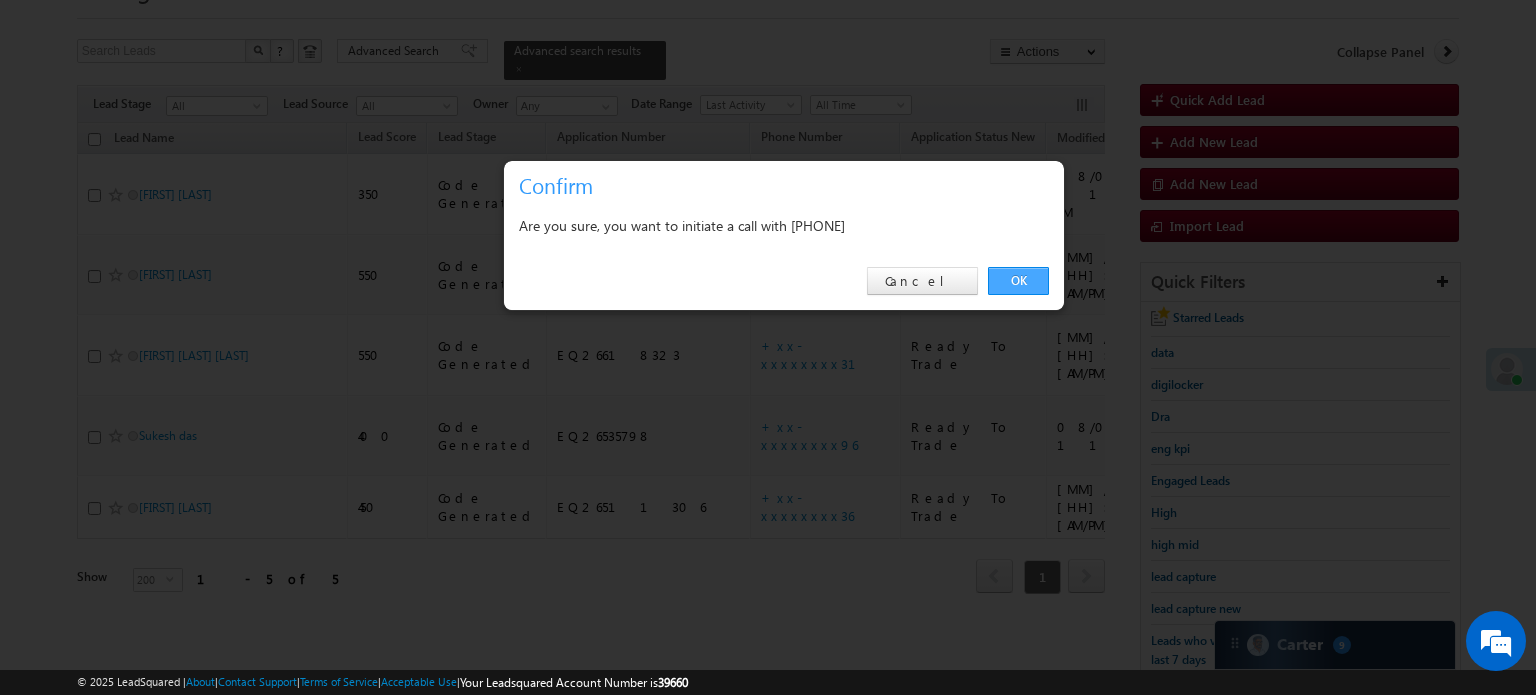 click on "OK" at bounding box center [1018, 281] 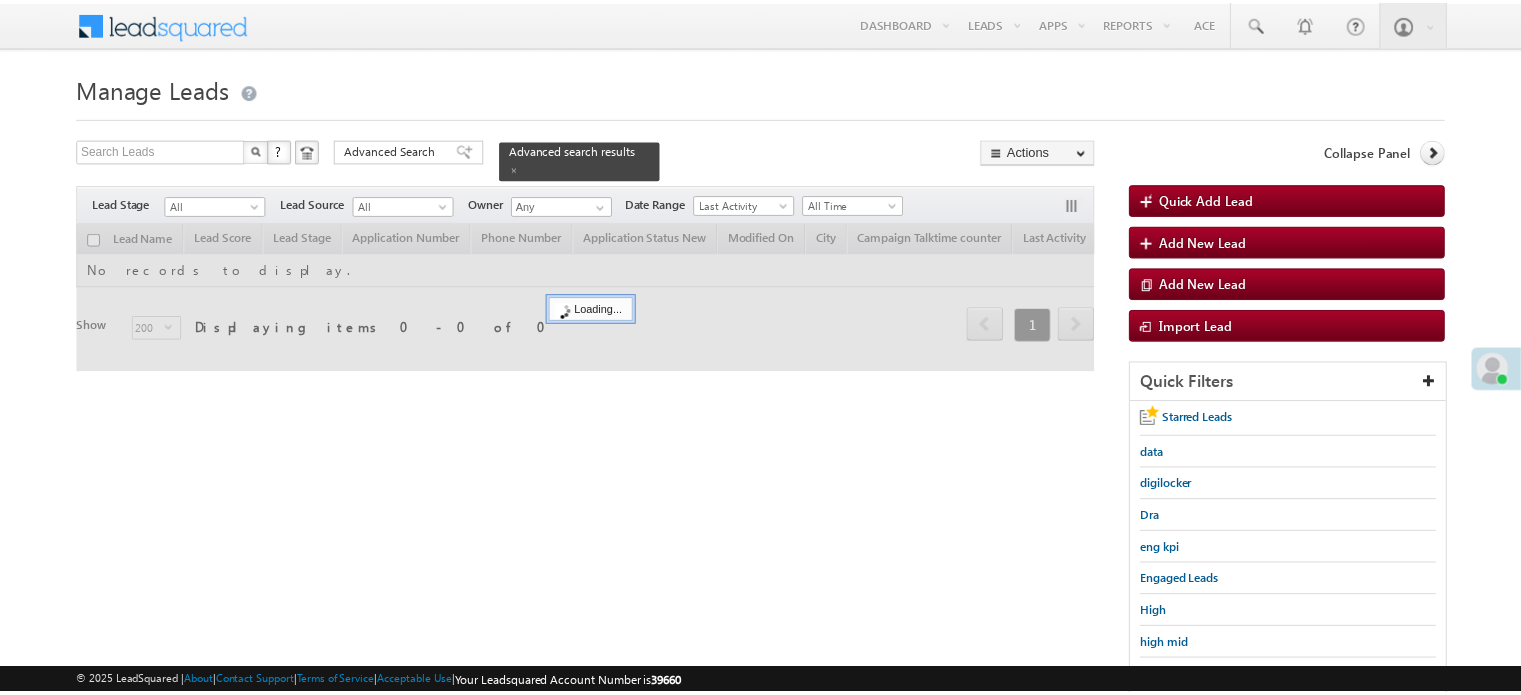 scroll, scrollTop: 100, scrollLeft: 0, axis: vertical 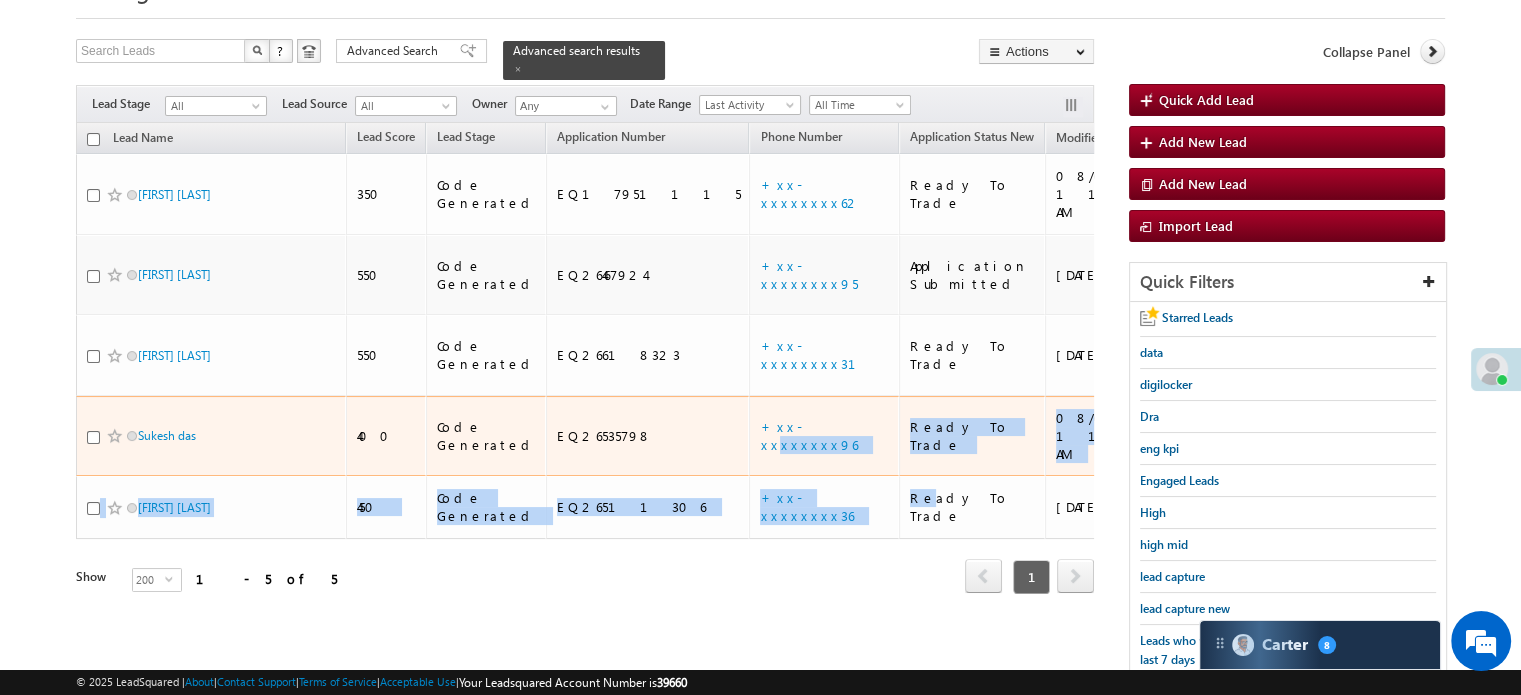 click on "Abhishek Parhad    350   Code Generated   EQ17951115   +xx-xxxxxxxx62   Ready To Trade   08/05/25 11:11 AM   PUNE      Outbound Phone Call Activity         07/31/25 09:07 PM   AAAI169354           Priya Rathore     08/01/25 01:08 PM                     SONU KUMAR    550   Code Generated   EQ26467924   +xx-xxxxxxxx95   Application Submitted   08/05/25 11:10 AM   NALANDA      Outbound Phone Call Activity     APP     08/01/25 11:15 AM   AAAP251386         googleadwords_int   Priya Rathore     08/01/25 04:24 PM                     Jayesh Pradip Mandlecha    550   Code Generated   EQ26618323   +xx-xxxxxxxx31   Ready To Trade   08/05/25 11:09 AM   AHMEDNAGAR      Outbound Phone Call Activity         08/04/25 07:40 AM   AABL425618           Priya Rathore     08/04/25 11:23 AM                     Sukesh das    400   Code Generated   EQ26535798   +xx-xxxxxxxx96   Ready To Trade   08/05/25 11:08 AM   GANGARAMPUR      Outbound Phone Call Activity     APP     08/02/25 01:32 PM   AABL356937       EM25284765" at bounding box center (1897, 346) 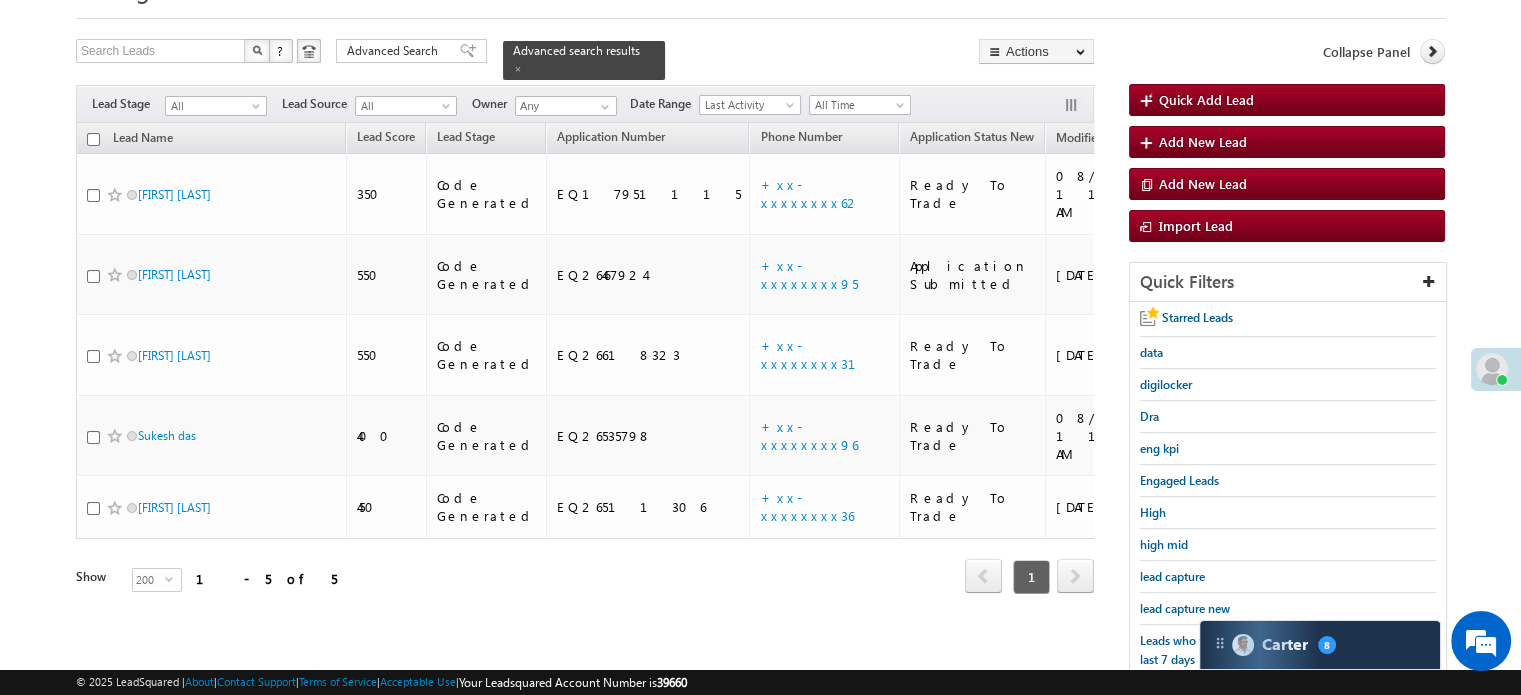 click on "Lead Name
Lead Score
Lead Stage
Application Number
Phone Number Application Status New" at bounding box center (585, 373) 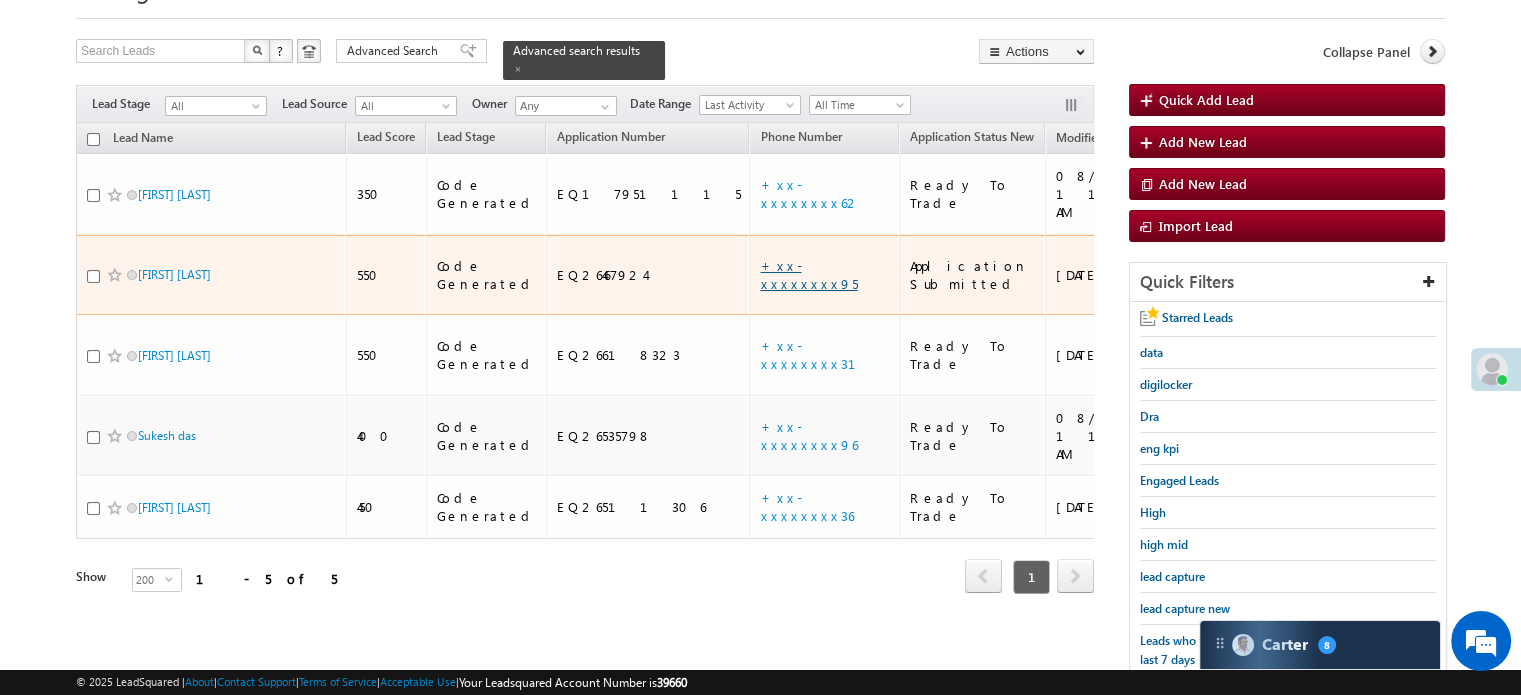 click on "+xx-xxxxxxxx95" at bounding box center [808, 274] 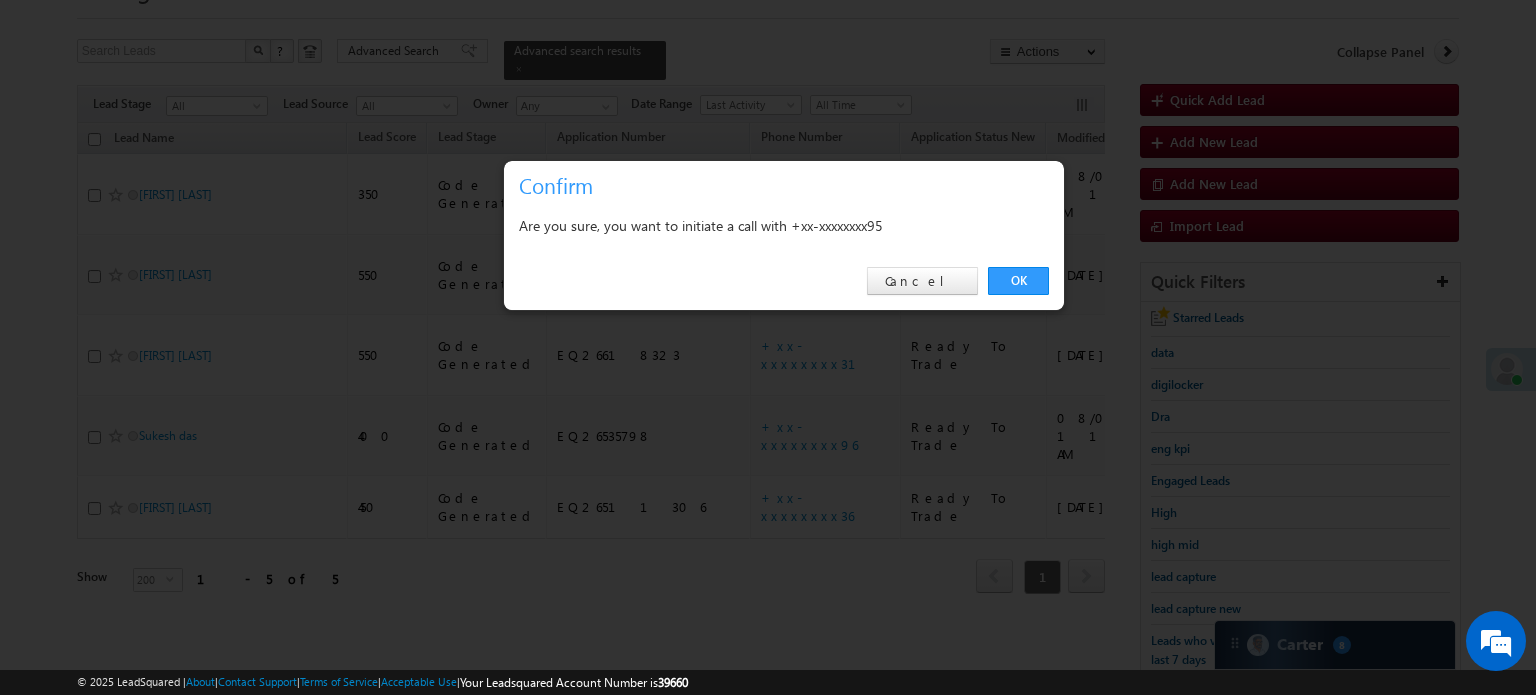 click on "OK Cancel" at bounding box center [784, 281] 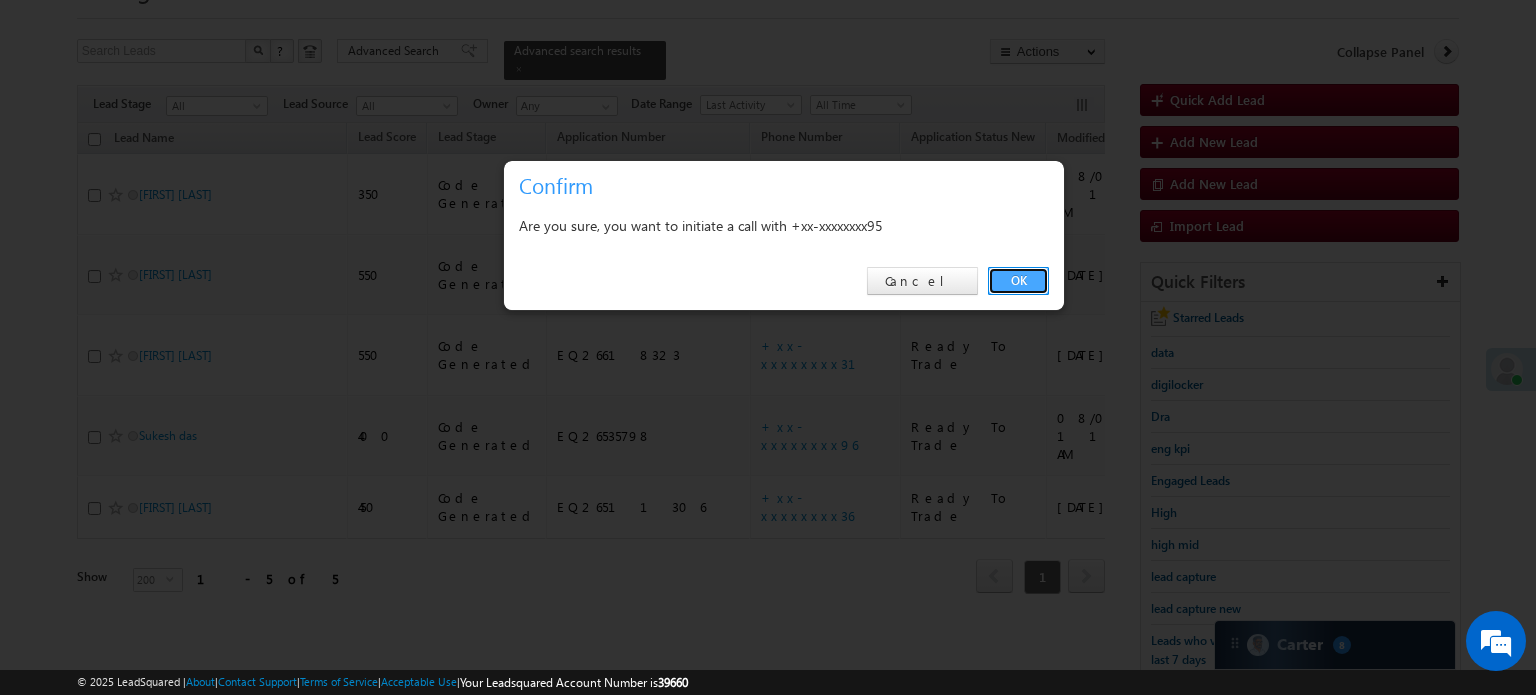 click on "OK" at bounding box center (1018, 281) 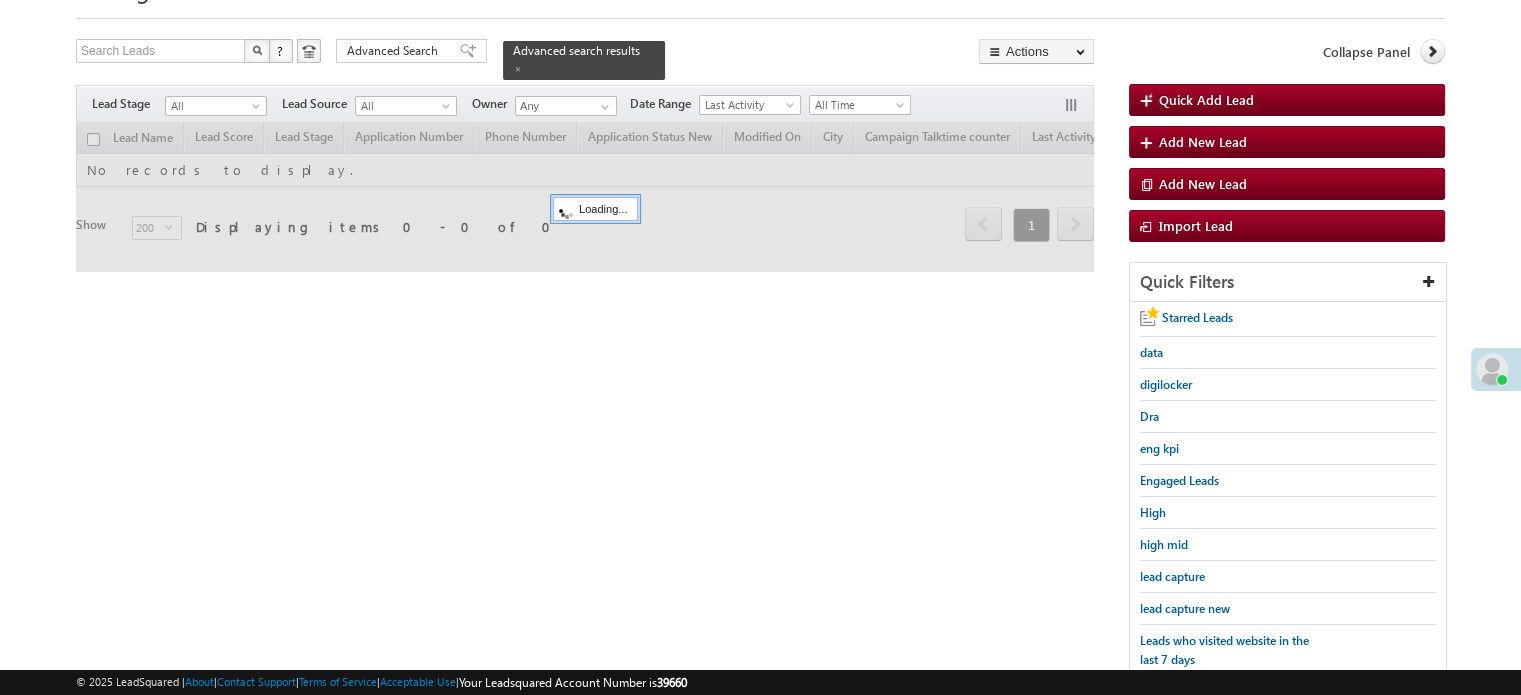 scroll, scrollTop: 100, scrollLeft: 0, axis: vertical 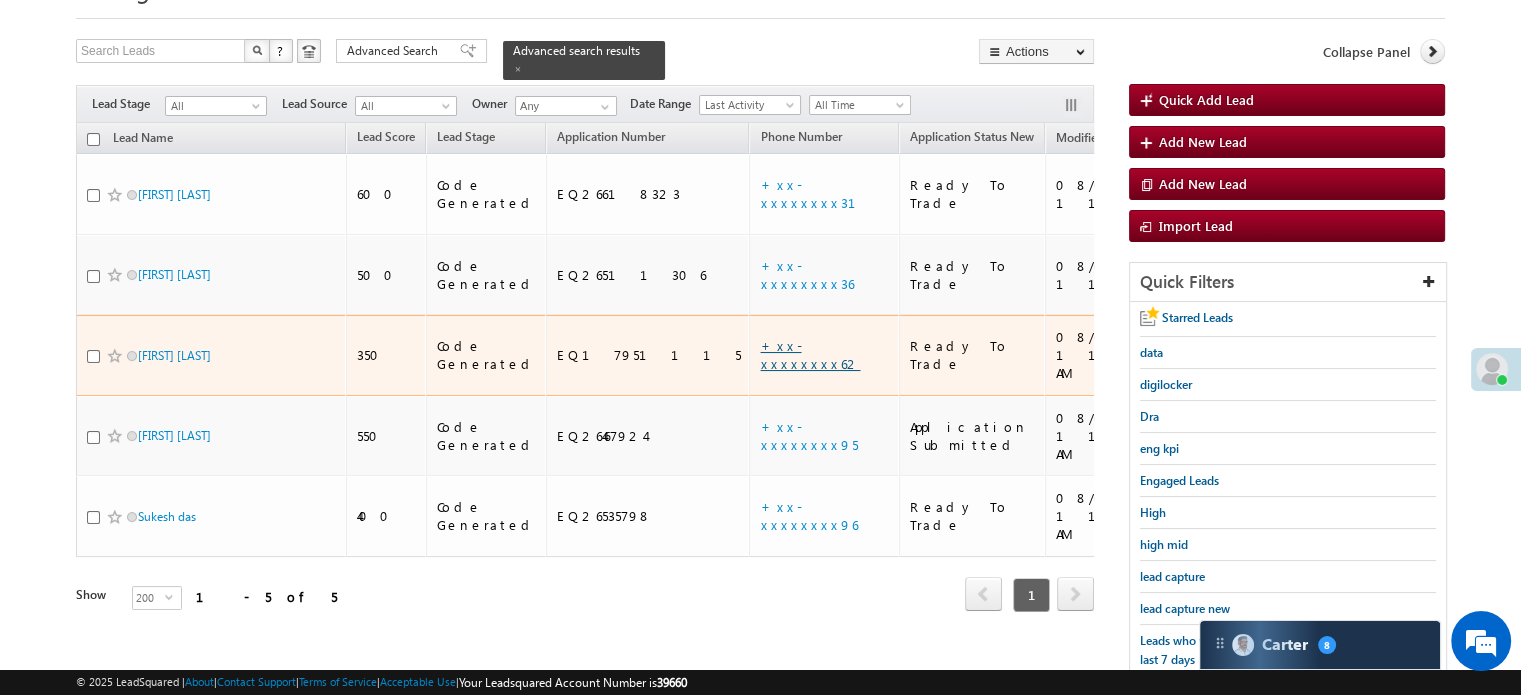 click on "+xx-xxxxxxxx62" at bounding box center (810, 354) 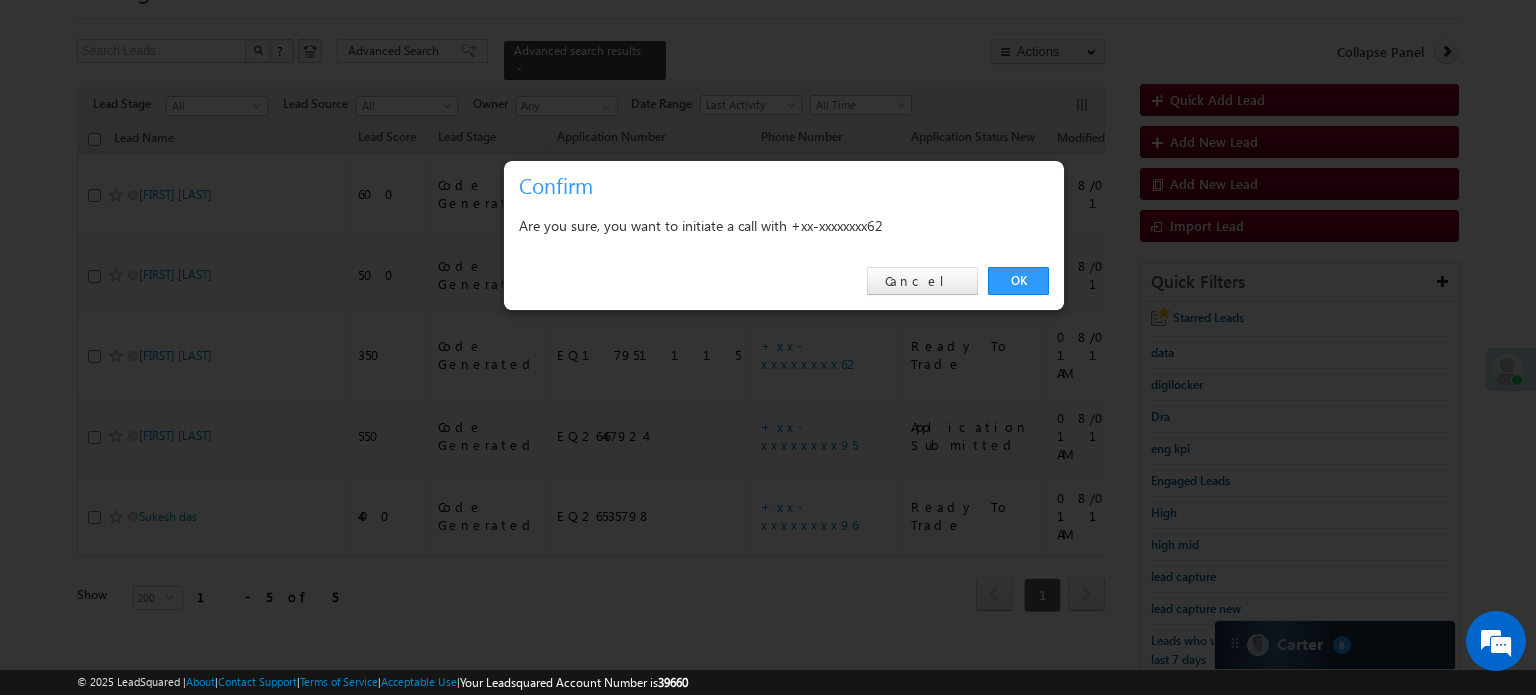 click on "OK" at bounding box center (1018, 281) 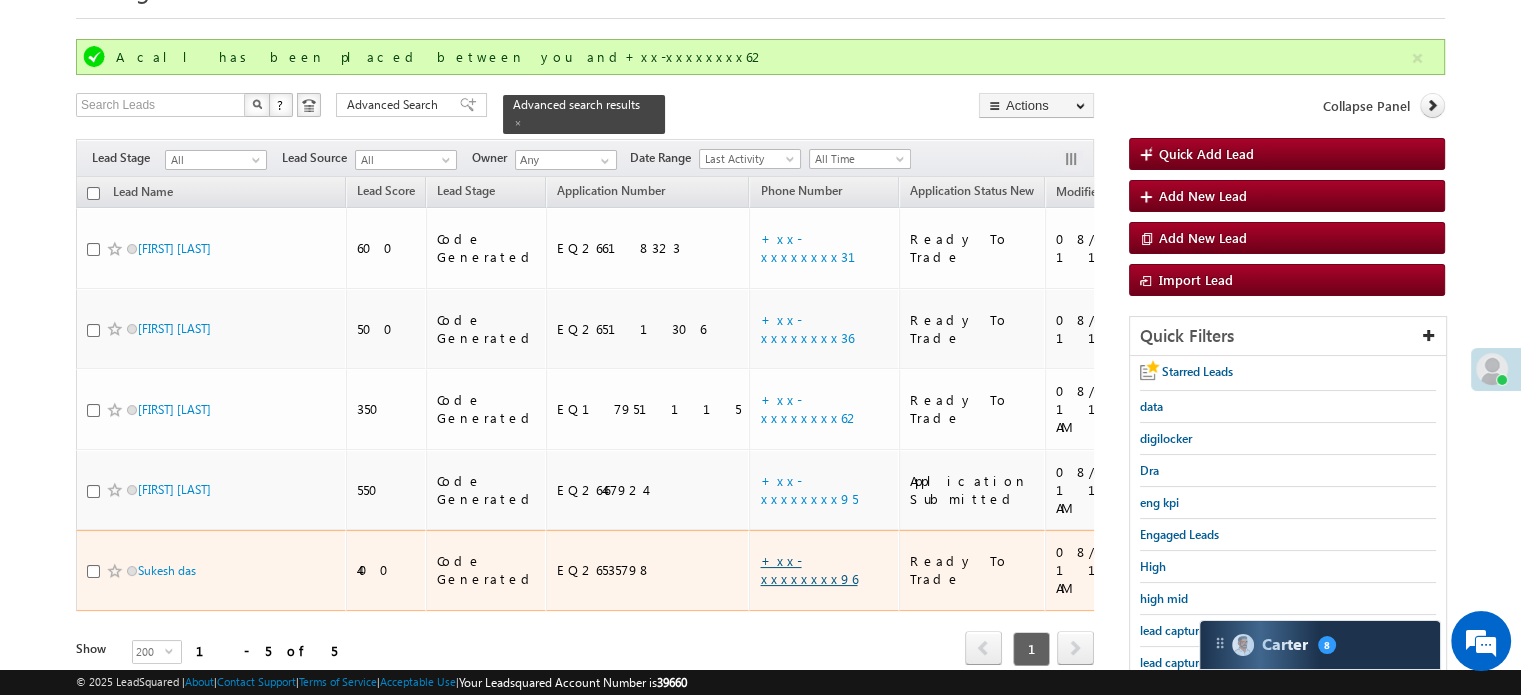 click on "+xx-xxxxxxxx96" at bounding box center [808, 569] 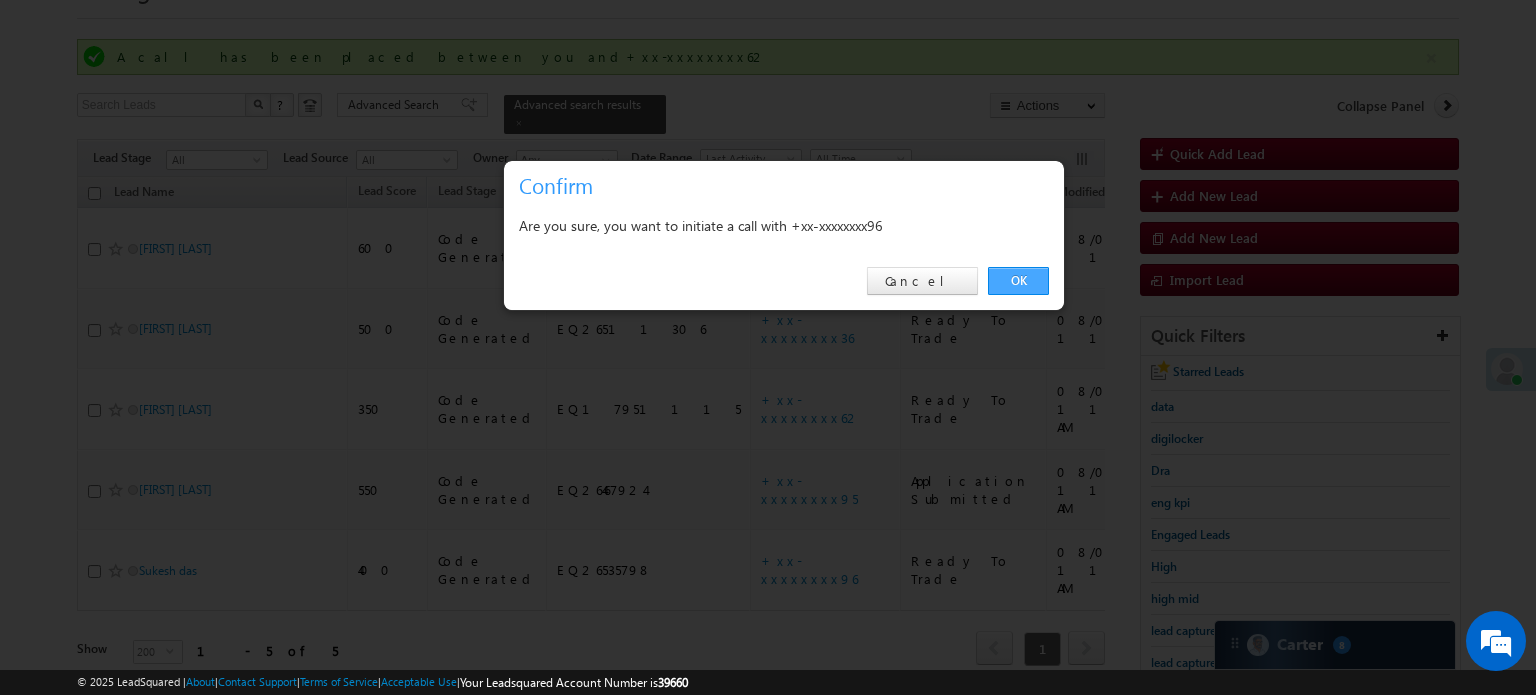 click on "OK" at bounding box center (1018, 281) 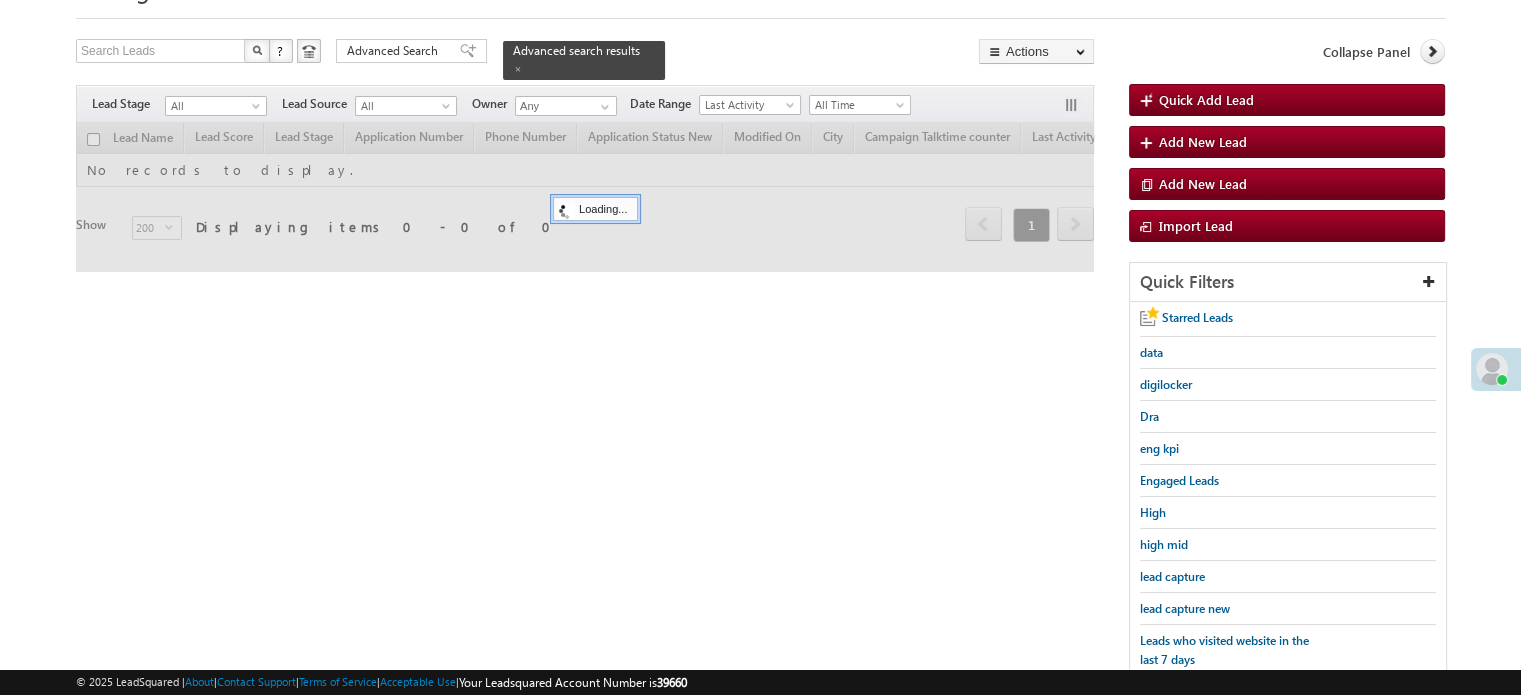 scroll, scrollTop: 100, scrollLeft: 0, axis: vertical 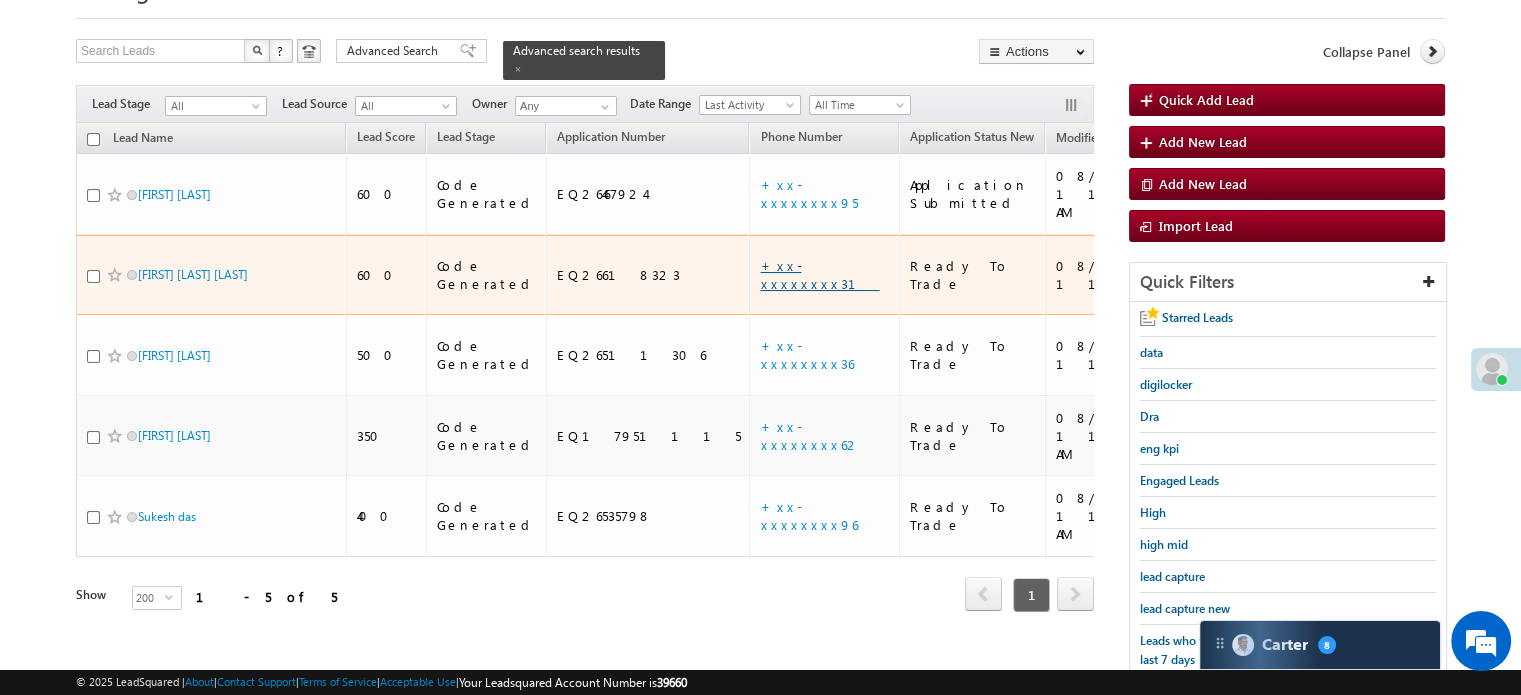 click on "+xx-xxxxxxxx31" at bounding box center (819, 274) 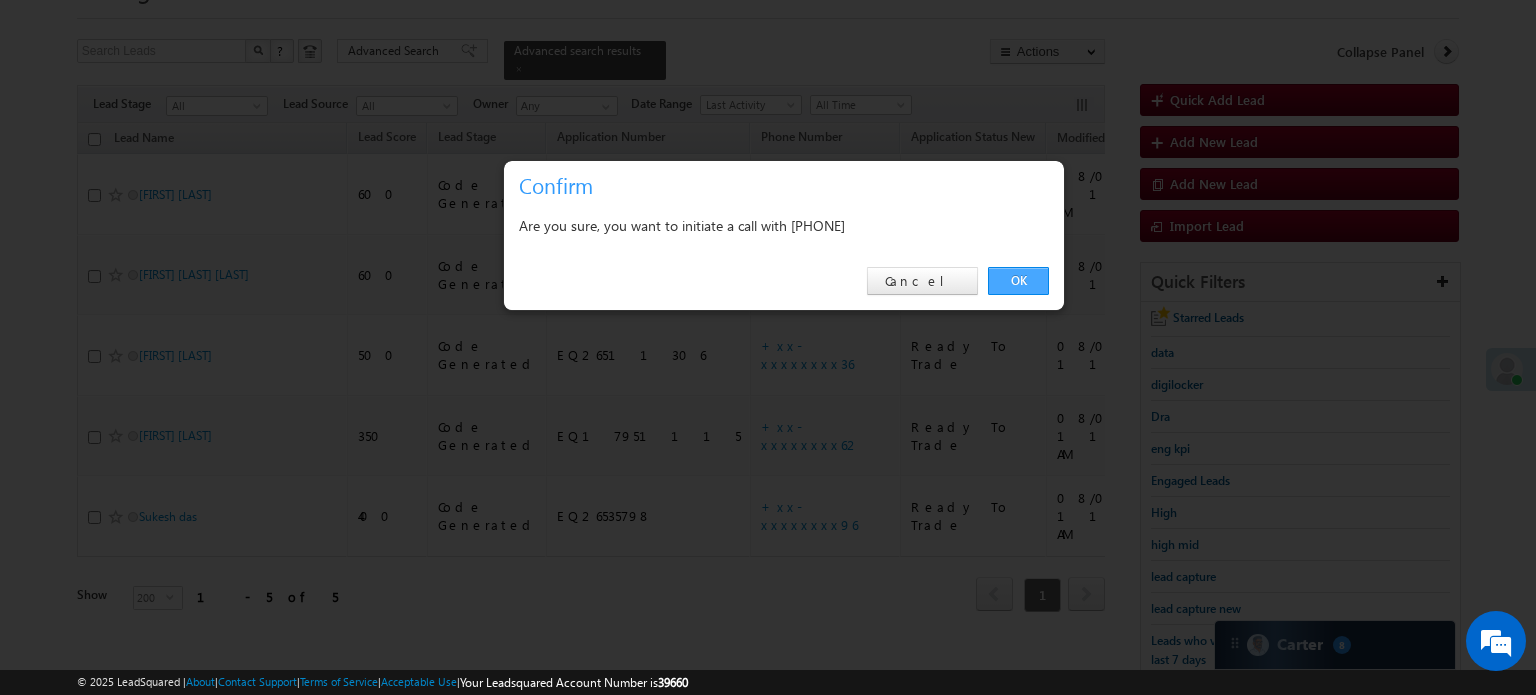 click on "OK Cancel" at bounding box center (784, 281) 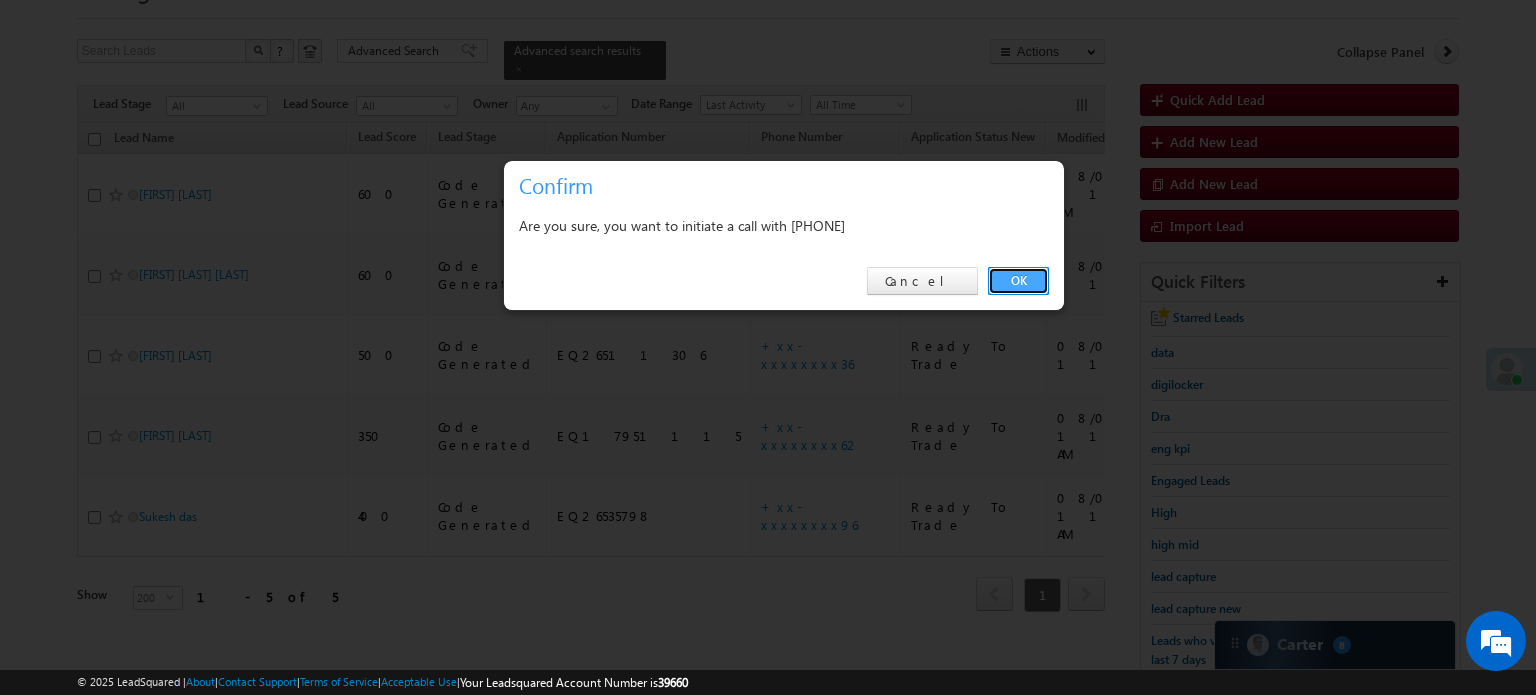 click on "OK" at bounding box center (1018, 281) 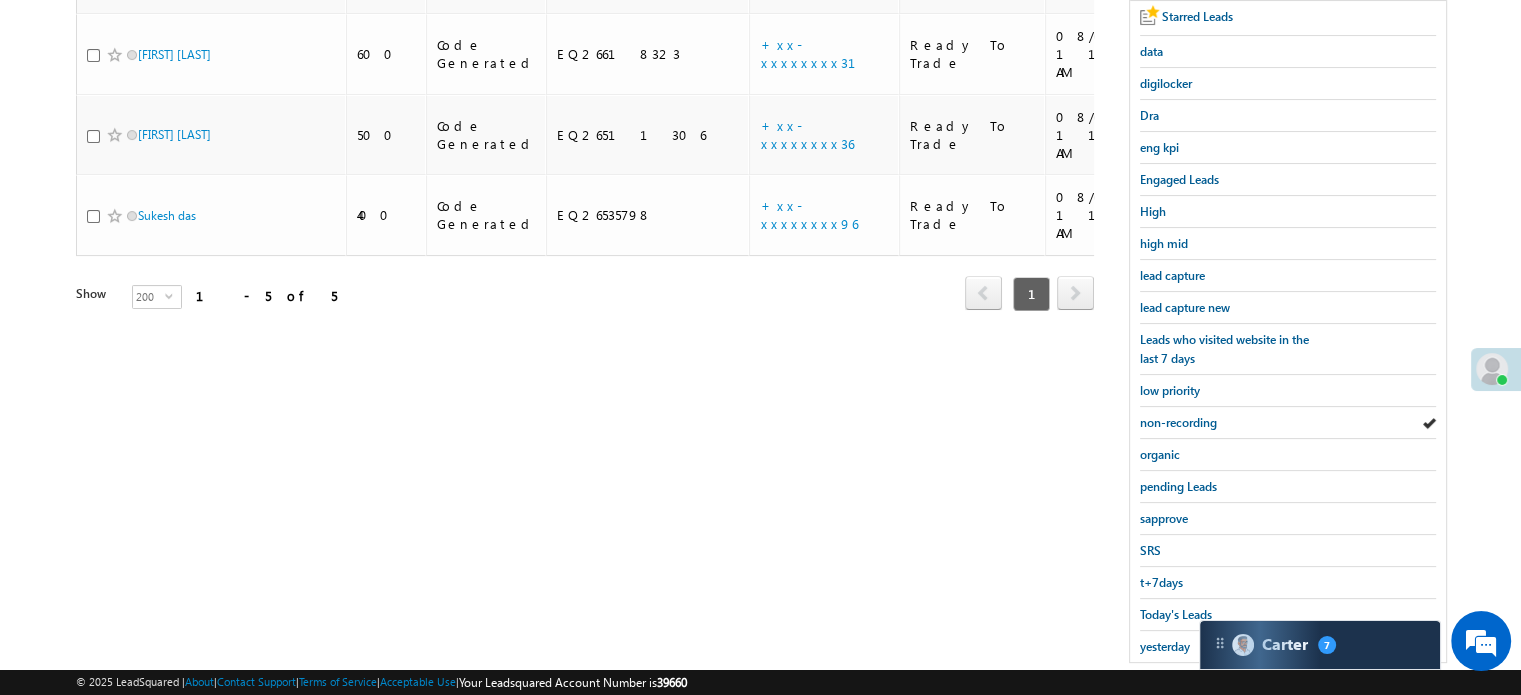 scroll, scrollTop: 301, scrollLeft: 0, axis: vertical 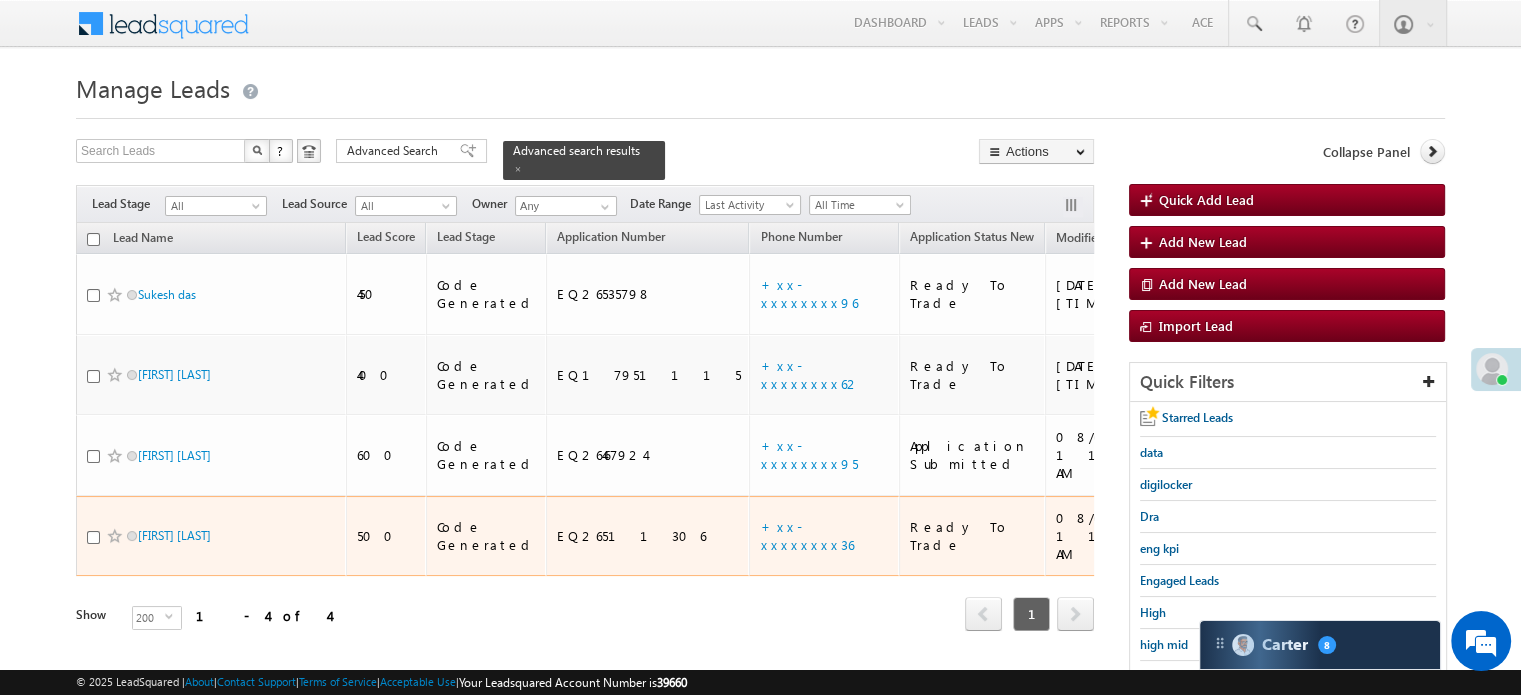 click on "+xx-xxxxxxxx36" at bounding box center (824, 536) 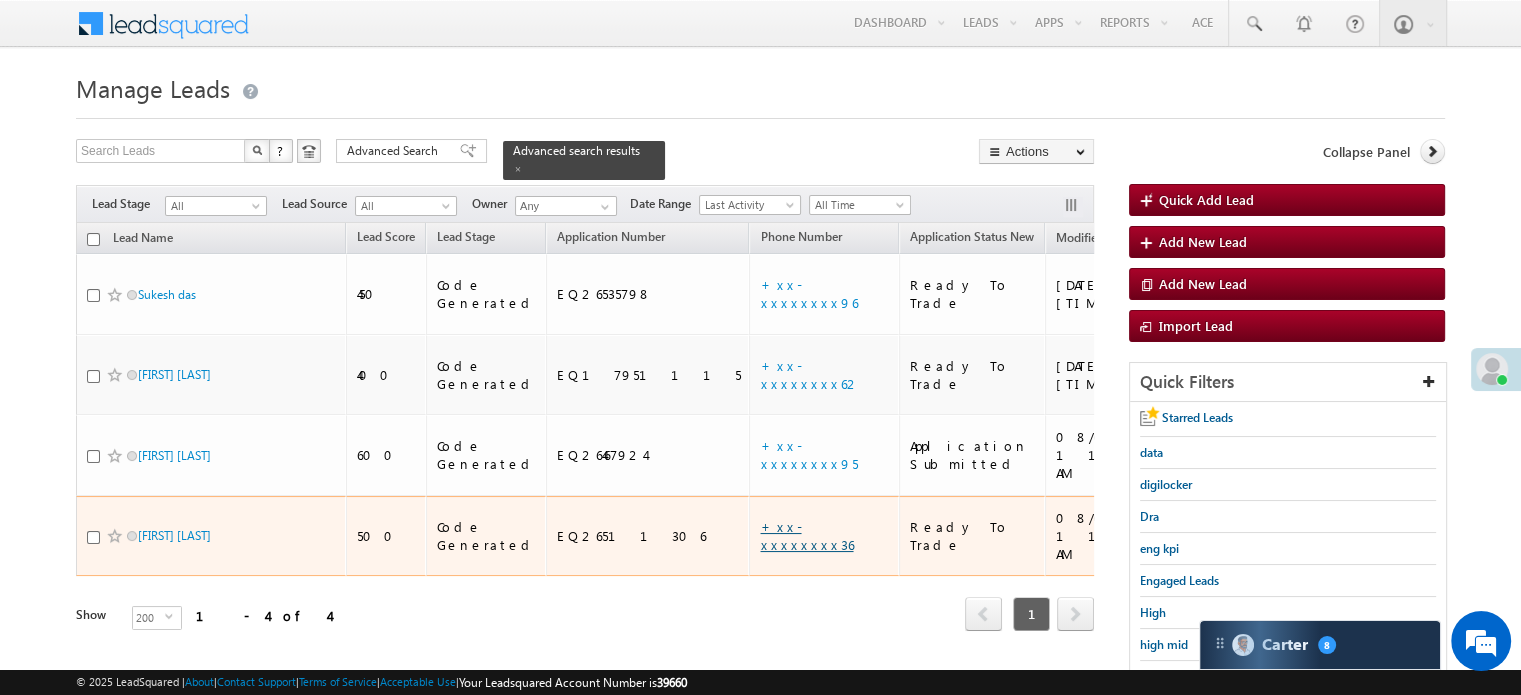 click on "+xx-xxxxxxxx36" at bounding box center (806, 535) 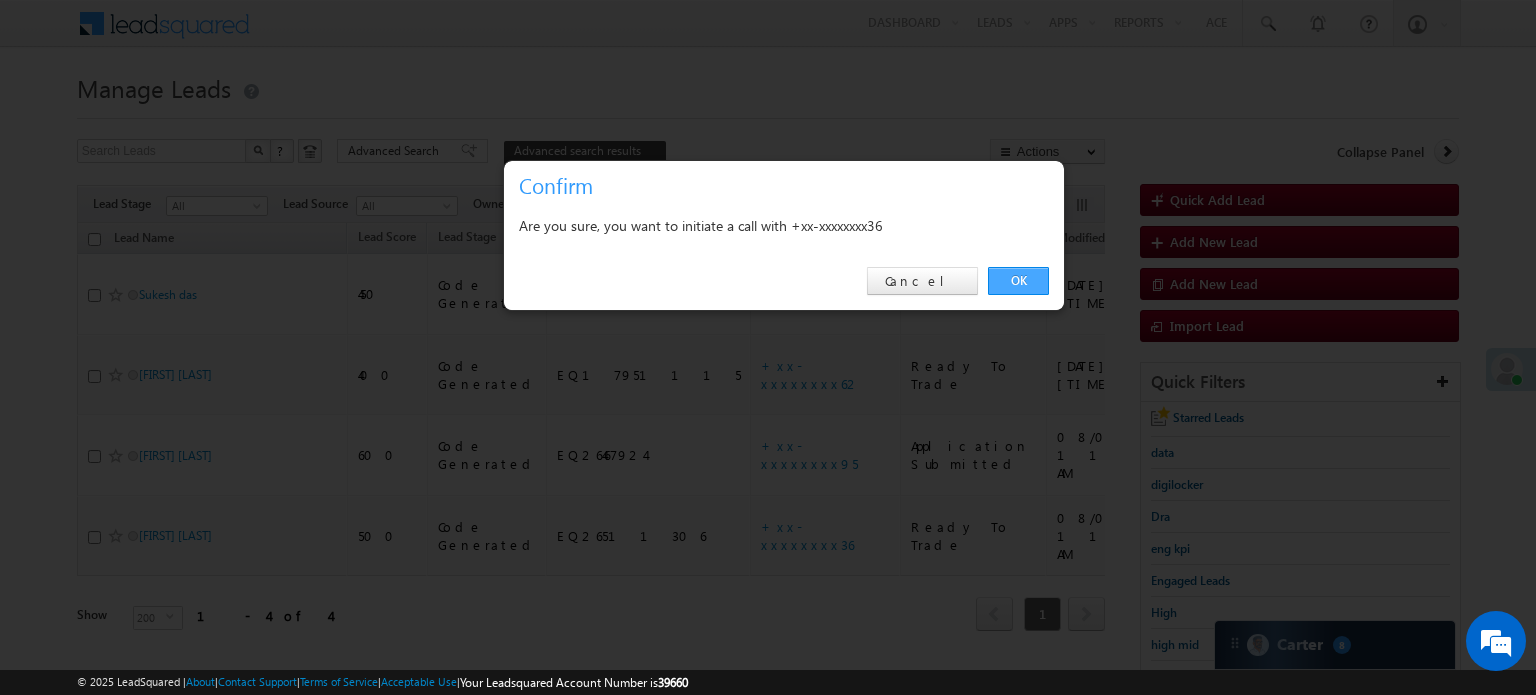 click on "OK" at bounding box center [1018, 281] 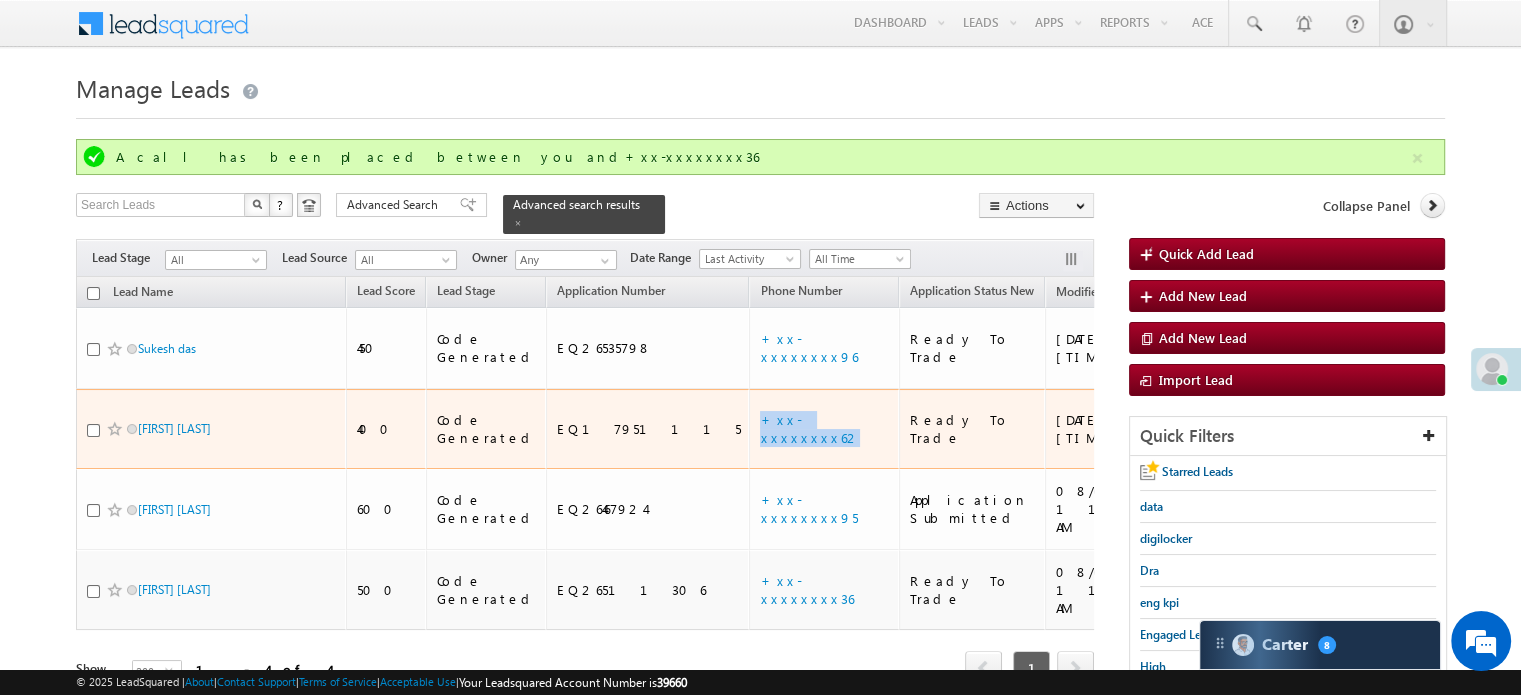 drag, startPoint x: 748, startPoint y: 387, endPoint x: 592, endPoint y: 398, distance: 156.38734 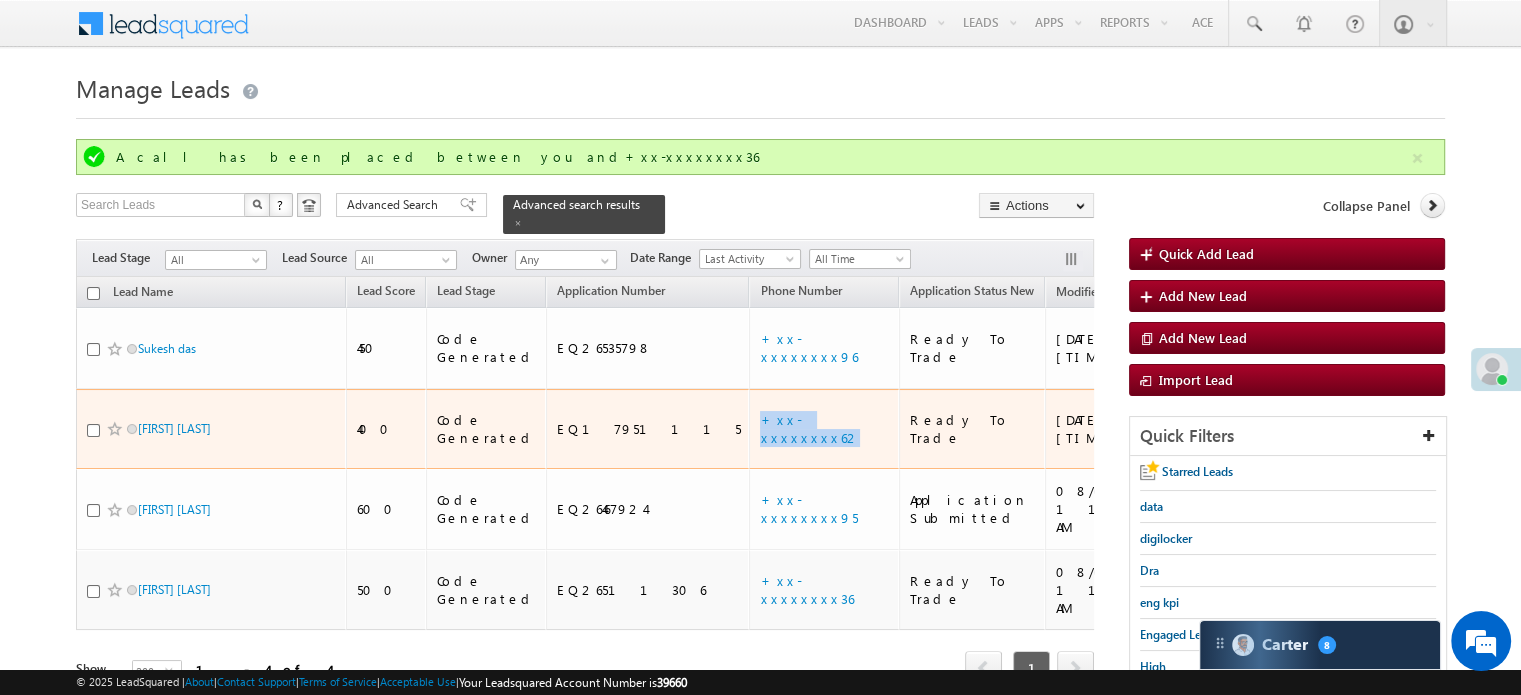 click on "EQ17951115" at bounding box center (648, 429) 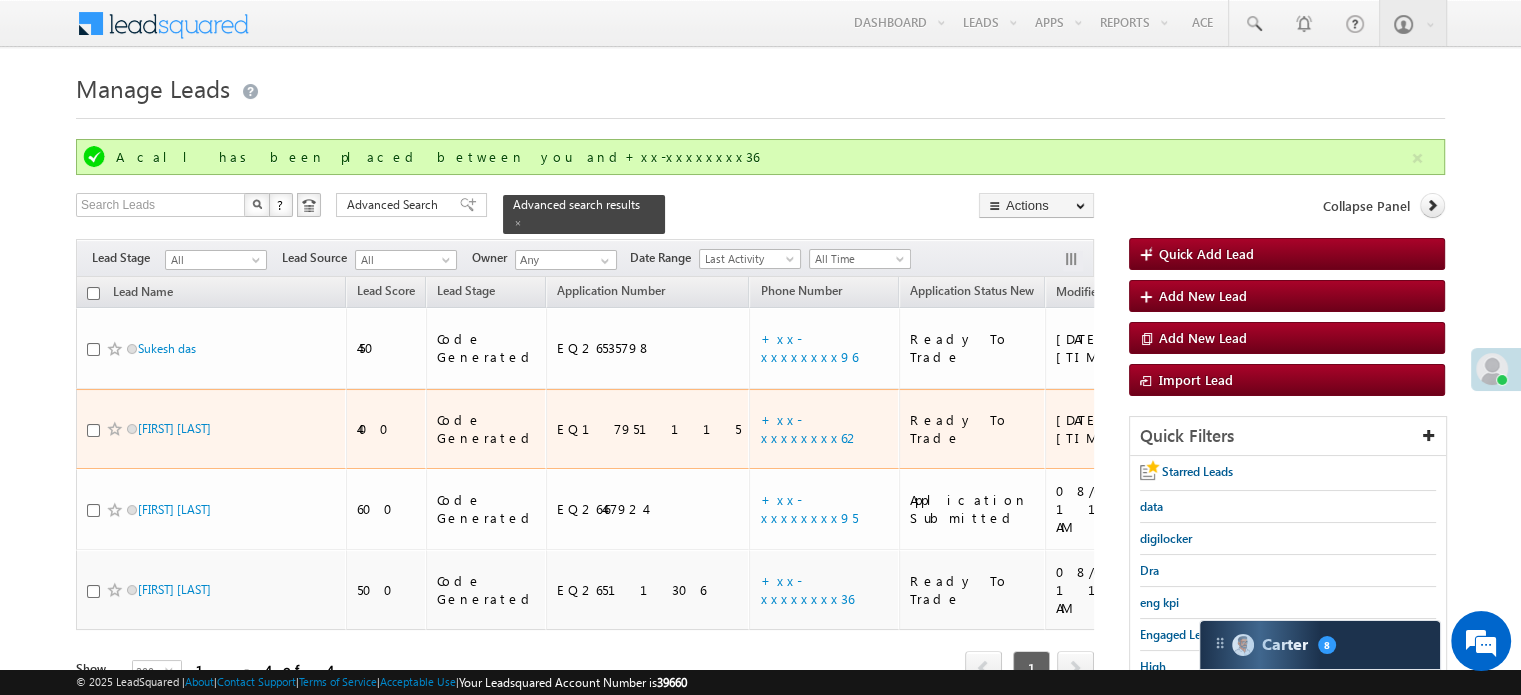 click on "EQ17951115" at bounding box center [648, 429] 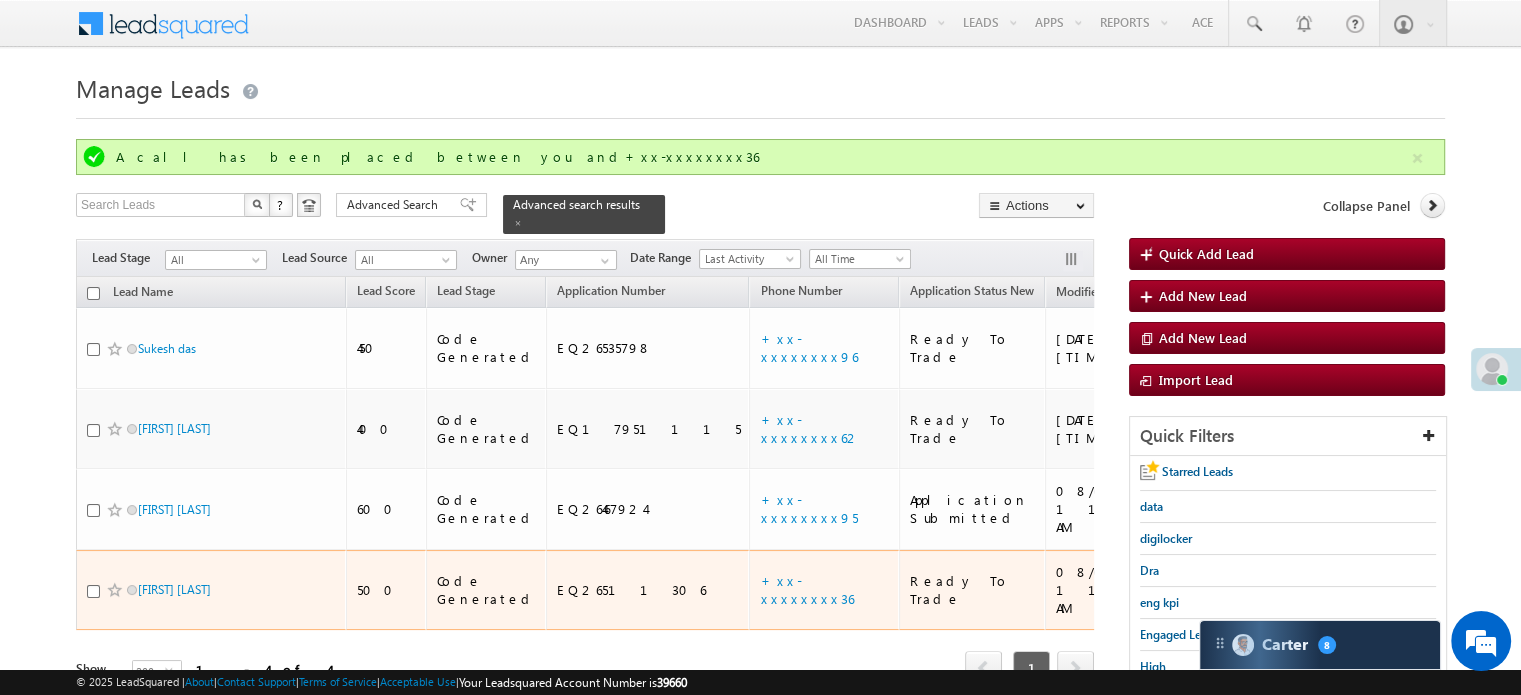 click on "+xx-xxxxxxxx36" at bounding box center (824, 590) 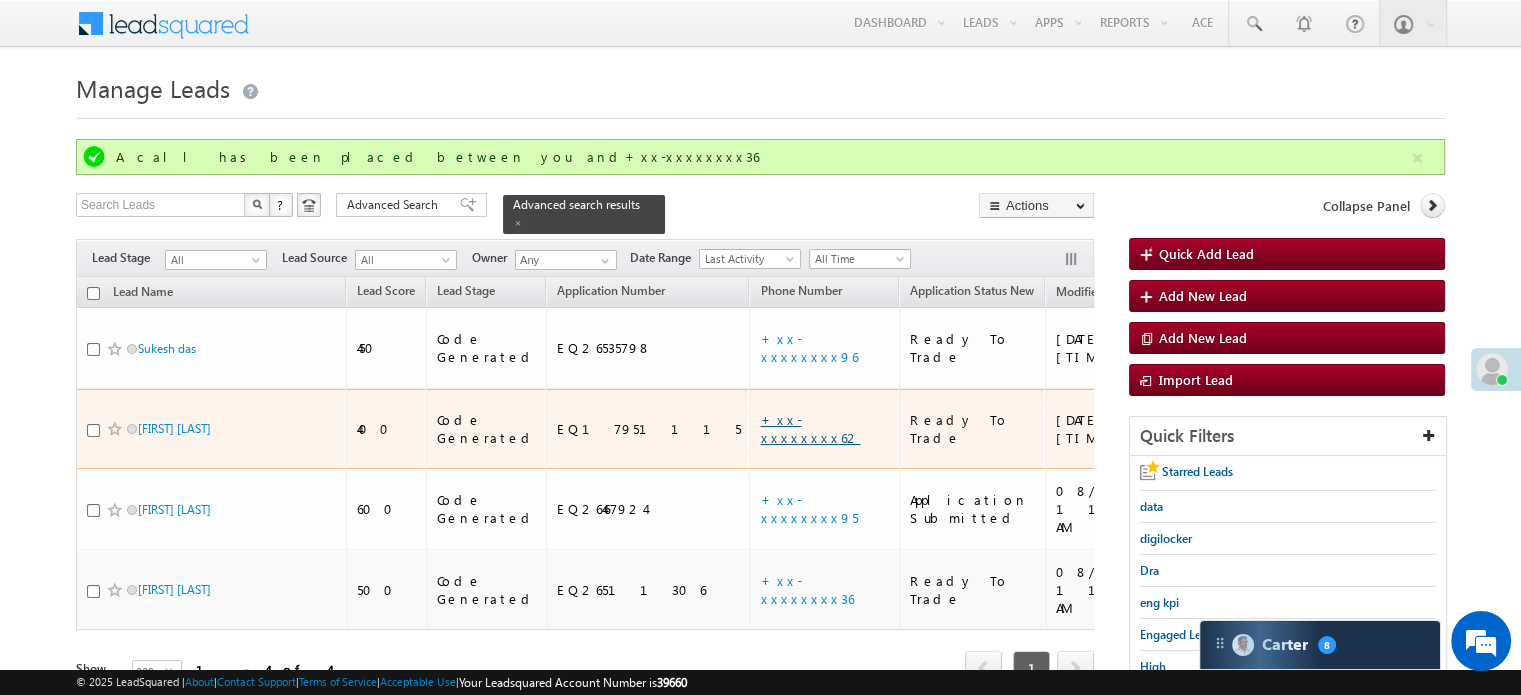 click on "+xx-xxxxxxxx62" at bounding box center [810, 428] 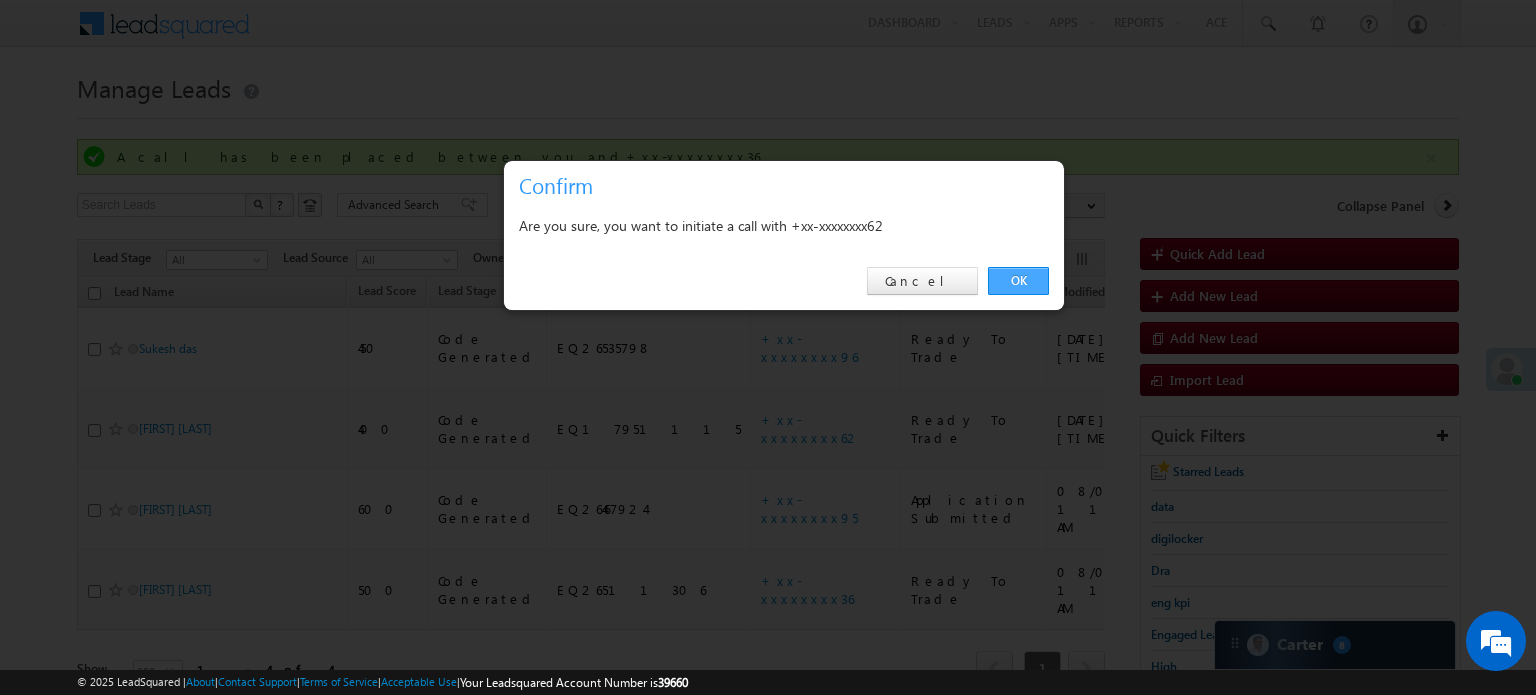 click on "OK" at bounding box center (1018, 281) 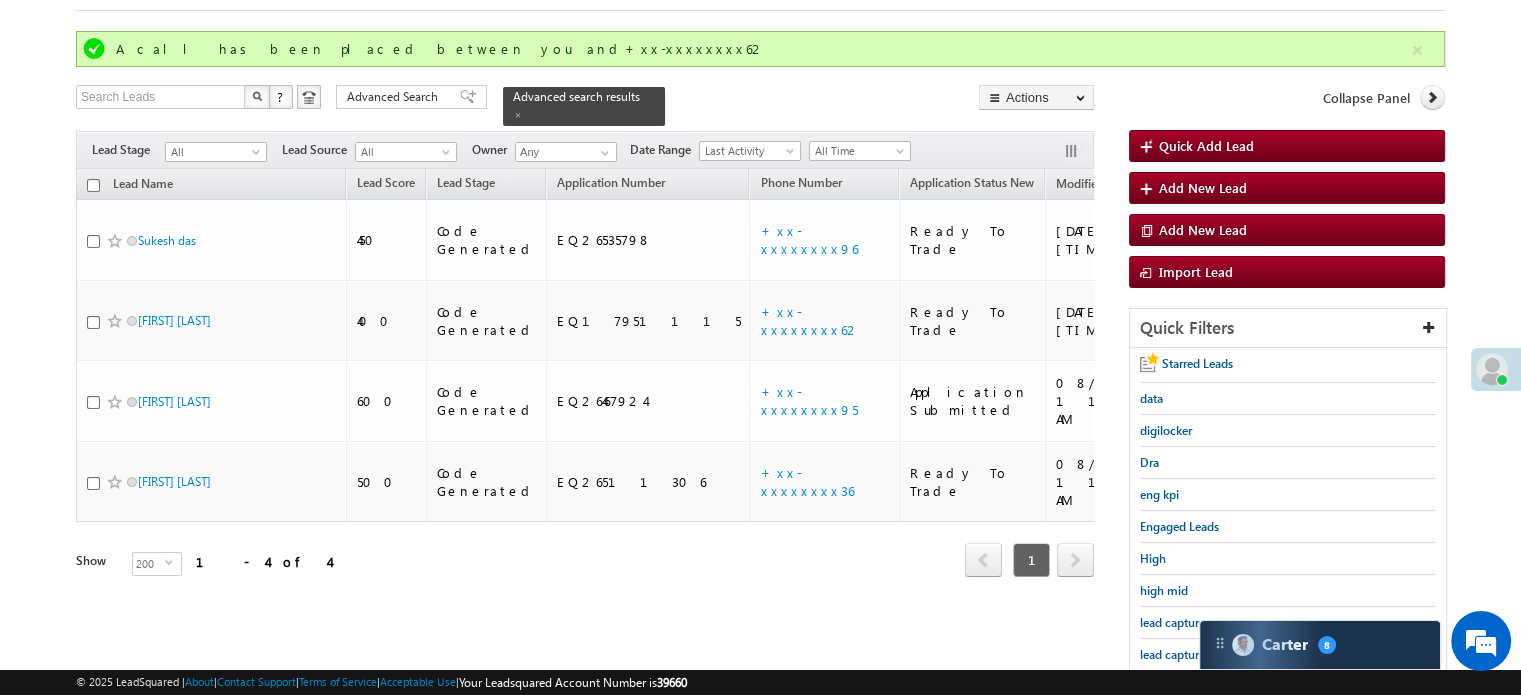 scroll, scrollTop: 200, scrollLeft: 0, axis: vertical 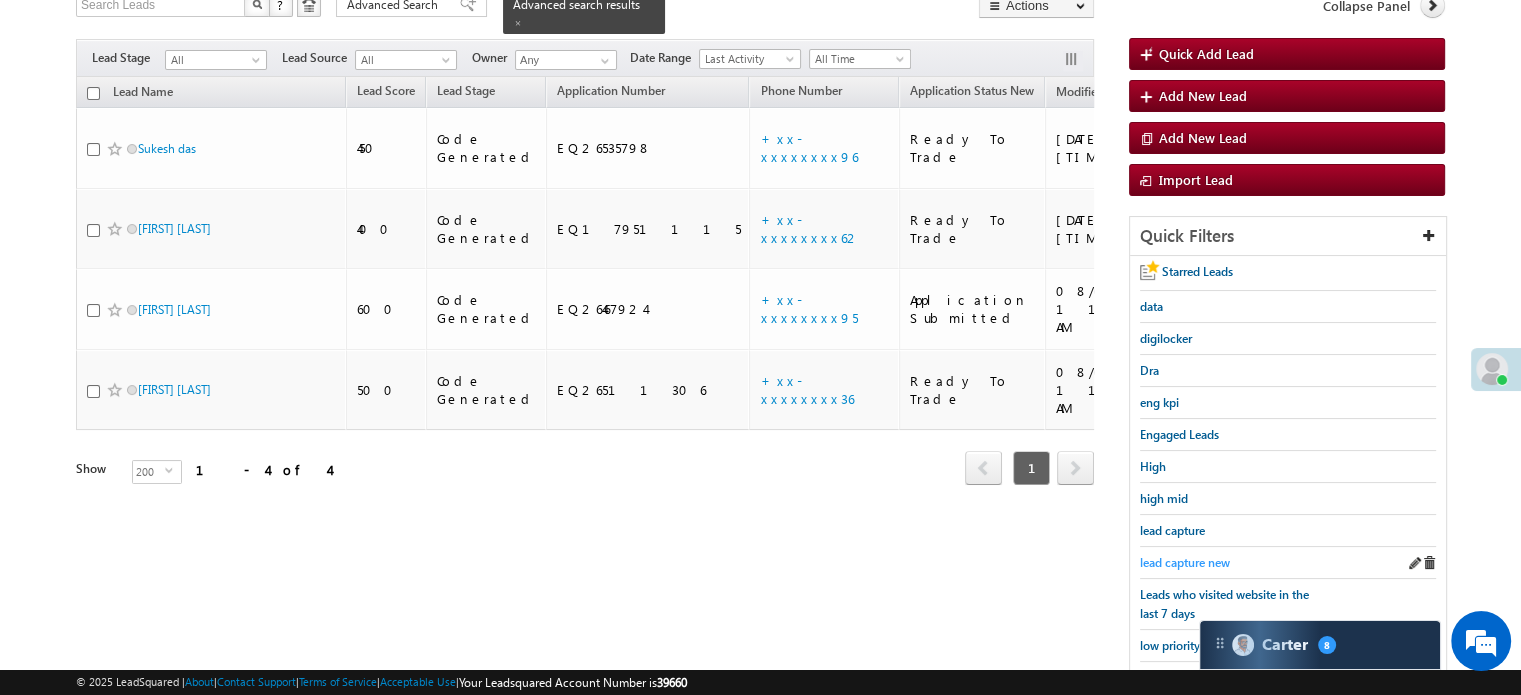 click on "lead capture new" at bounding box center (1185, 562) 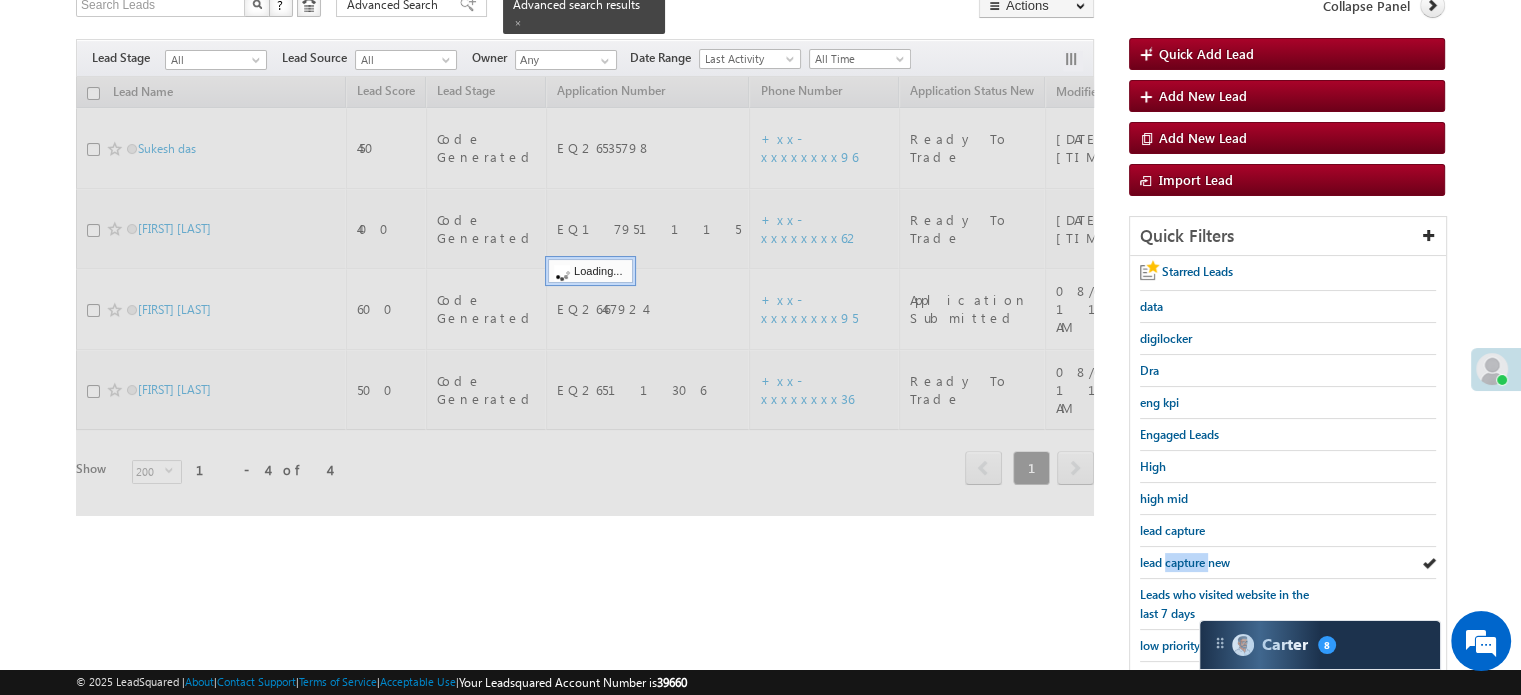click on "lead capture new" at bounding box center [1185, 562] 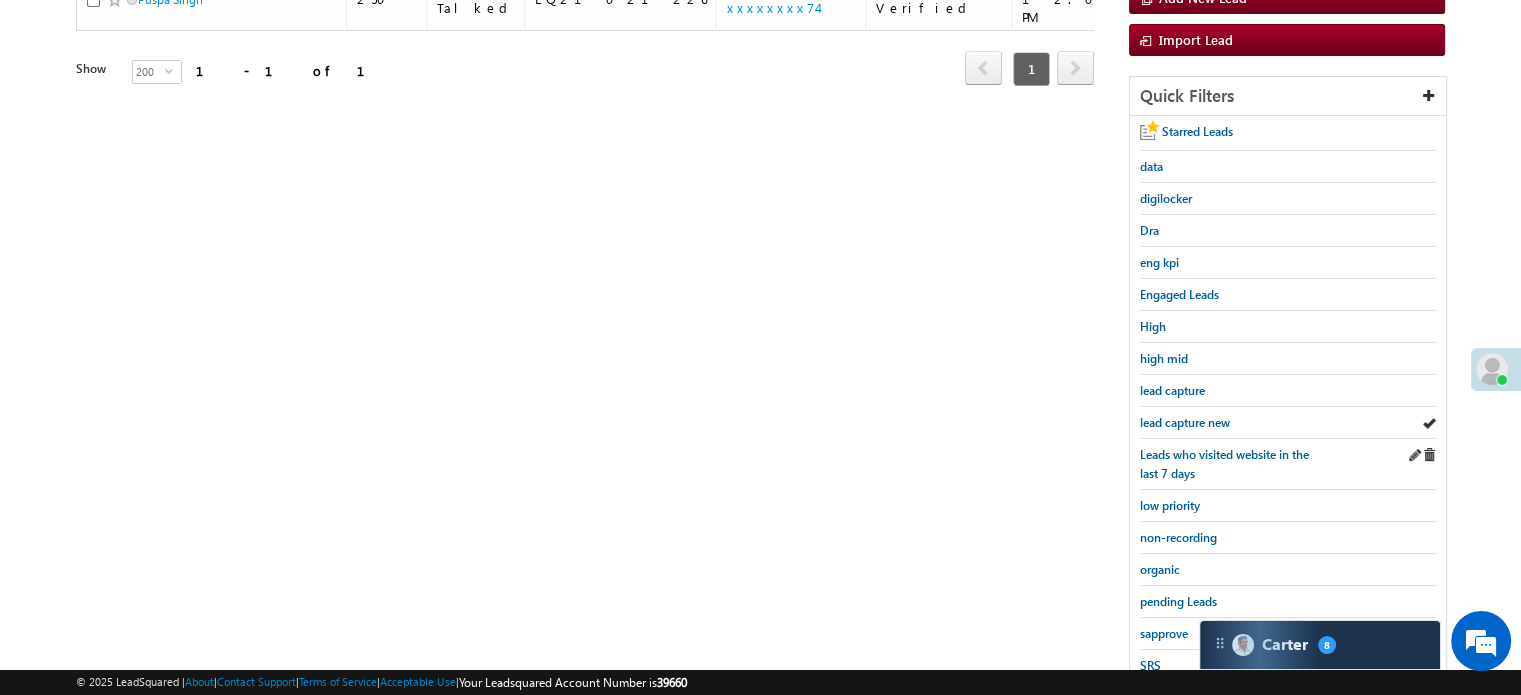 scroll, scrollTop: 429, scrollLeft: 0, axis: vertical 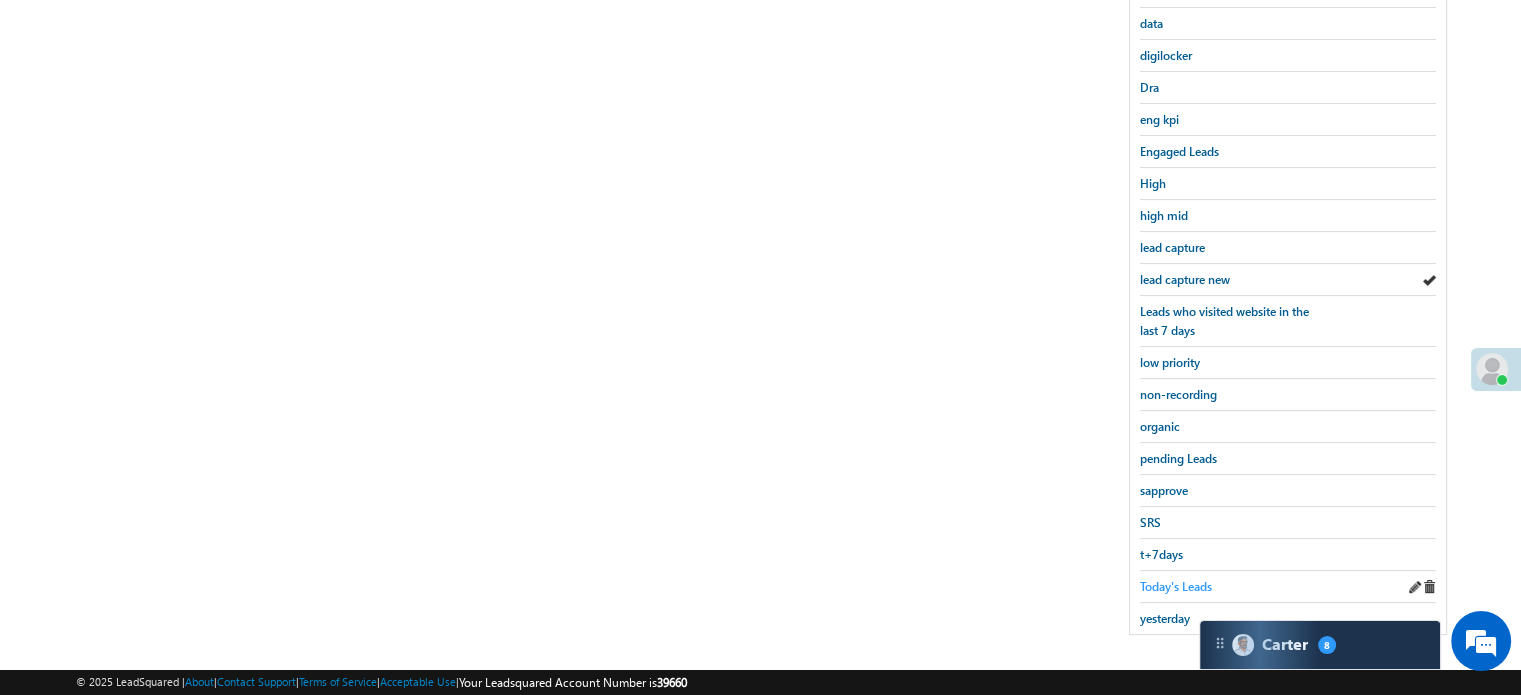 click on "Today's Leads" at bounding box center [1176, 586] 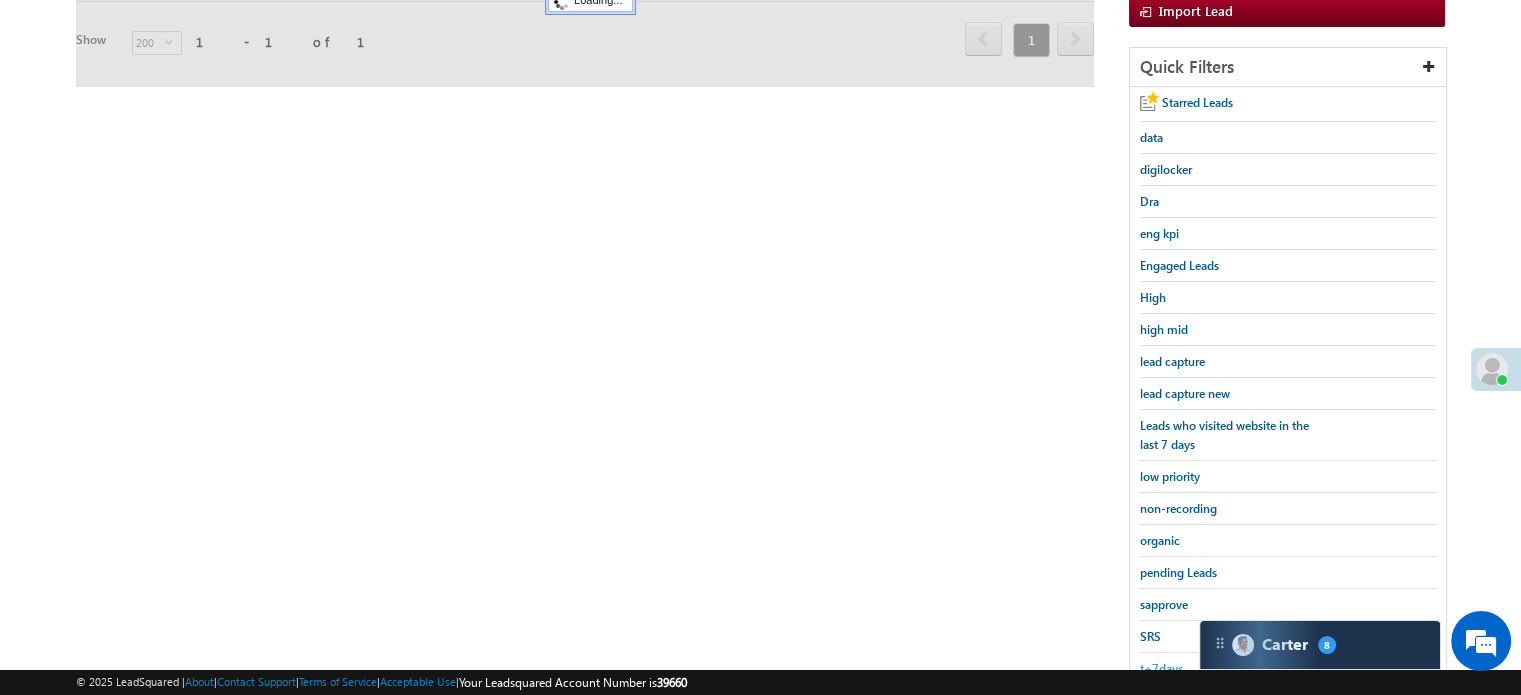 scroll, scrollTop: 229, scrollLeft: 0, axis: vertical 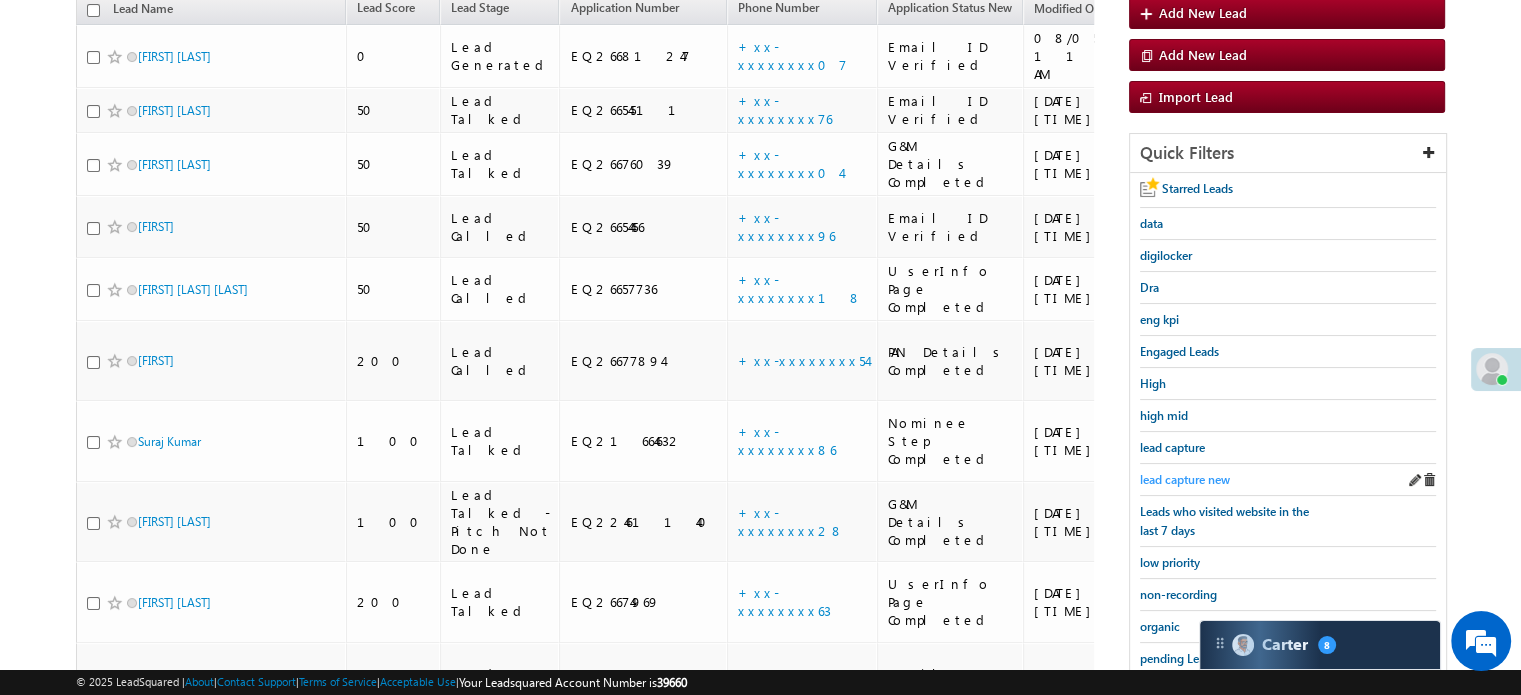 click on "lead capture new" at bounding box center (1185, 479) 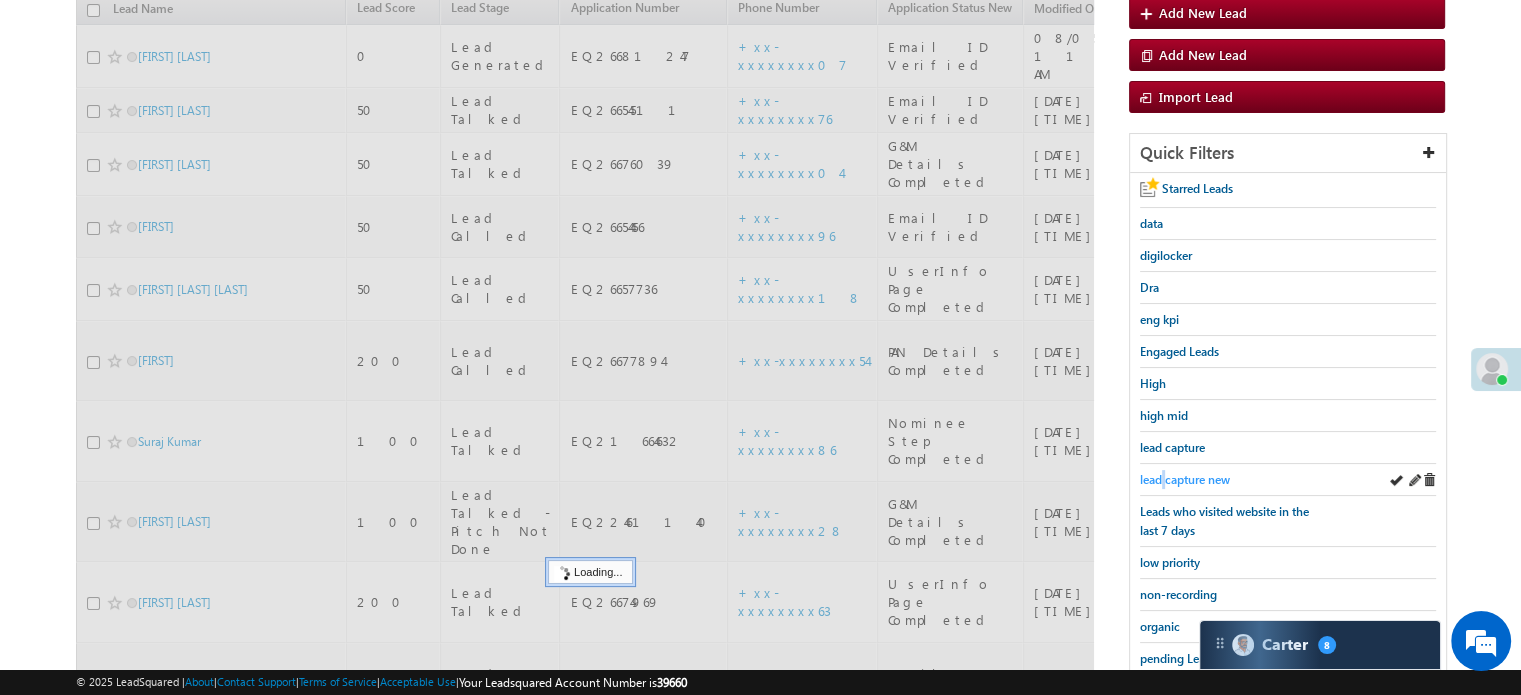 click on "lead capture new" at bounding box center (1185, 479) 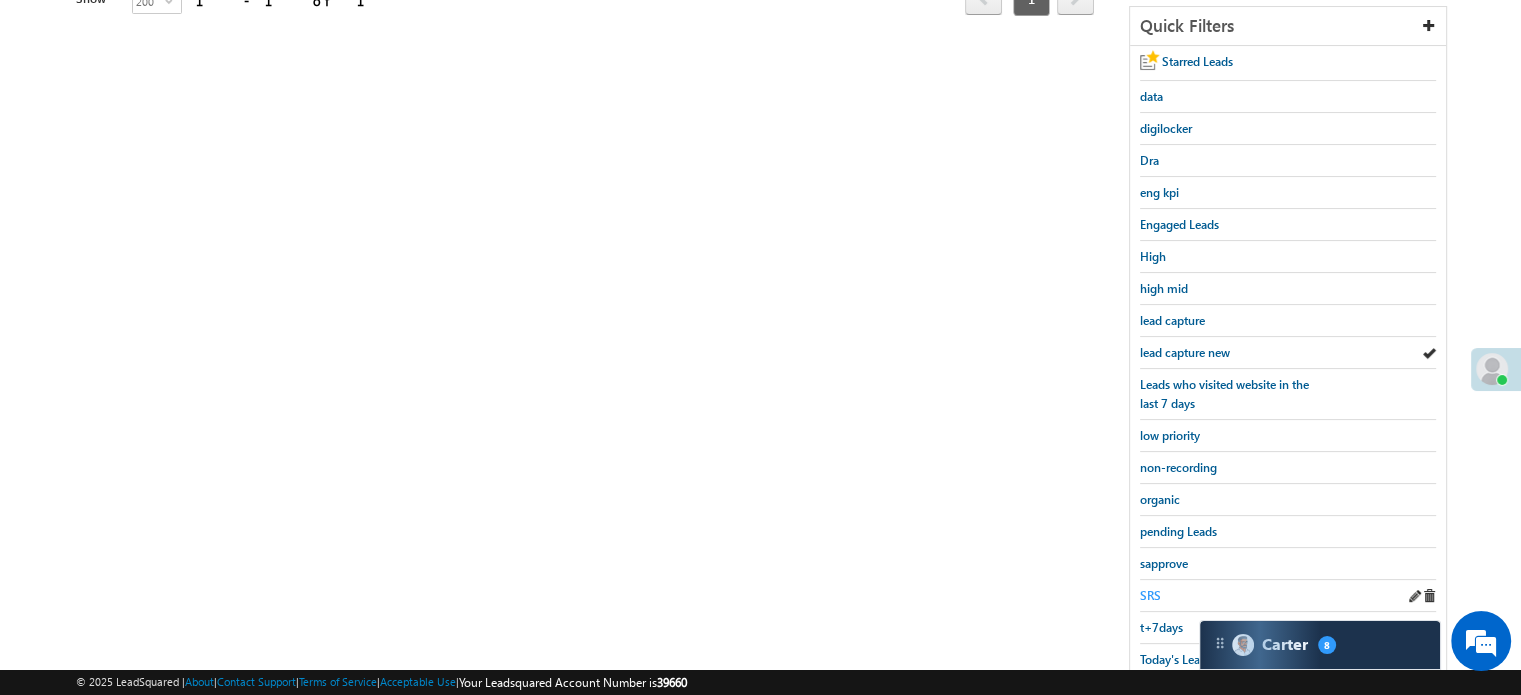 scroll, scrollTop: 429, scrollLeft: 0, axis: vertical 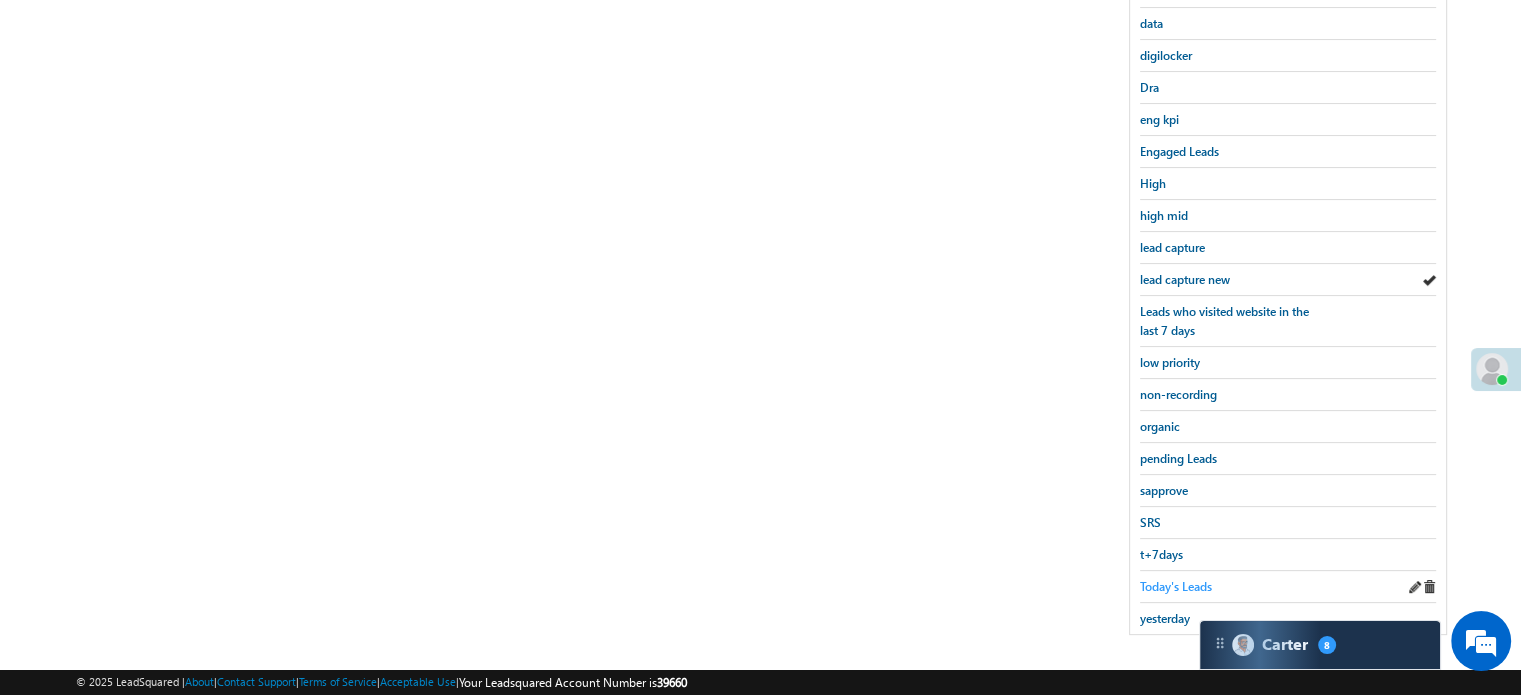 click on "Today's Leads" at bounding box center (1176, 586) 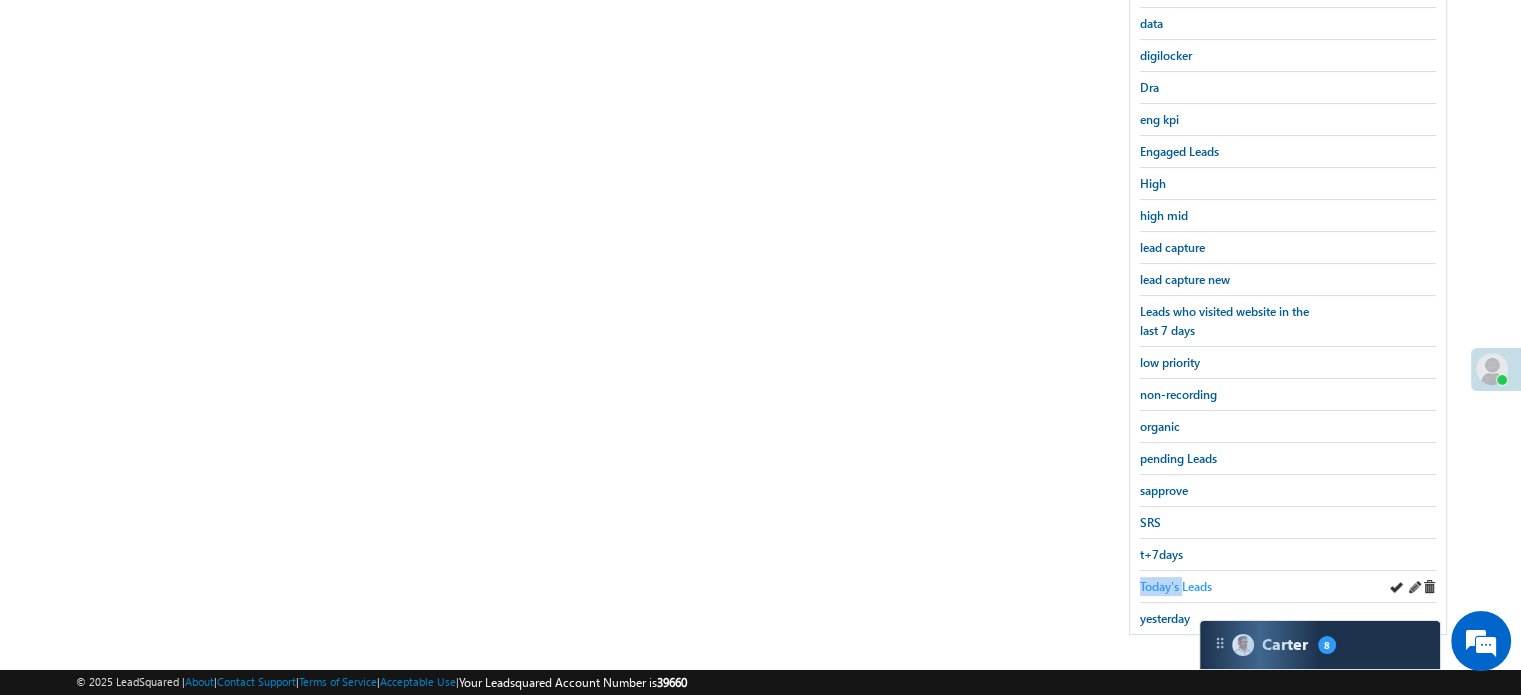 click on "Today's Leads" at bounding box center (1176, 586) 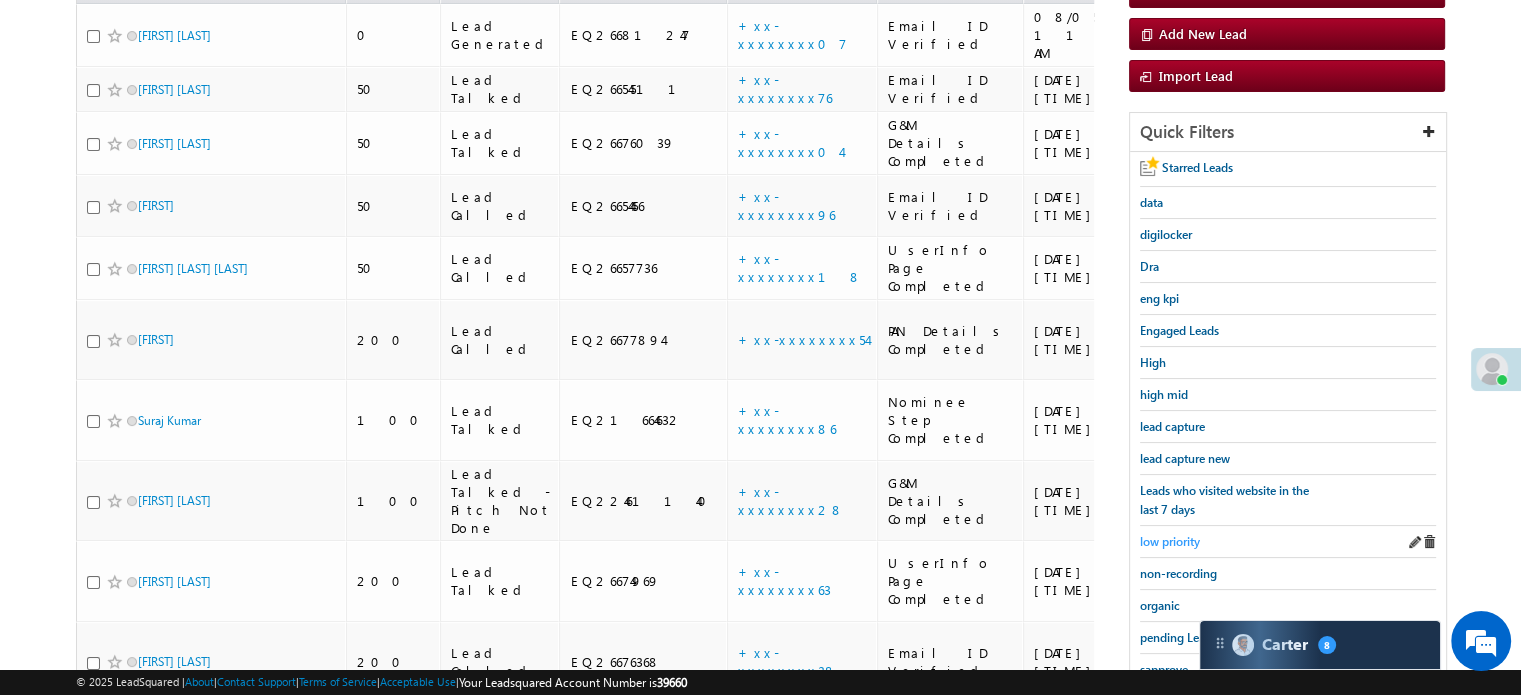 scroll, scrollTop: 229, scrollLeft: 0, axis: vertical 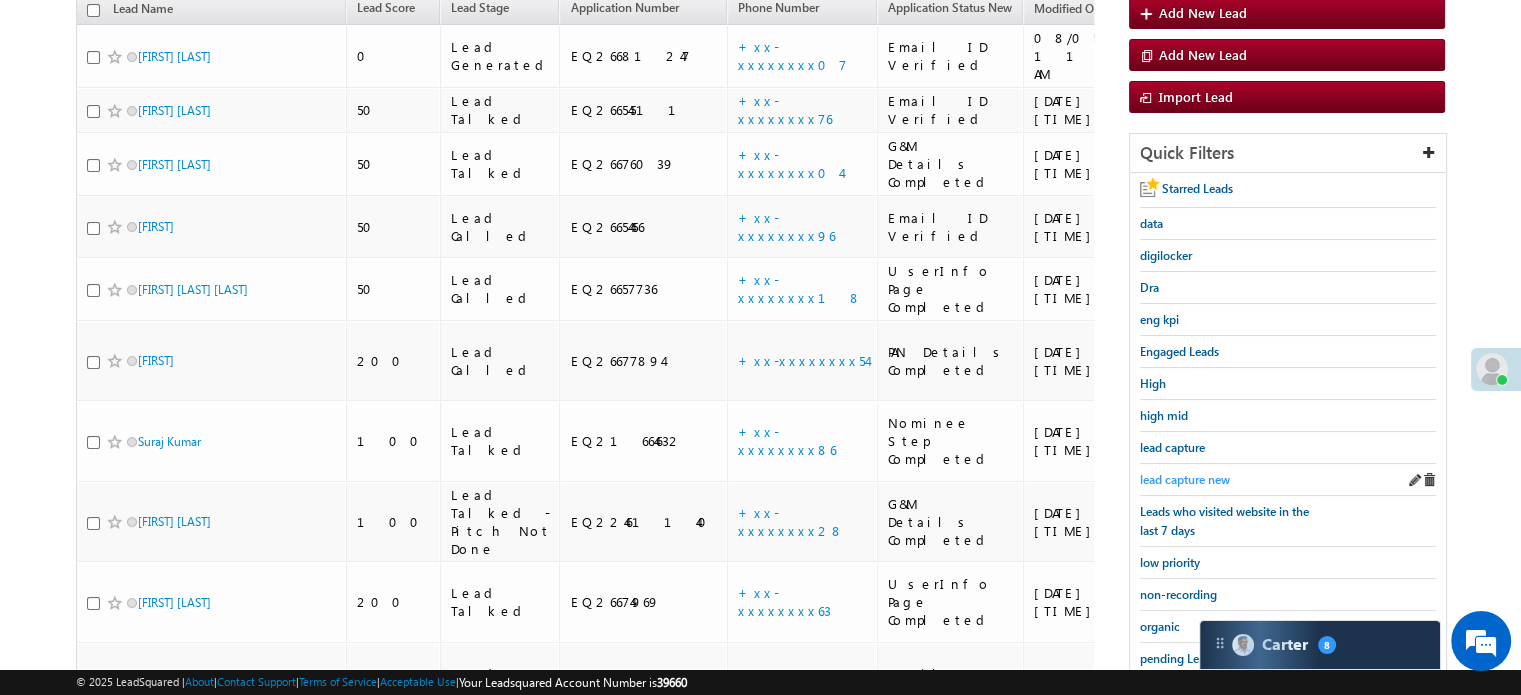 click on "lead capture new" at bounding box center (1185, 479) 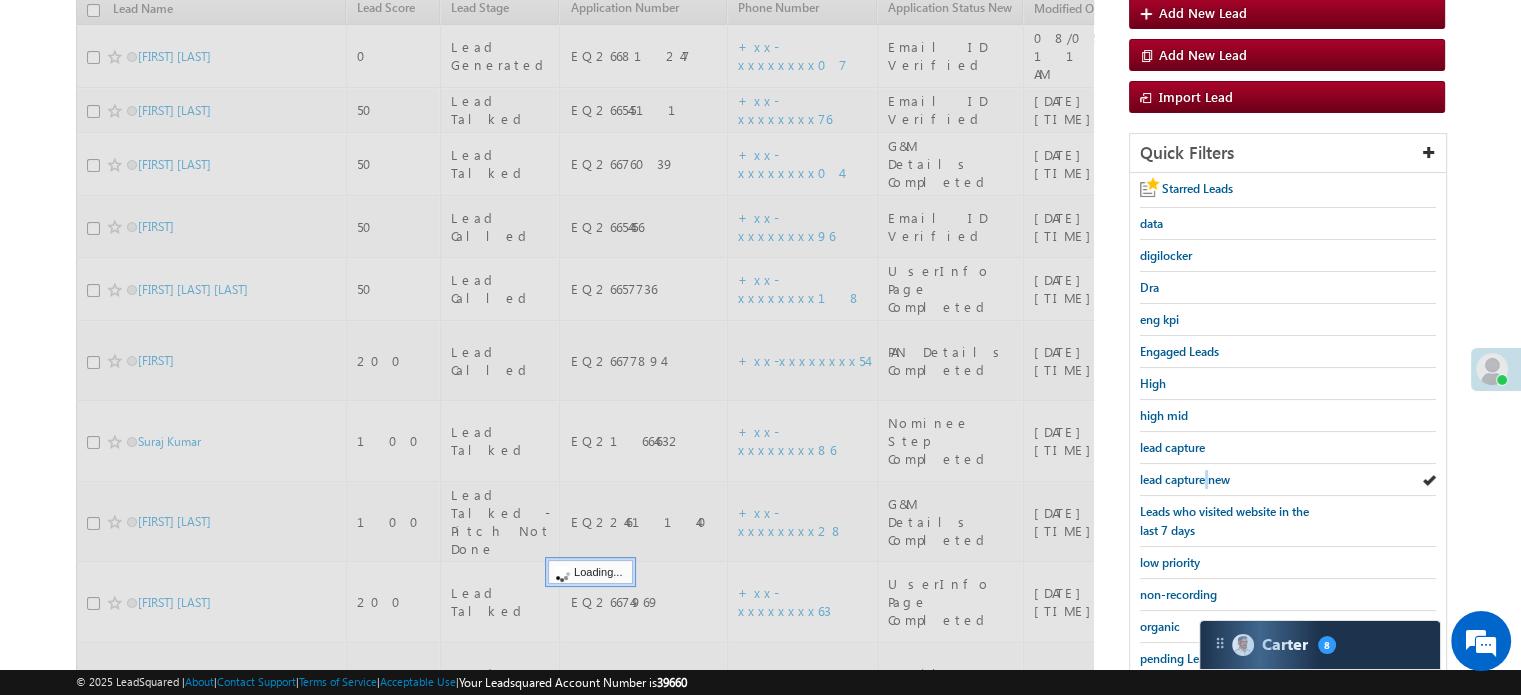 click on "lead capture new" at bounding box center [1185, 479] 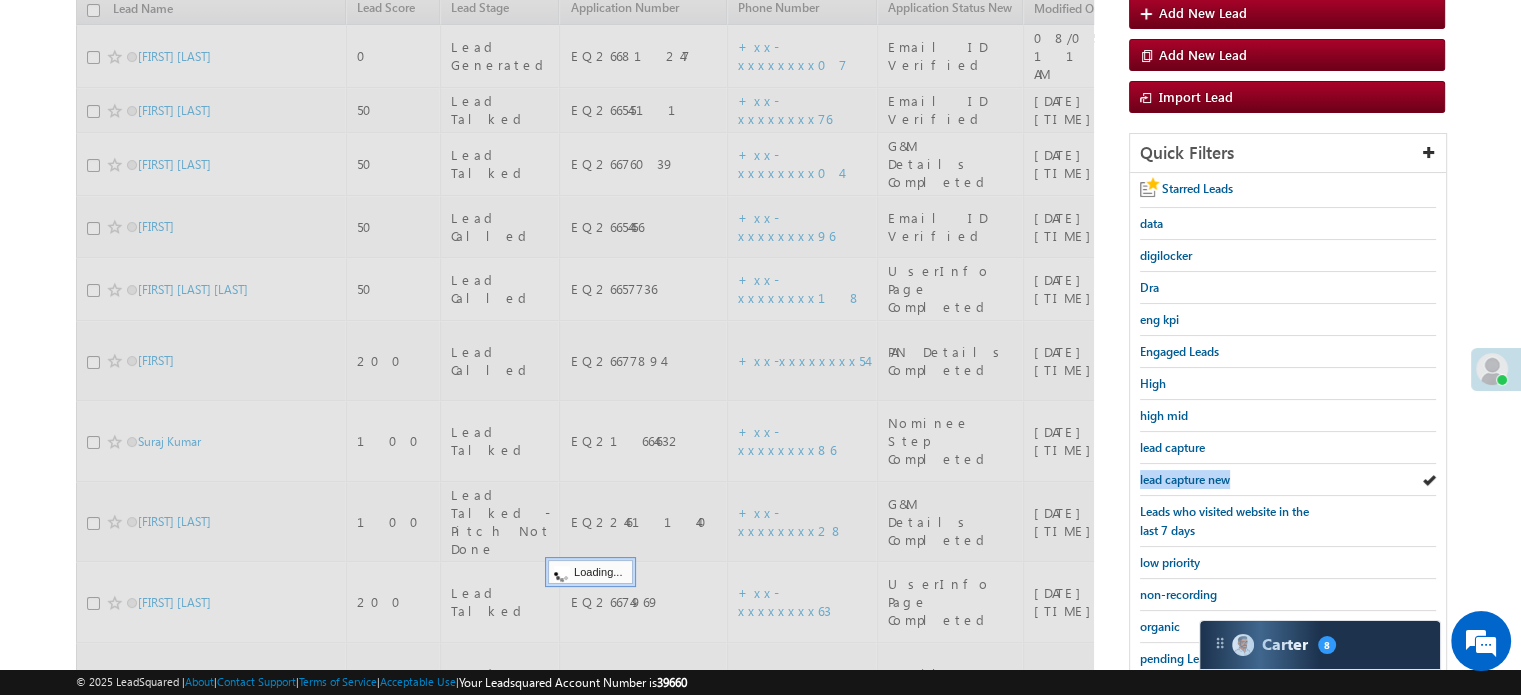 click on "lead capture new" at bounding box center [1185, 479] 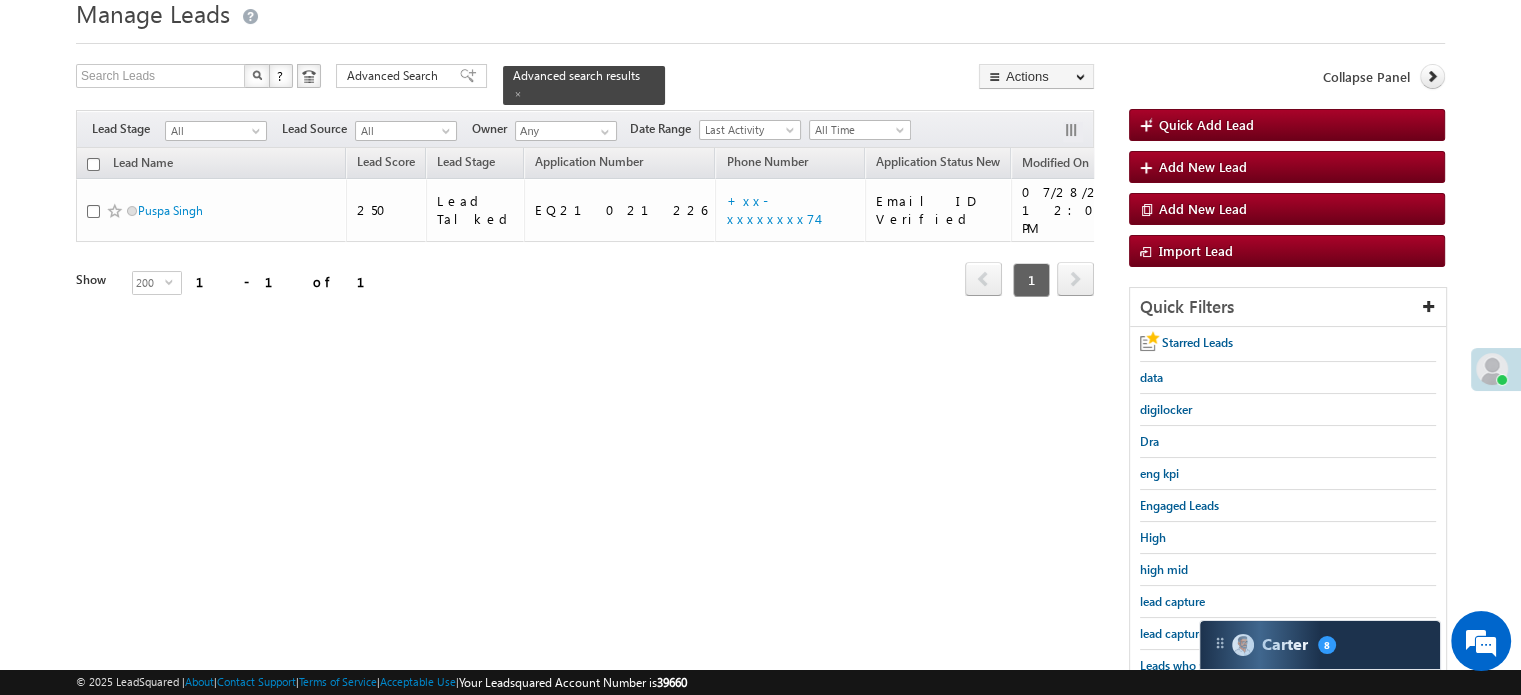 scroll, scrollTop: 100, scrollLeft: 0, axis: vertical 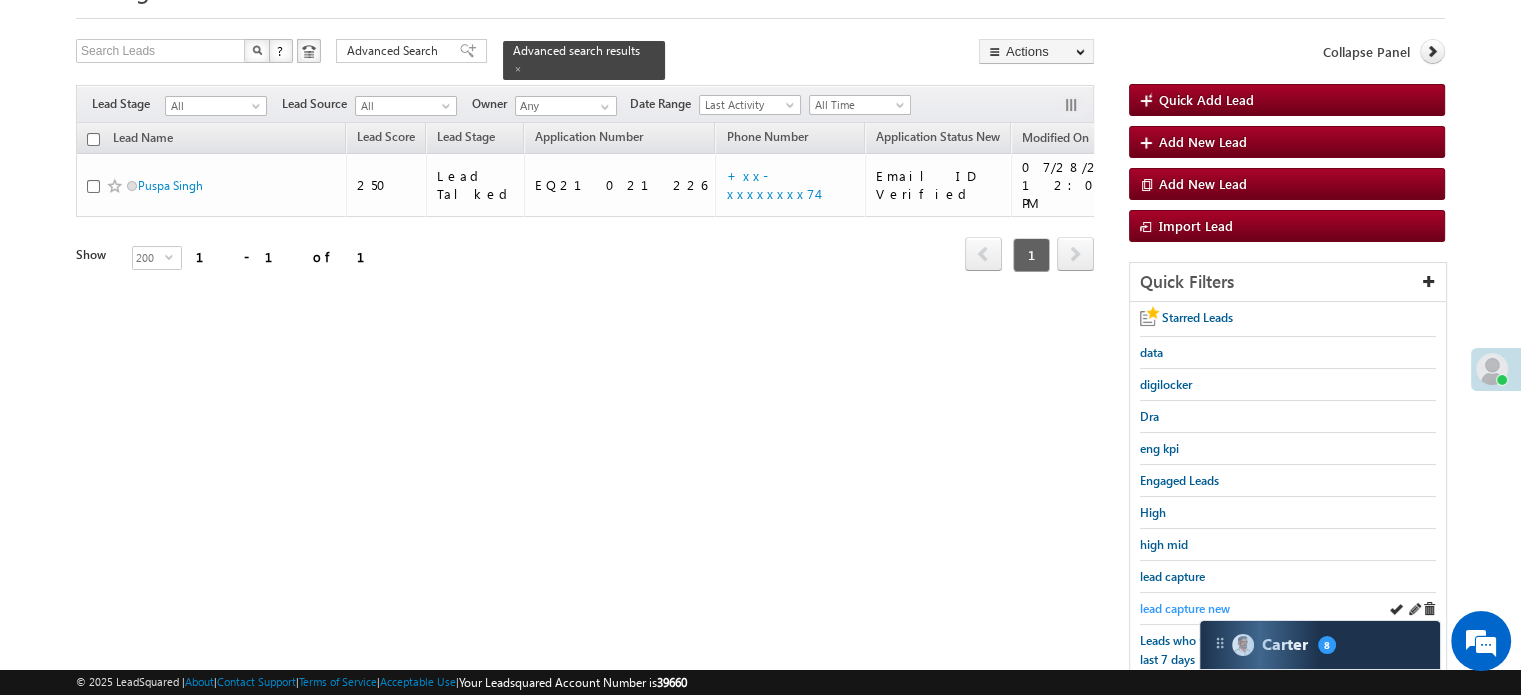 click on "lead capture new" at bounding box center [1185, 608] 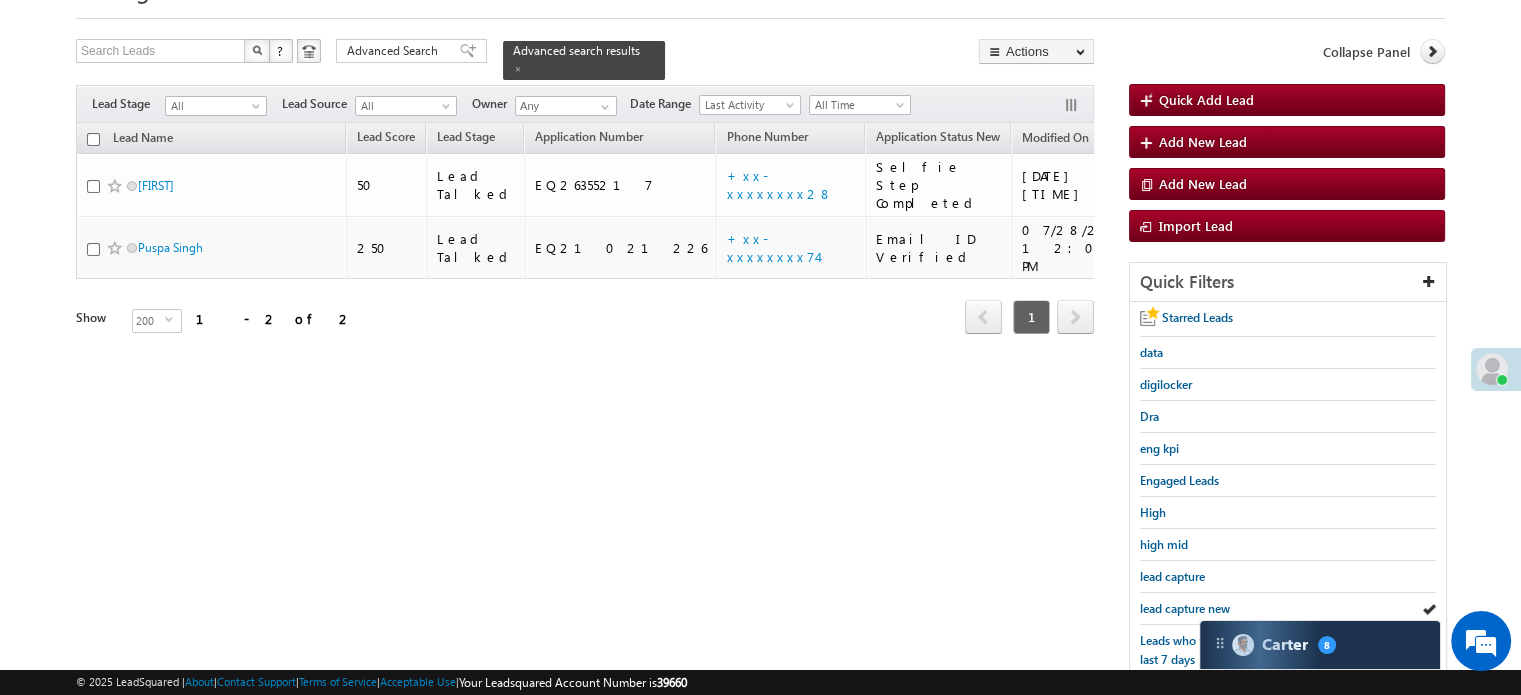 click on "lead capture new" at bounding box center [1185, 608] 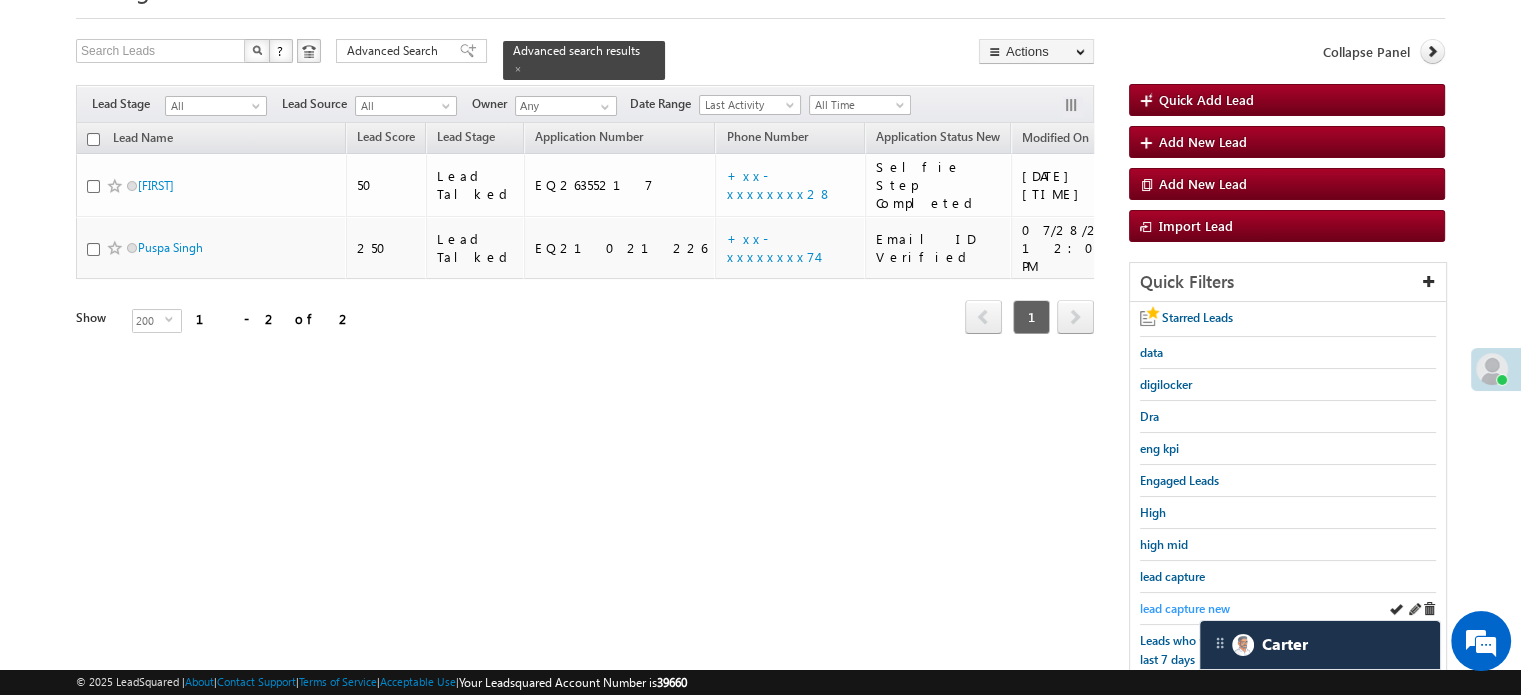 click on "lead capture new" at bounding box center (1185, 608) 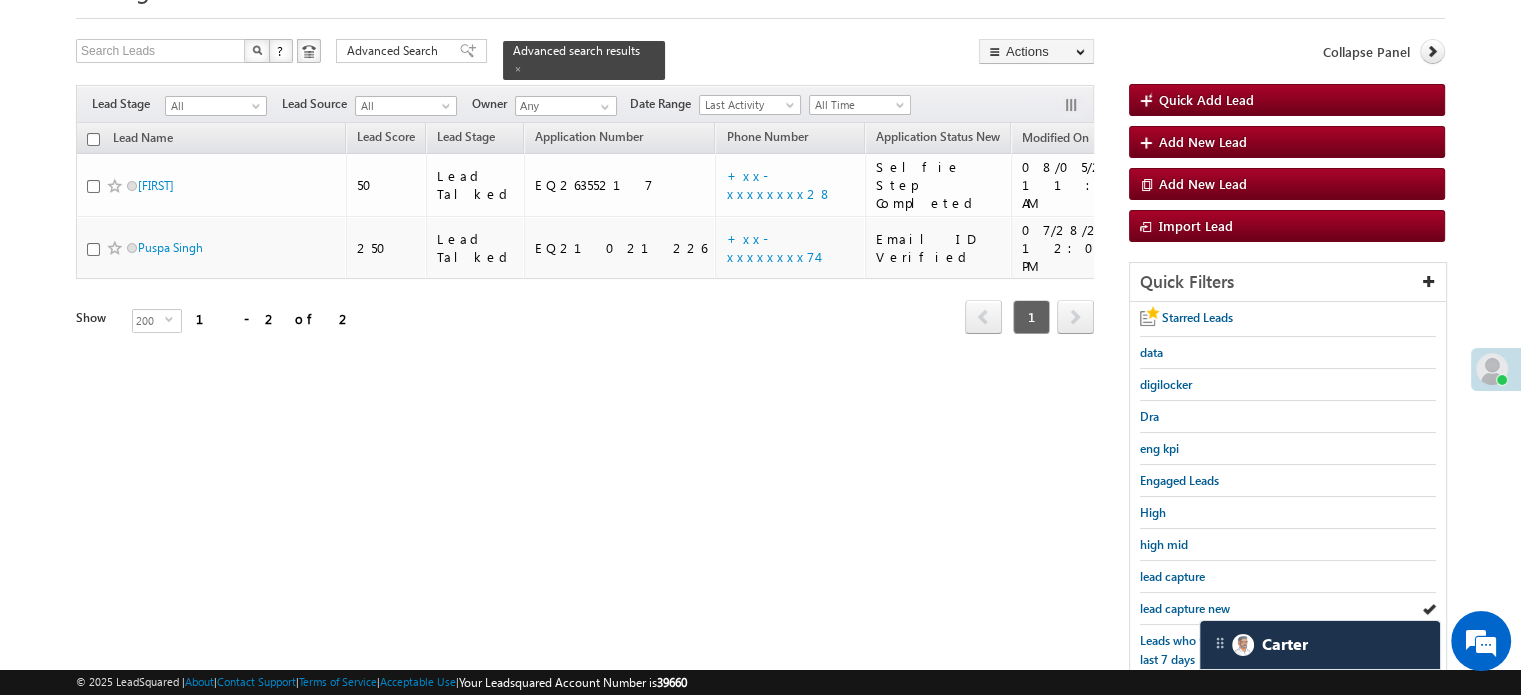 click on "lead capture new" at bounding box center [1185, 608] 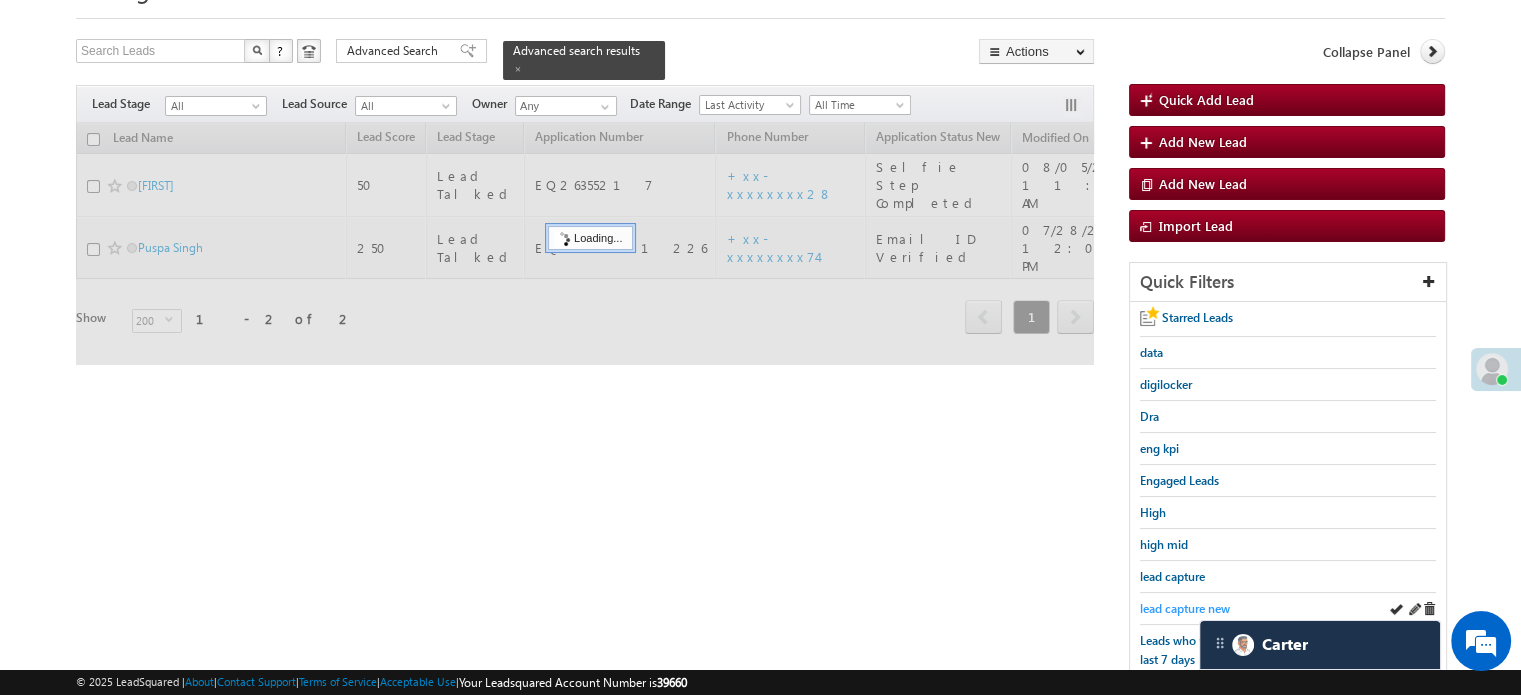 click on "lead capture new" at bounding box center (1185, 608) 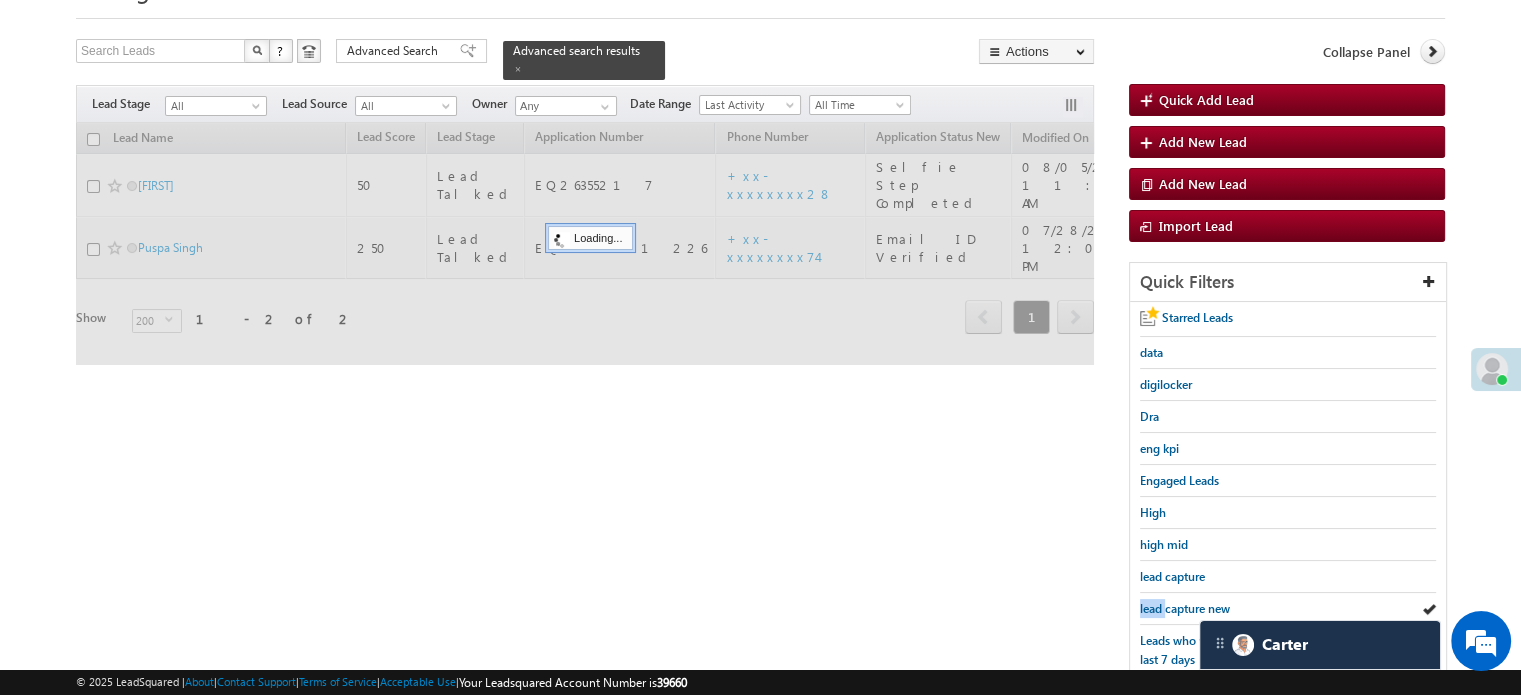 click on "lead capture new" at bounding box center (1185, 608) 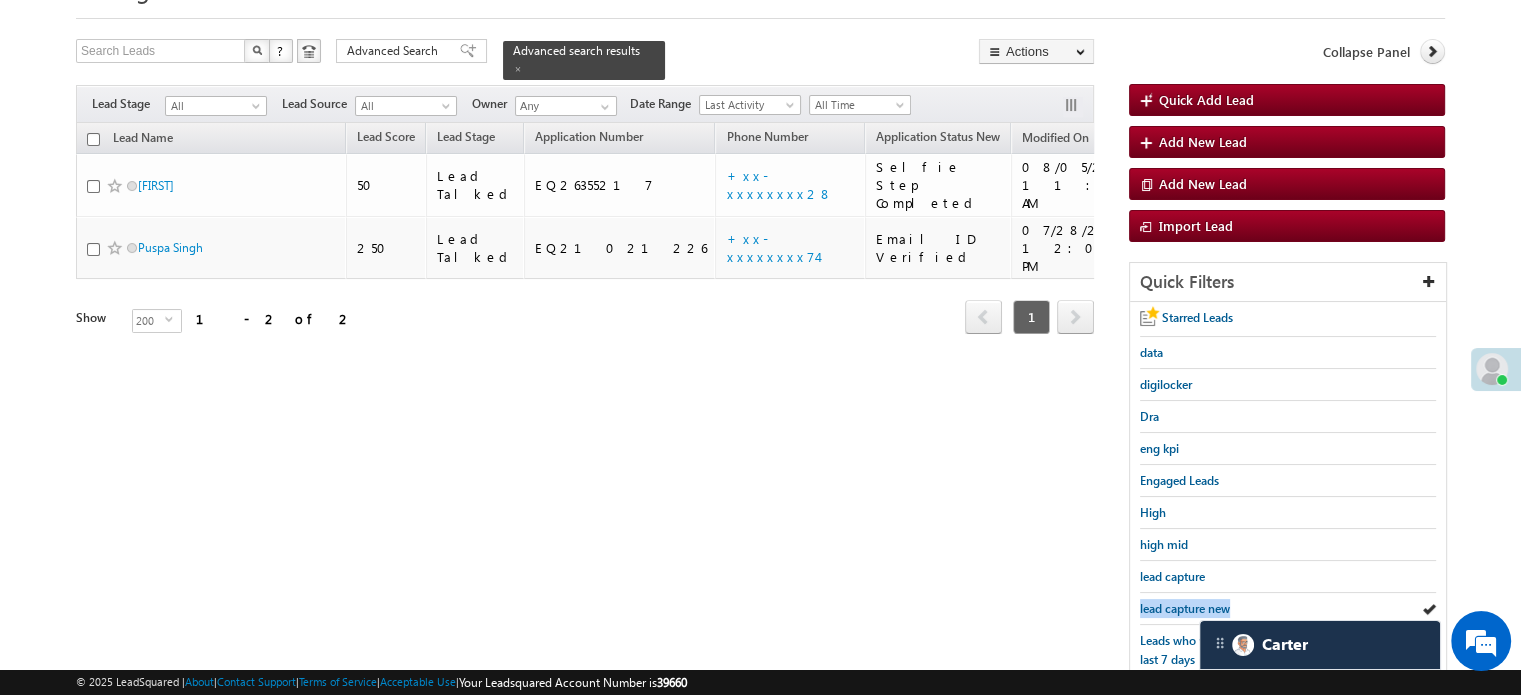 click on "lead capture new" at bounding box center [1185, 608] 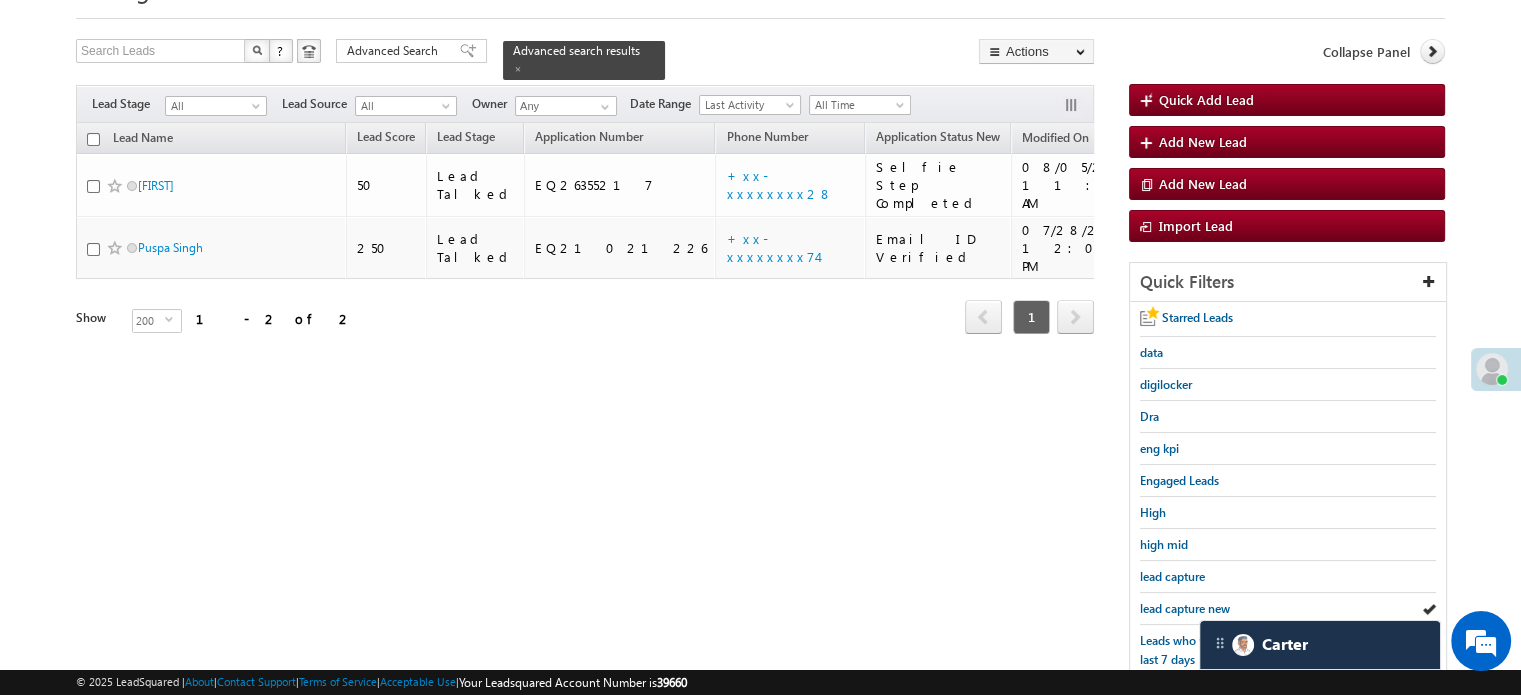 click on "lead capture new" at bounding box center (1185, 608) 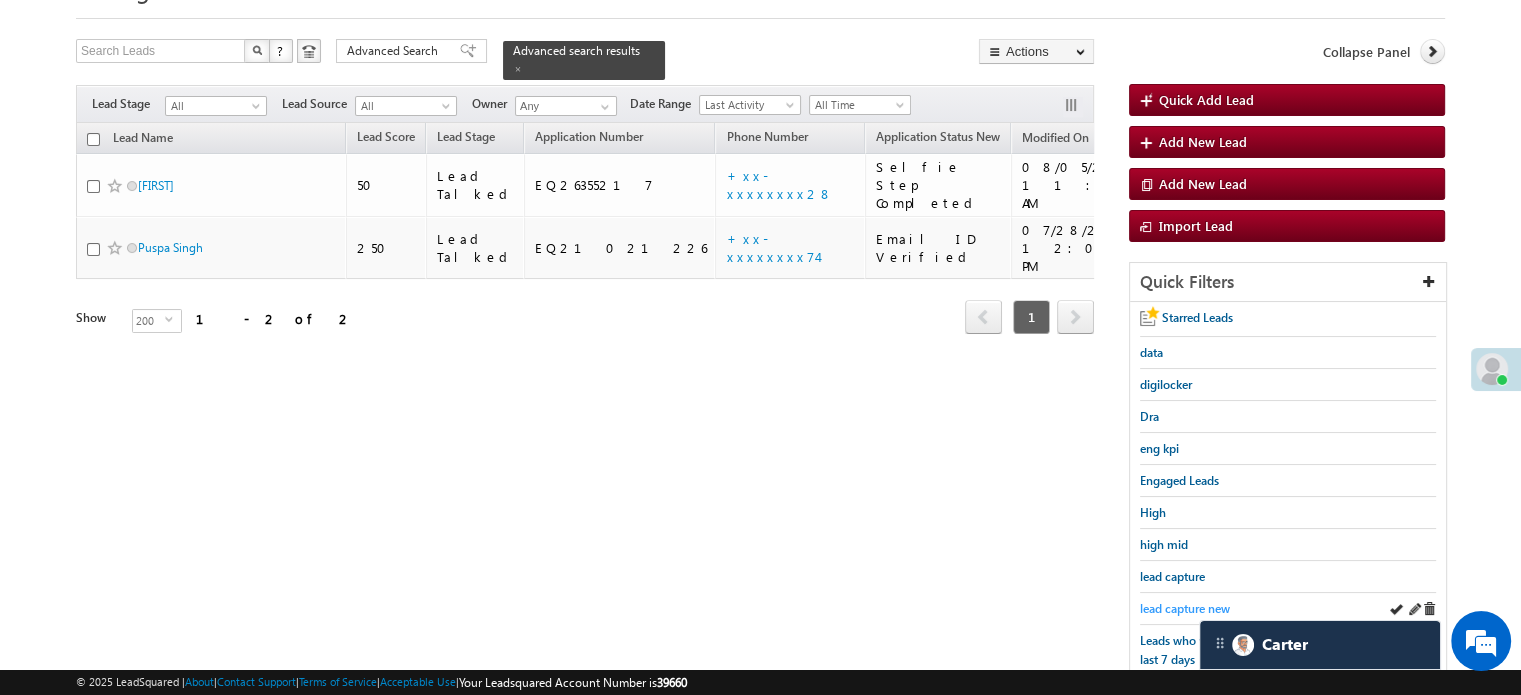 click on "lead capture new" at bounding box center (1185, 608) 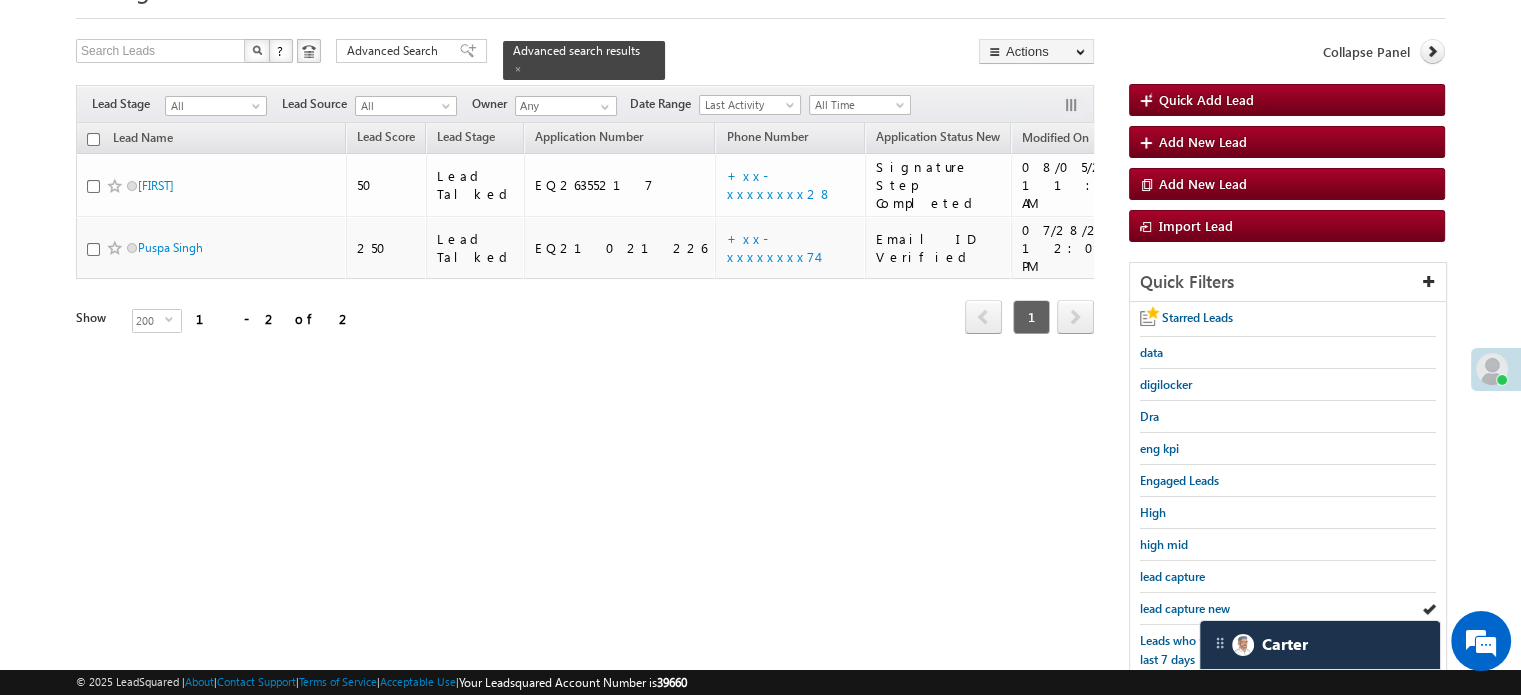 click on "lead capture new" at bounding box center (1185, 608) 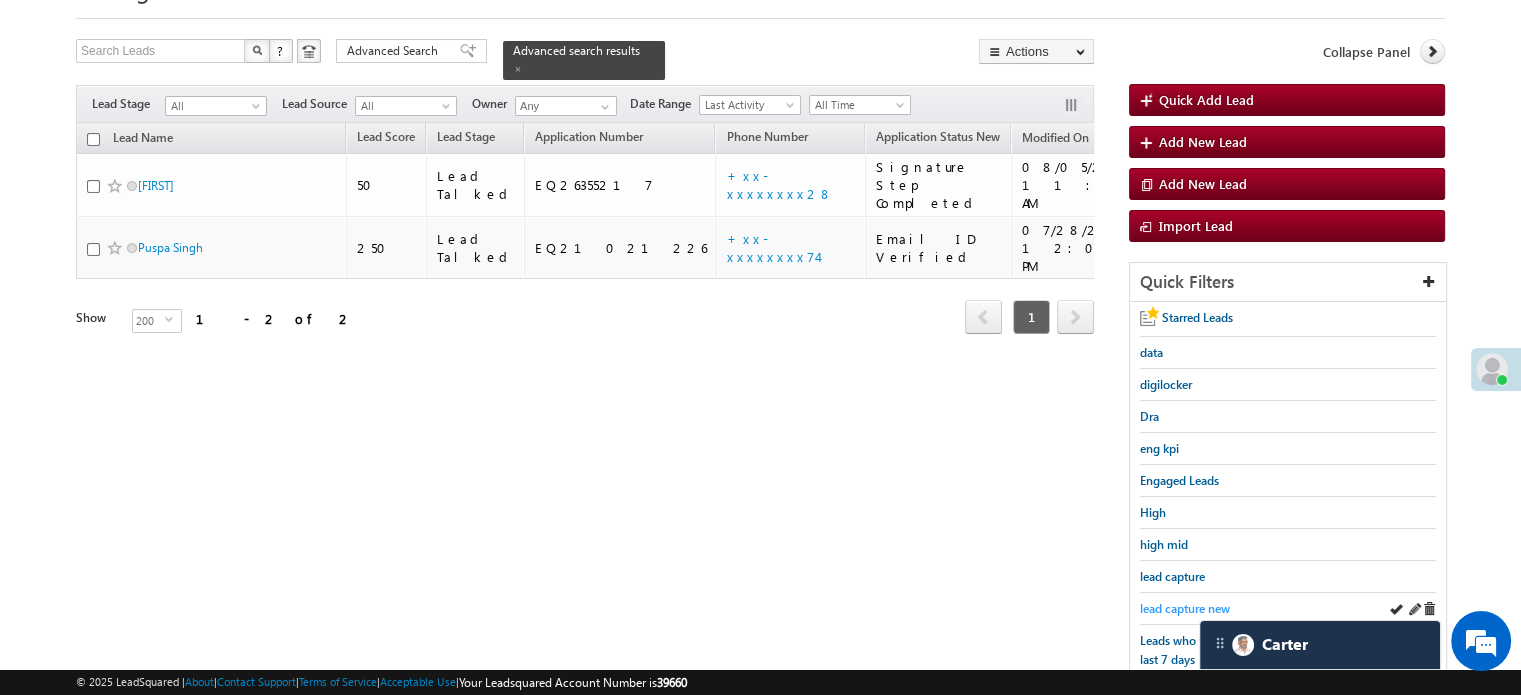 click on "lead capture new" at bounding box center [1185, 608] 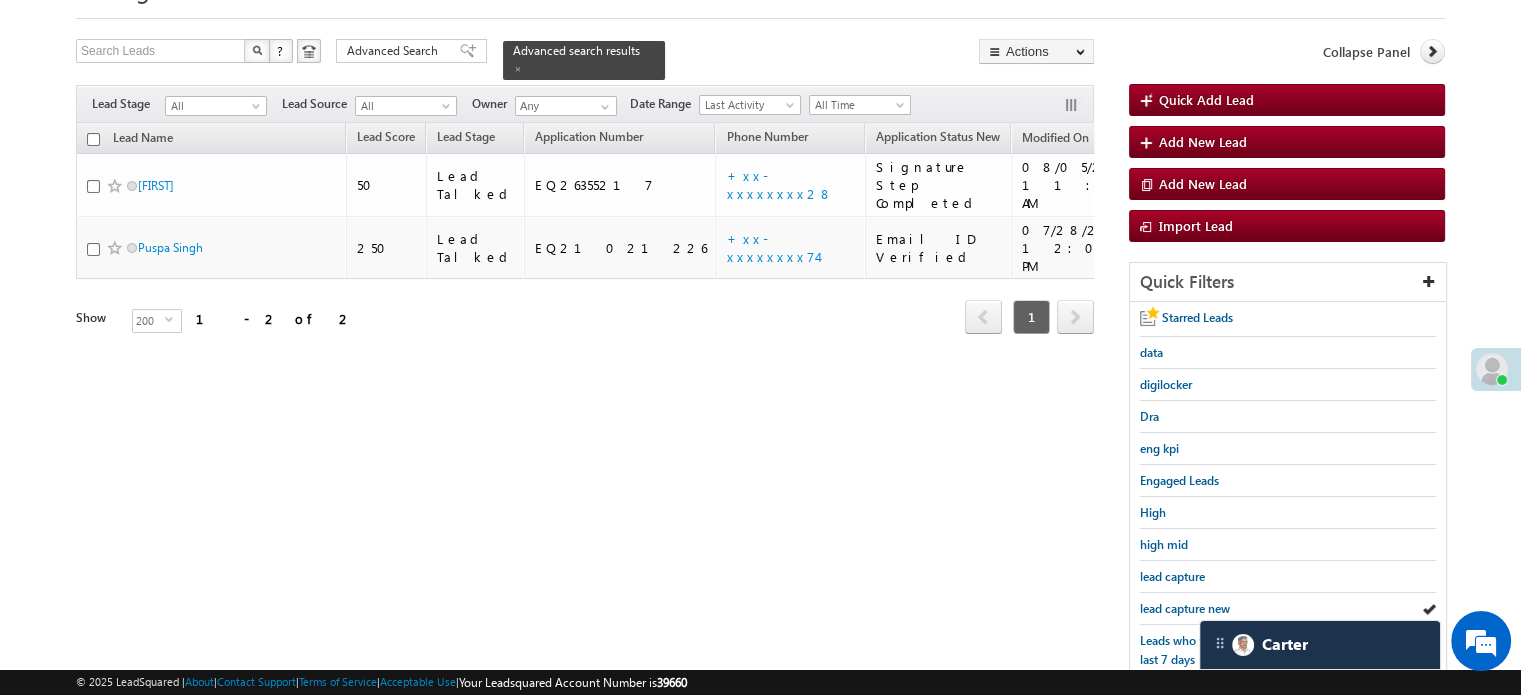 click on "lead capture new" at bounding box center [1185, 608] 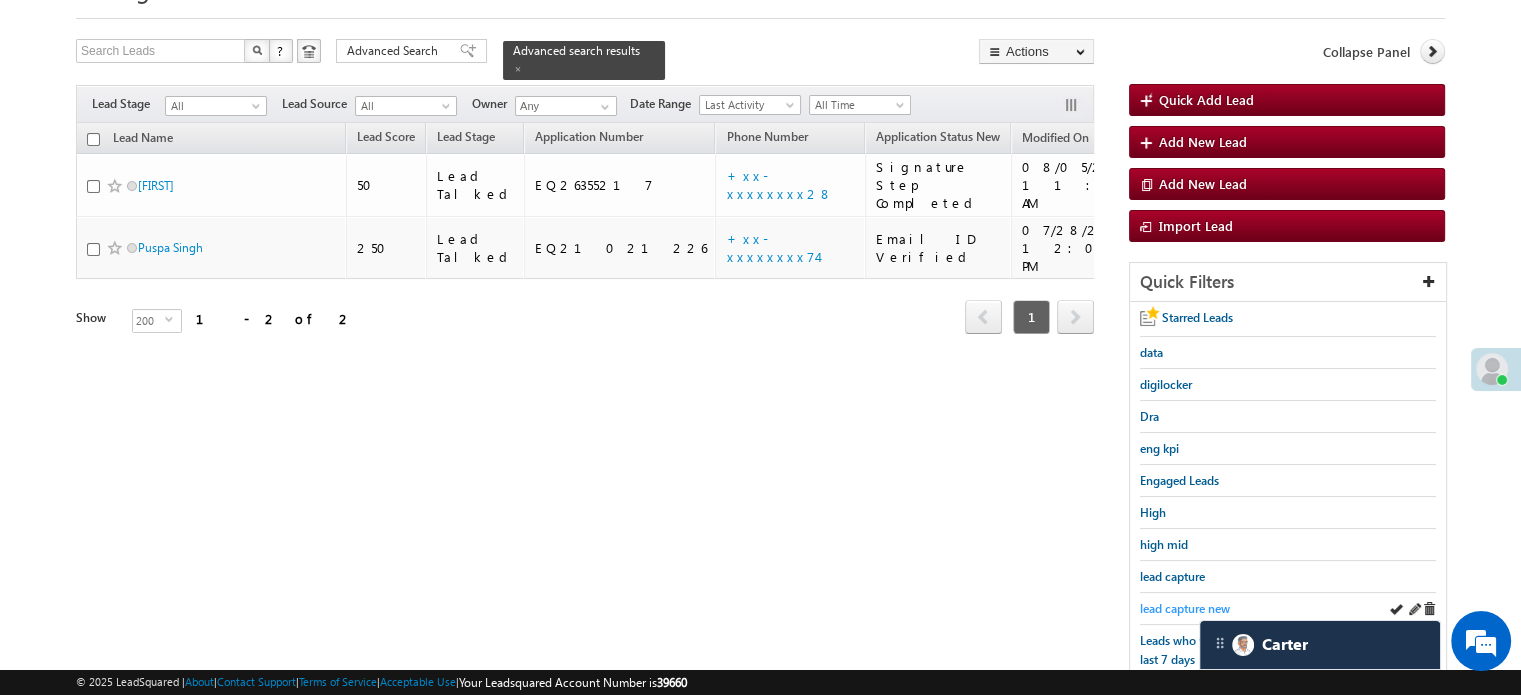 click on "lead capture new" at bounding box center [1185, 608] 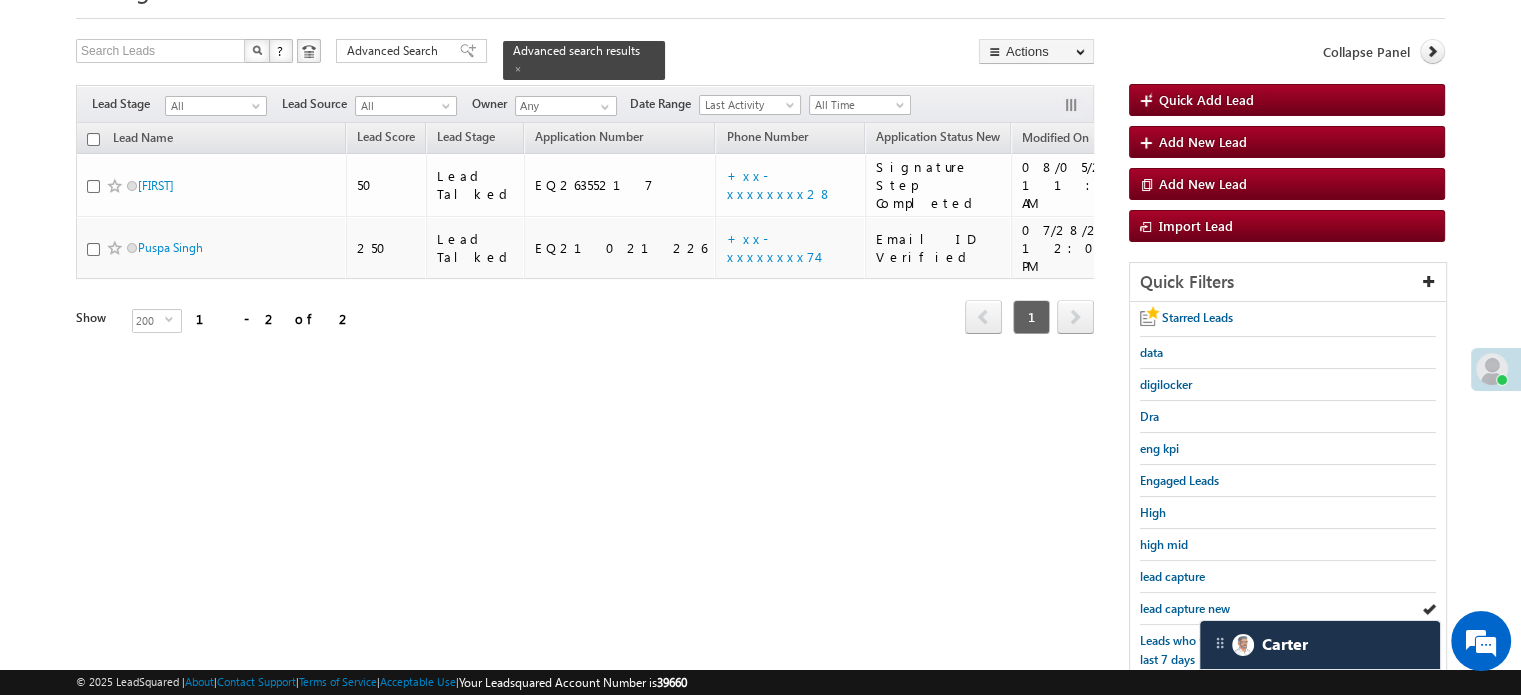 click on "lead capture new" at bounding box center (1185, 608) 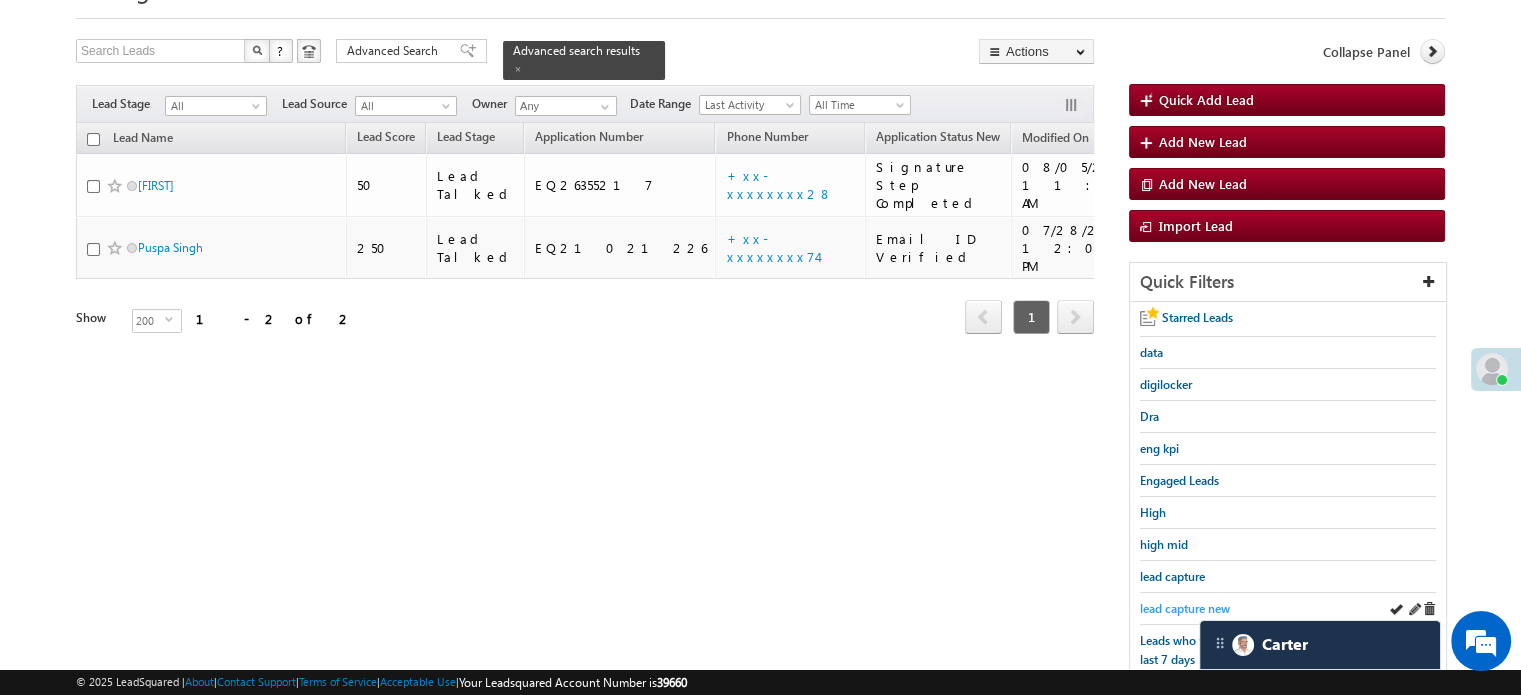 click on "lead capture new" at bounding box center [1185, 608] 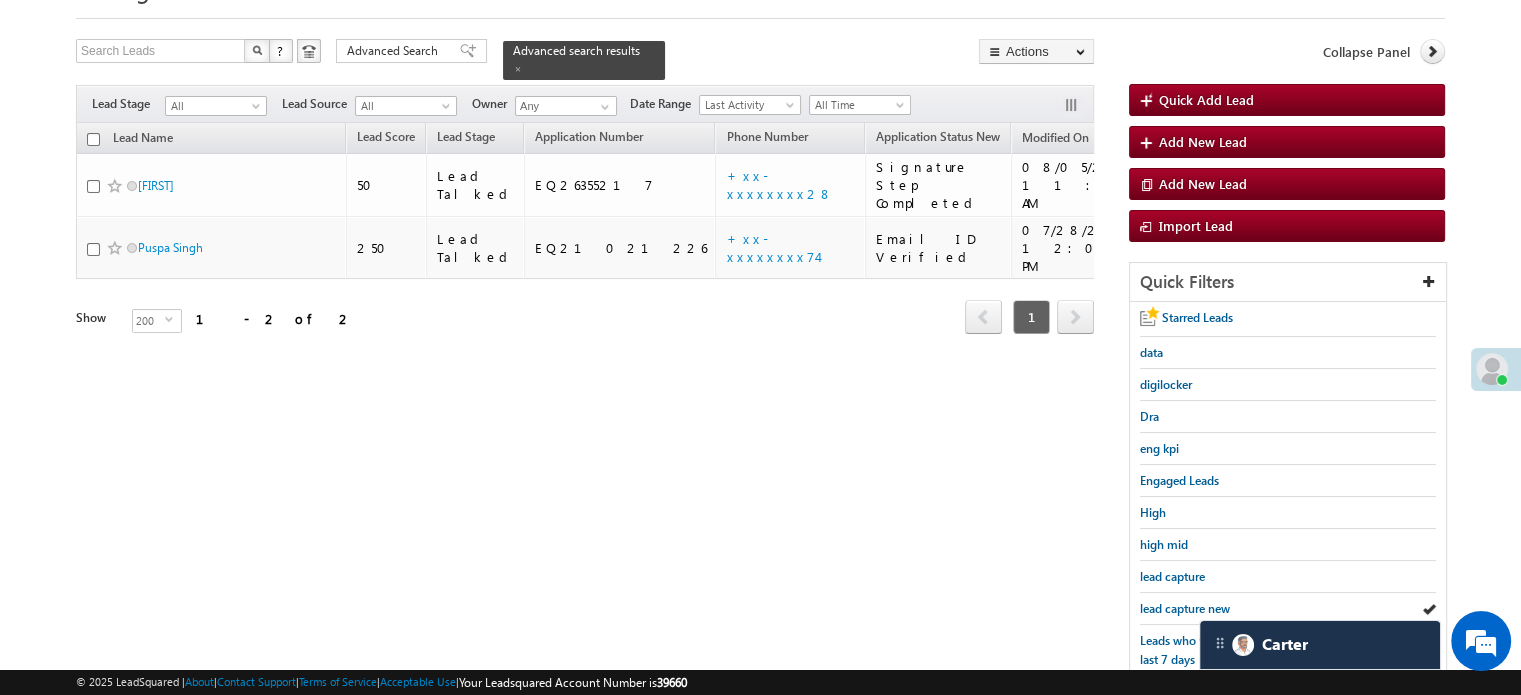 click on "lead capture new" at bounding box center (1185, 608) 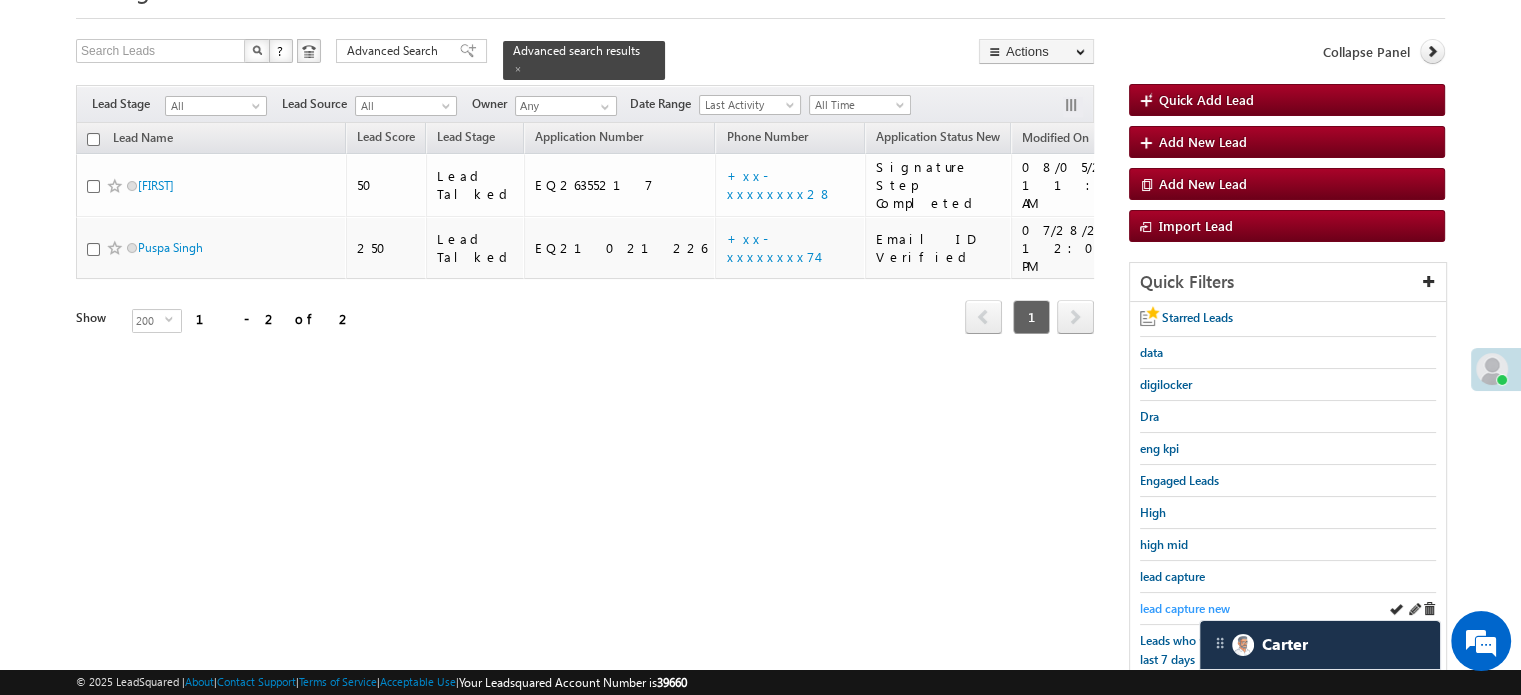 click on "lead capture new" at bounding box center (1185, 608) 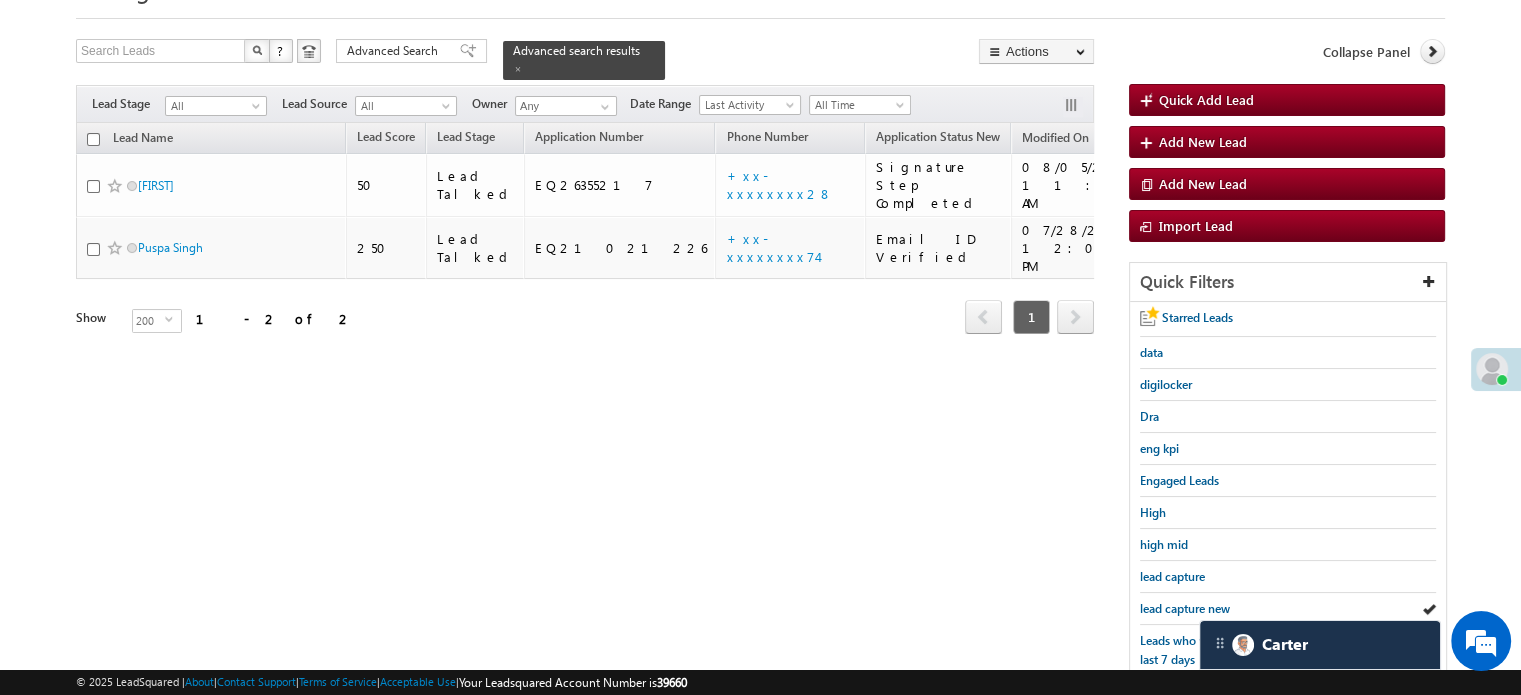 drag, startPoint x: 1197, startPoint y: 602, endPoint x: 531, endPoint y: 363, distance: 707.5853 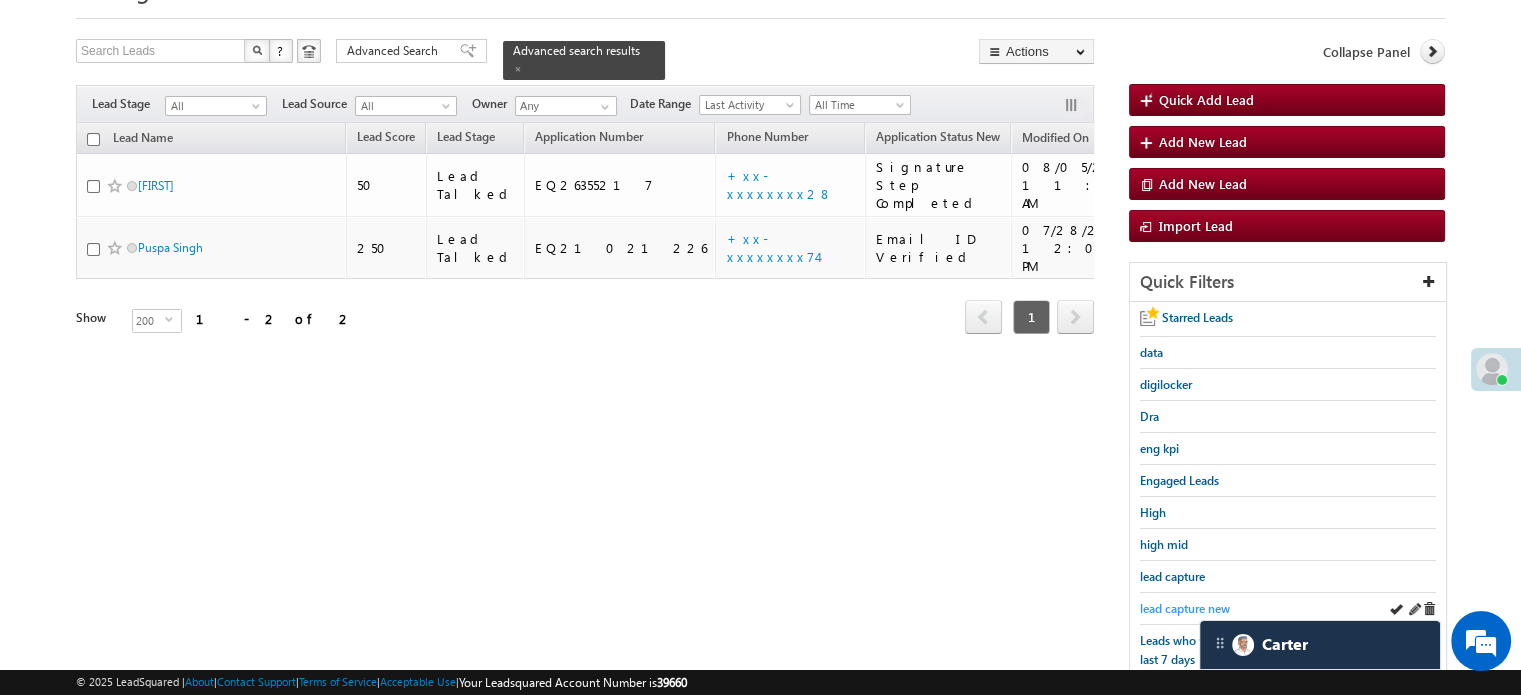 click on "lead capture new" at bounding box center (1185, 608) 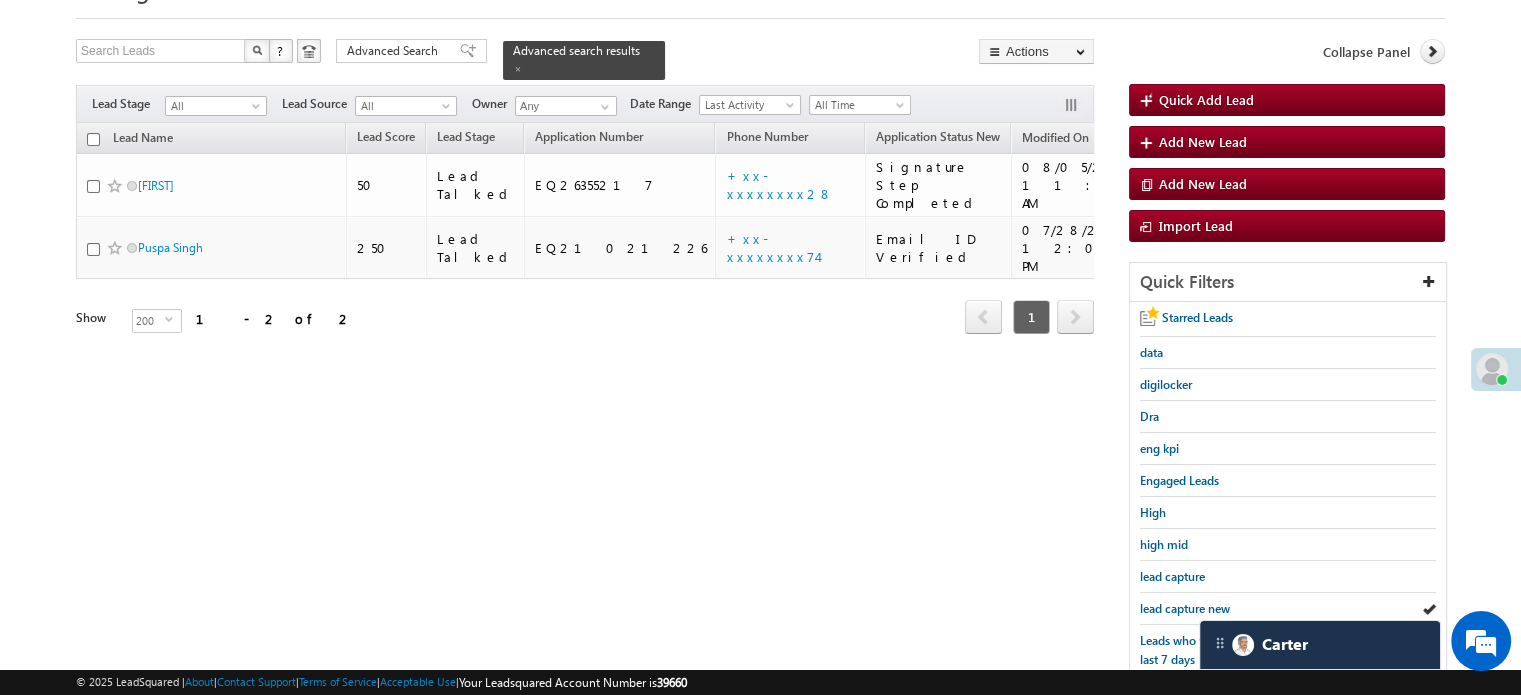 click on "lead capture new" at bounding box center (1185, 608) 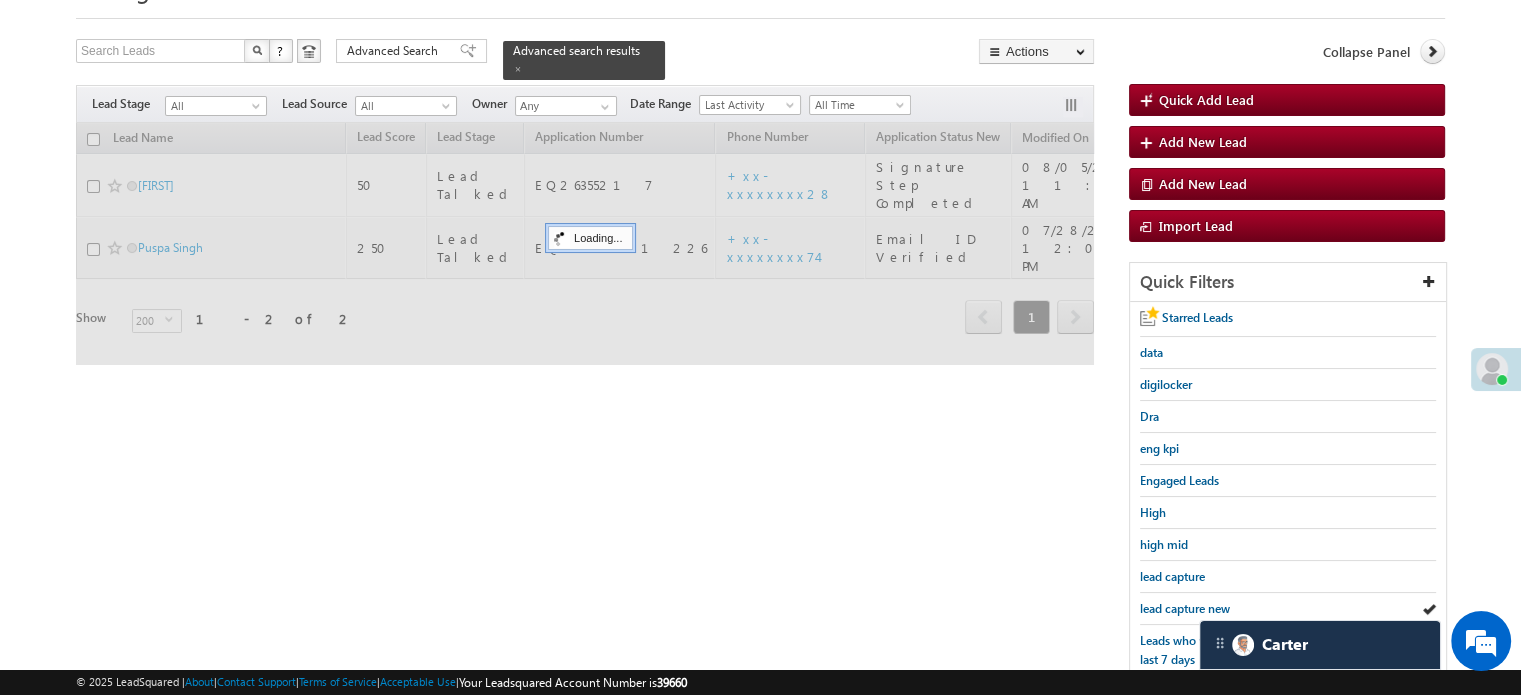 click on "lead capture new" at bounding box center [1185, 608] 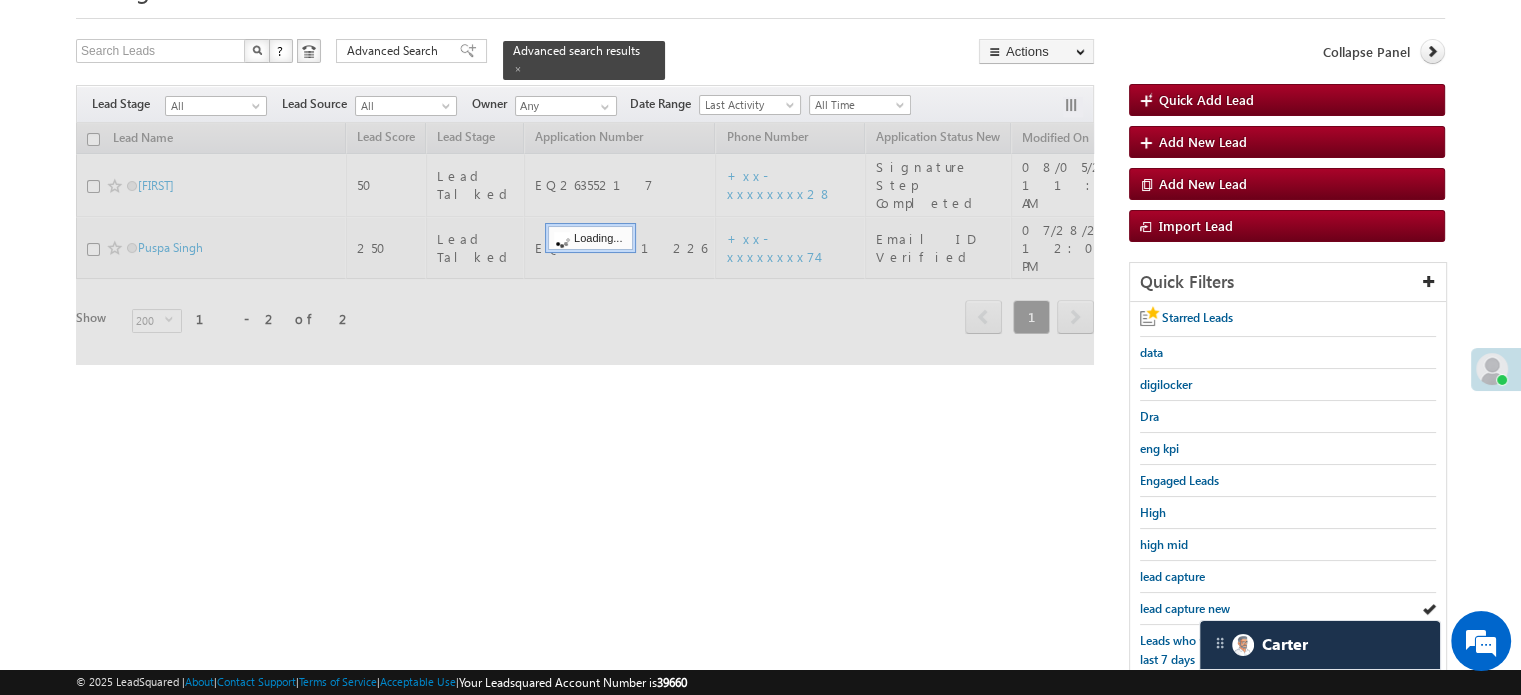 click on "lead capture new" at bounding box center [1185, 608] 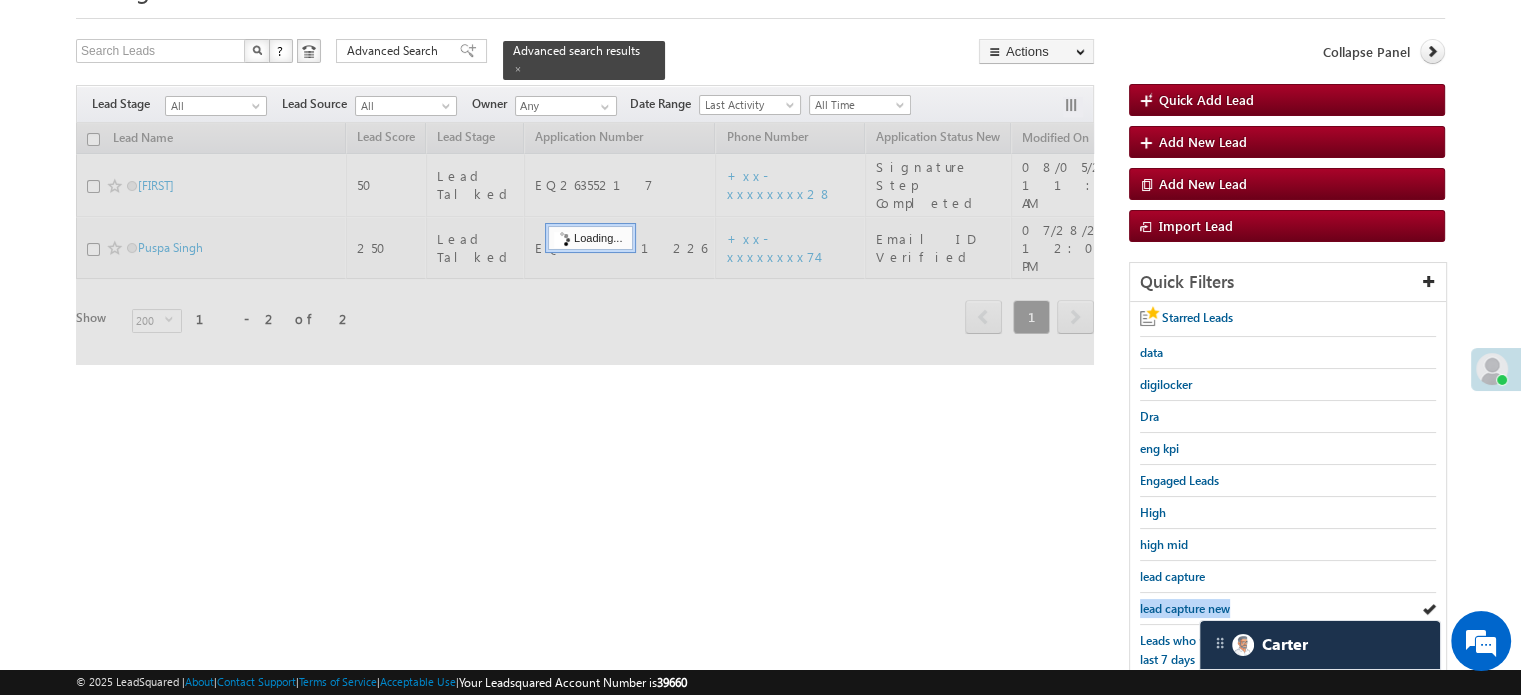 click on "lead capture new" at bounding box center [1185, 608] 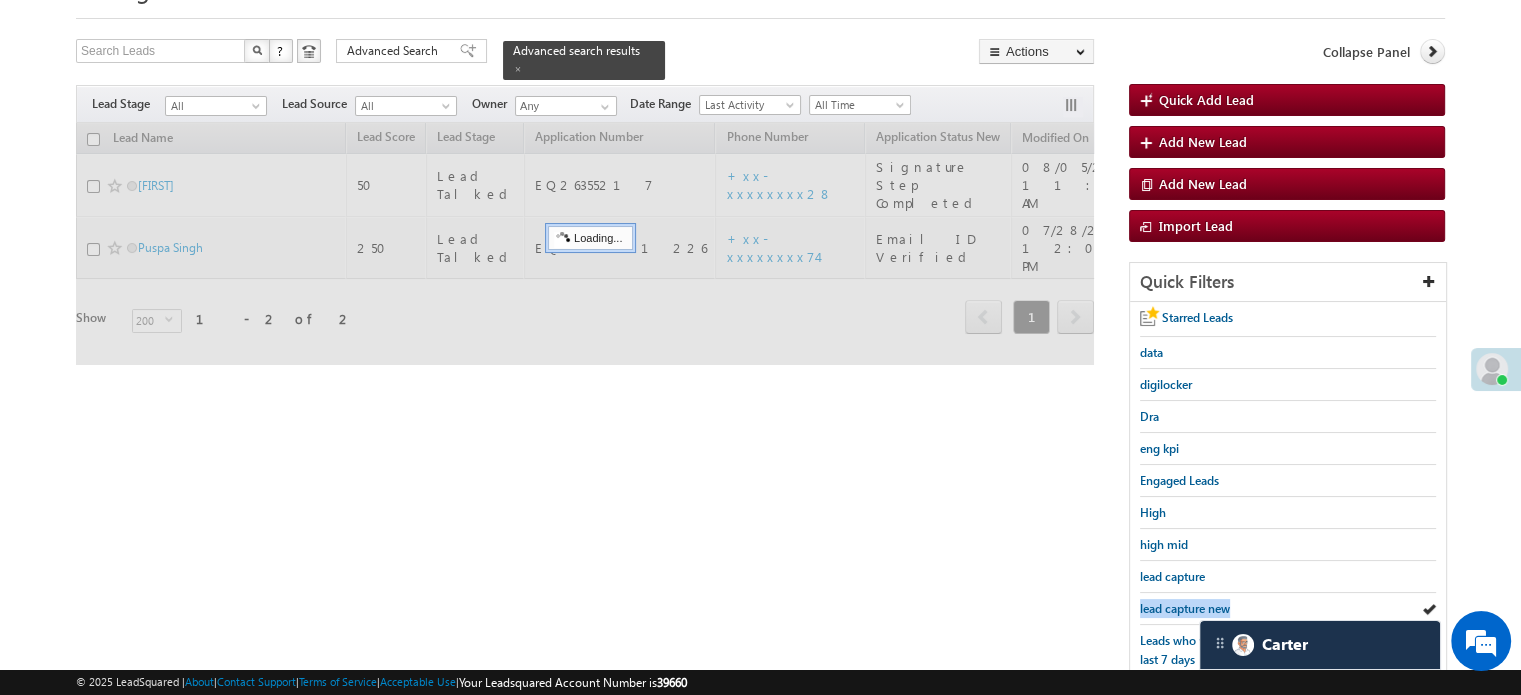 click on "lead capture new" at bounding box center [1185, 608] 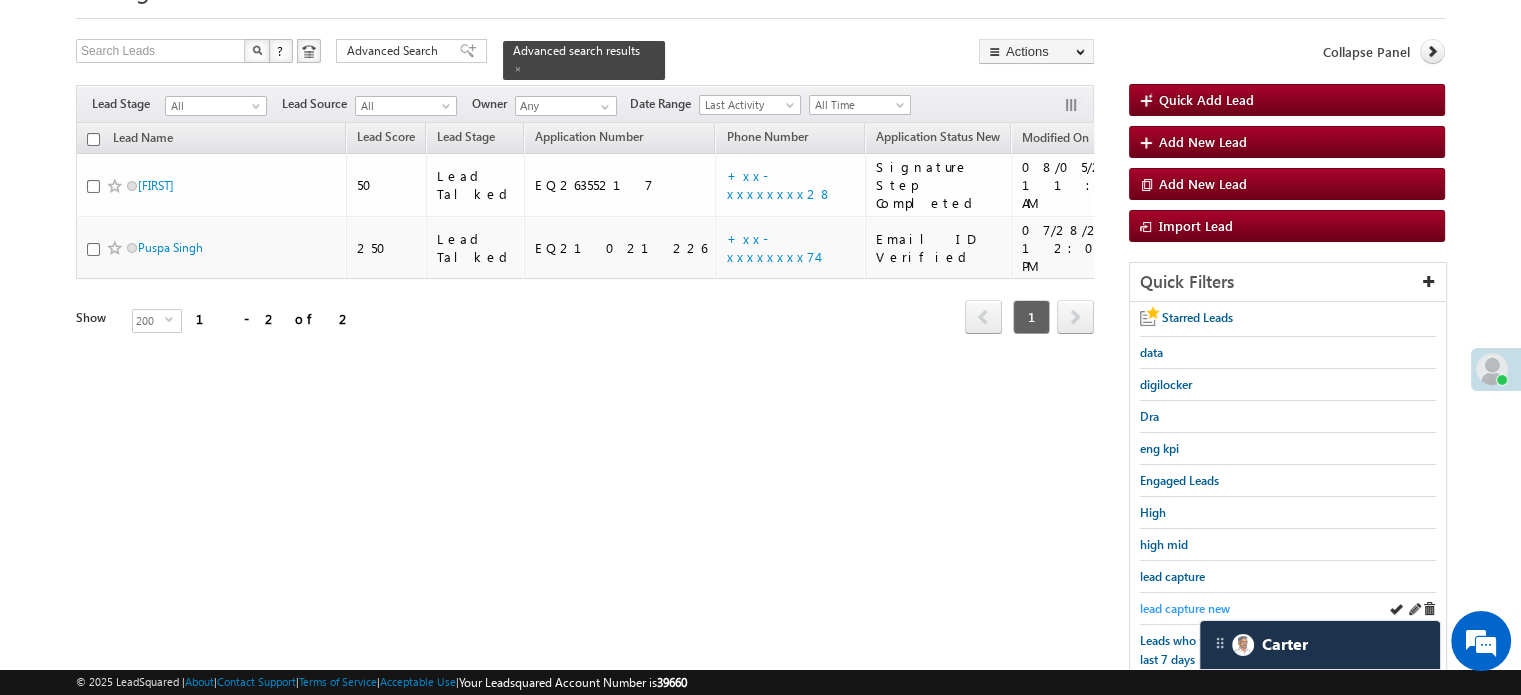 click on "lead capture new" at bounding box center (1185, 608) 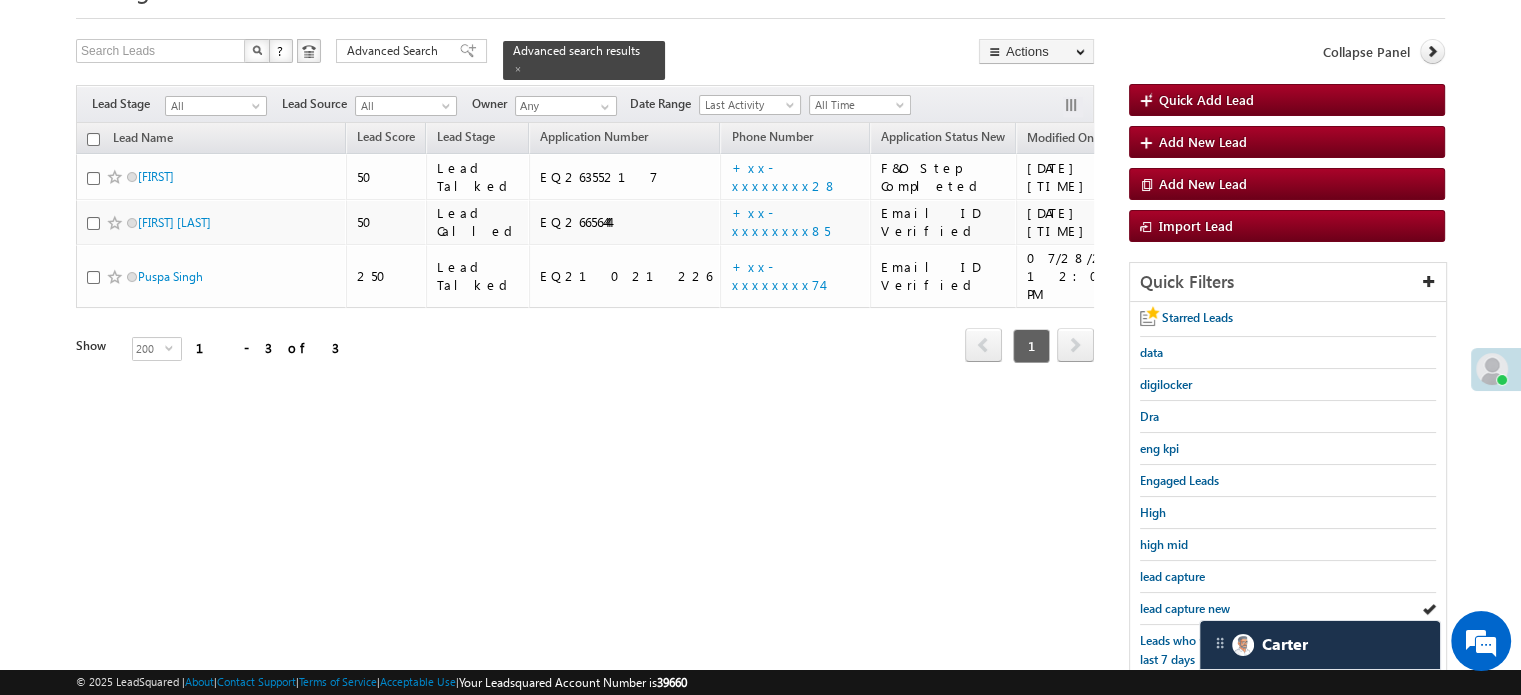 click on "lead capture new" at bounding box center (1185, 608) 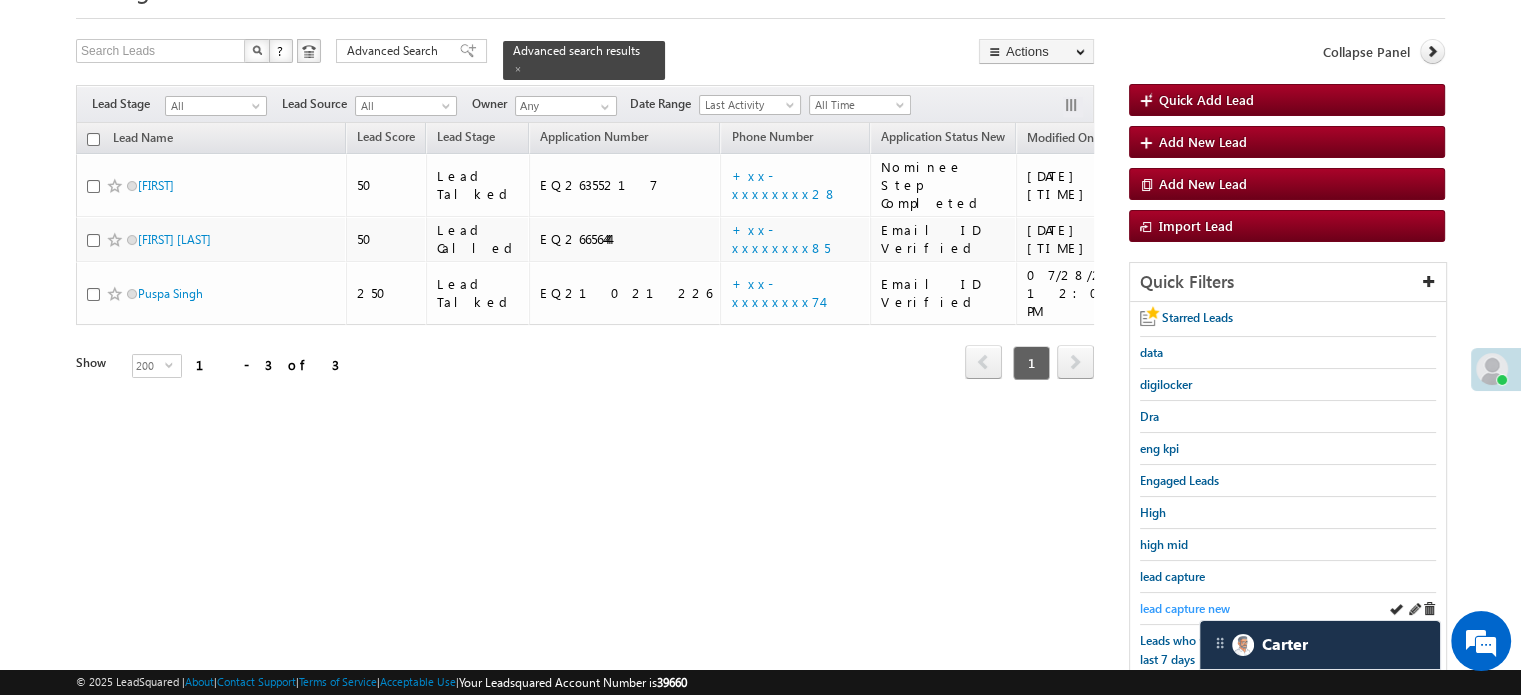 click on "lead capture new" at bounding box center (1185, 608) 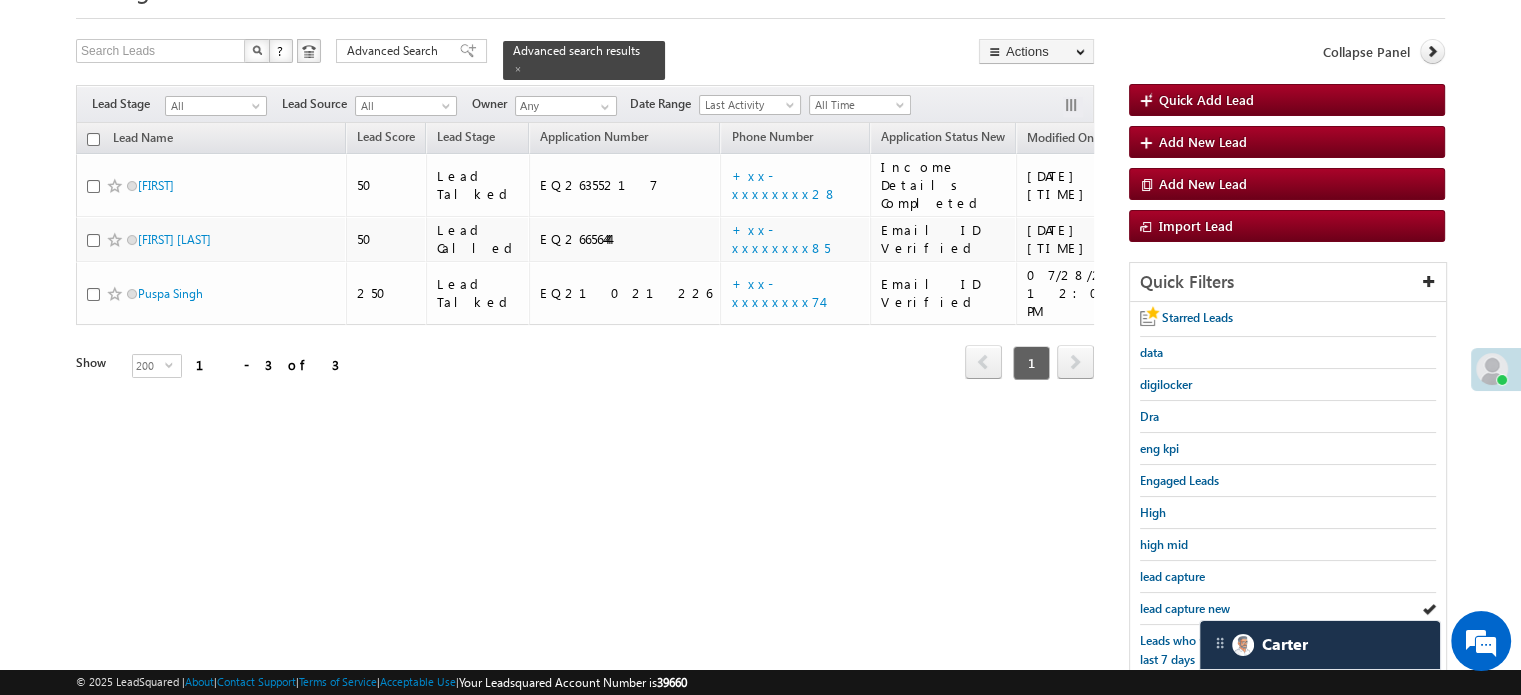 click on "lead capture new" at bounding box center (1185, 608) 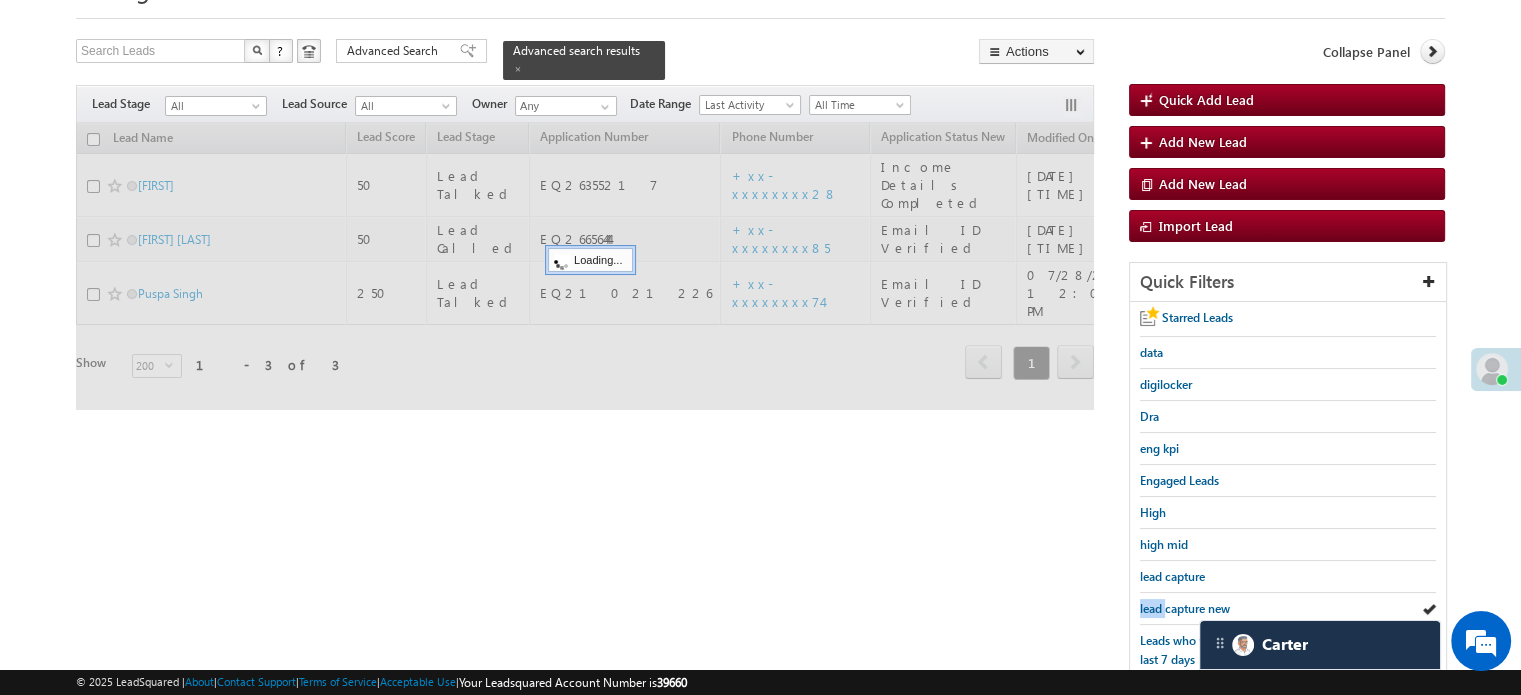 click on "lead capture new" at bounding box center [1185, 608] 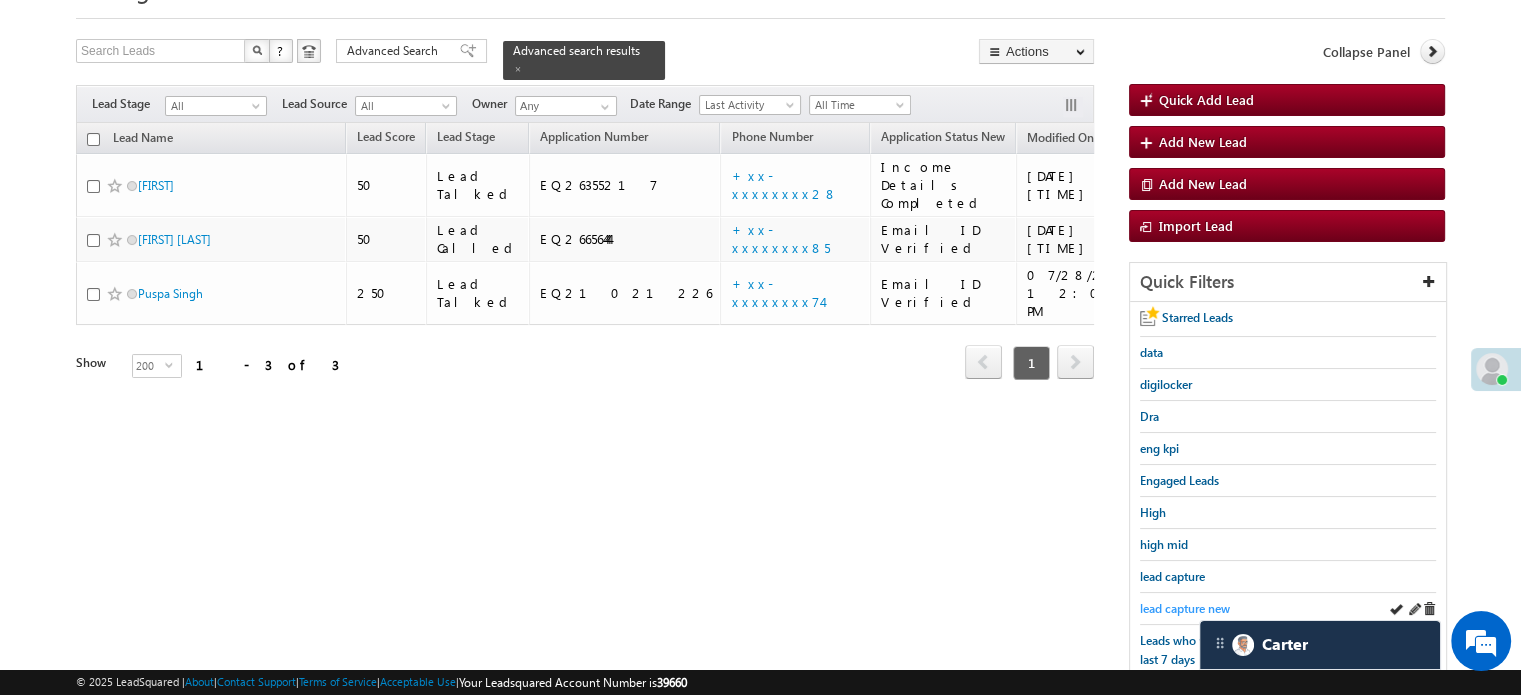 click on "lead capture new" at bounding box center (1185, 608) 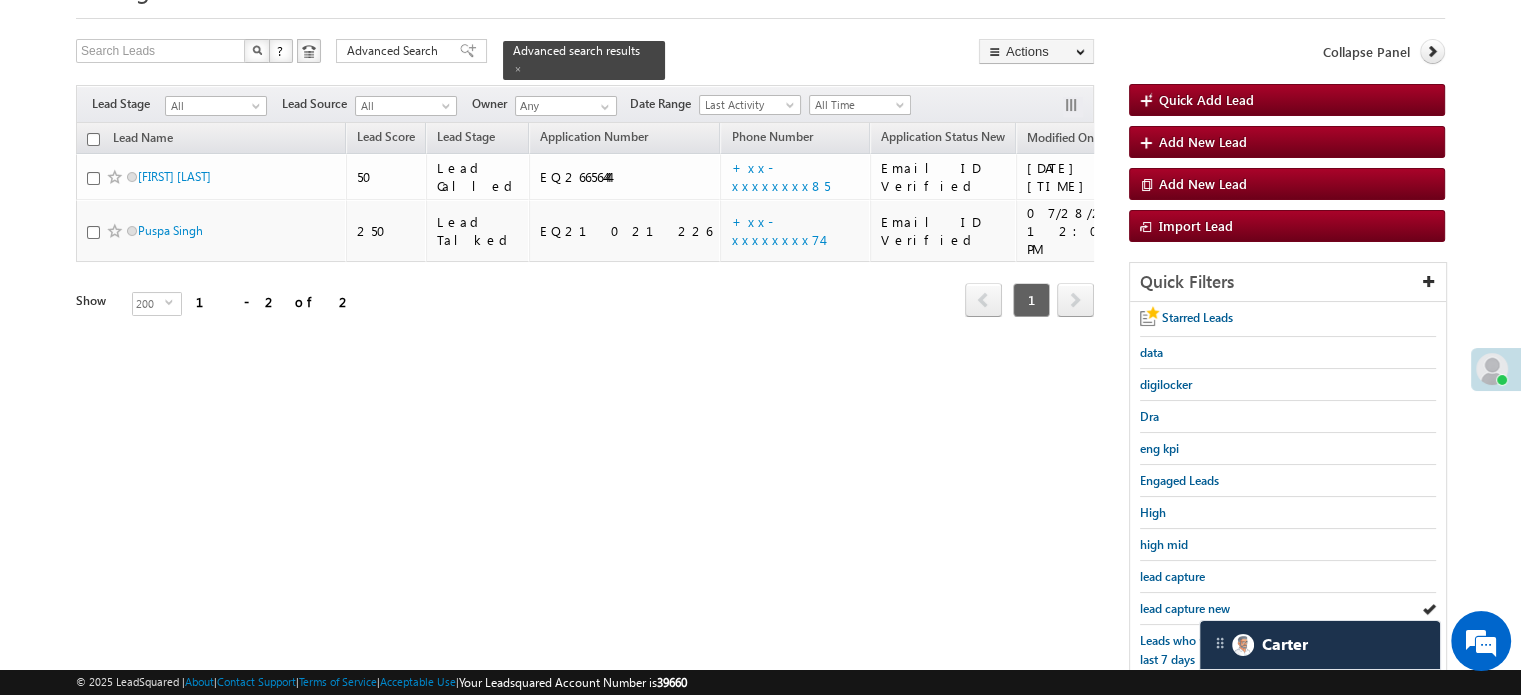 click on "lead capture new" at bounding box center (1185, 608) 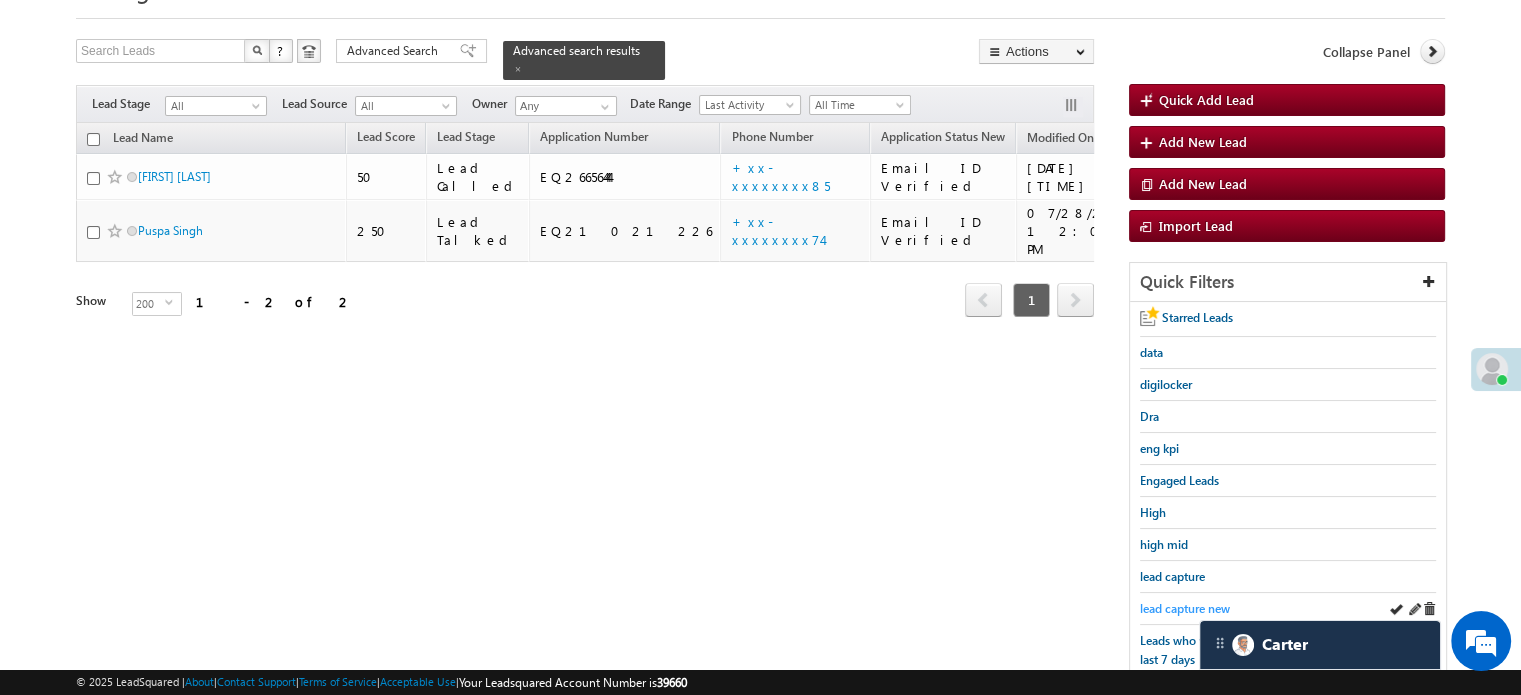 click on "lead capture new" at bounding box center (1185, 608) 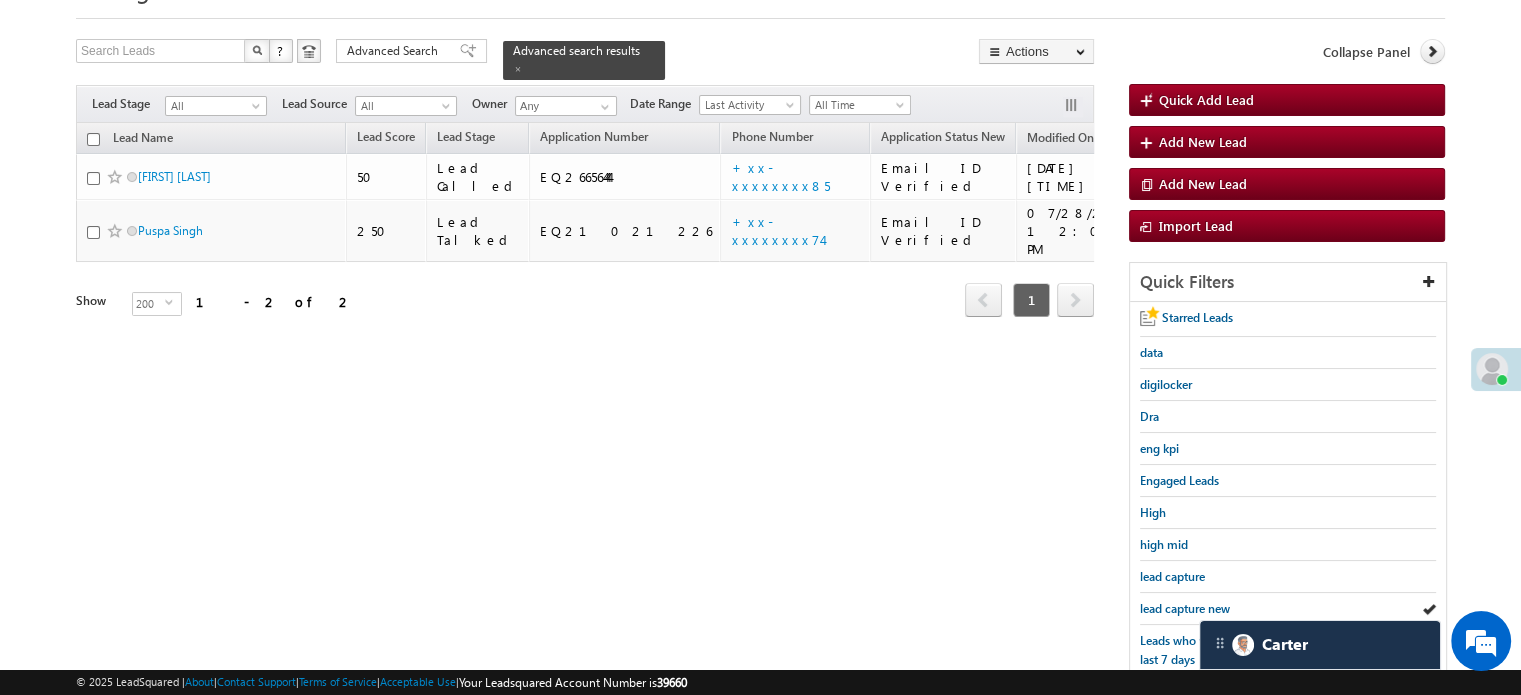 click on "lead capture new" at bounding box center [1185, 608] 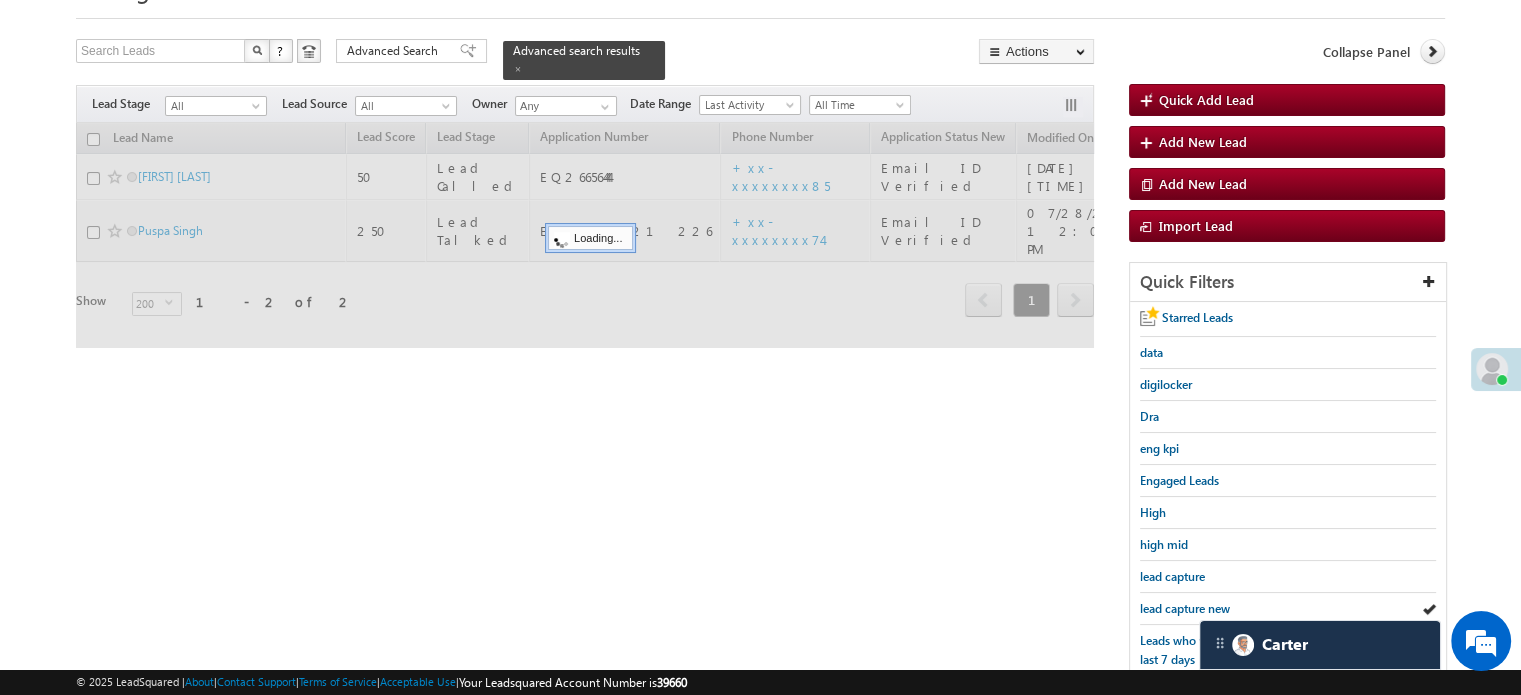 click on "lead capture new" at bounding box center (1185, 608) 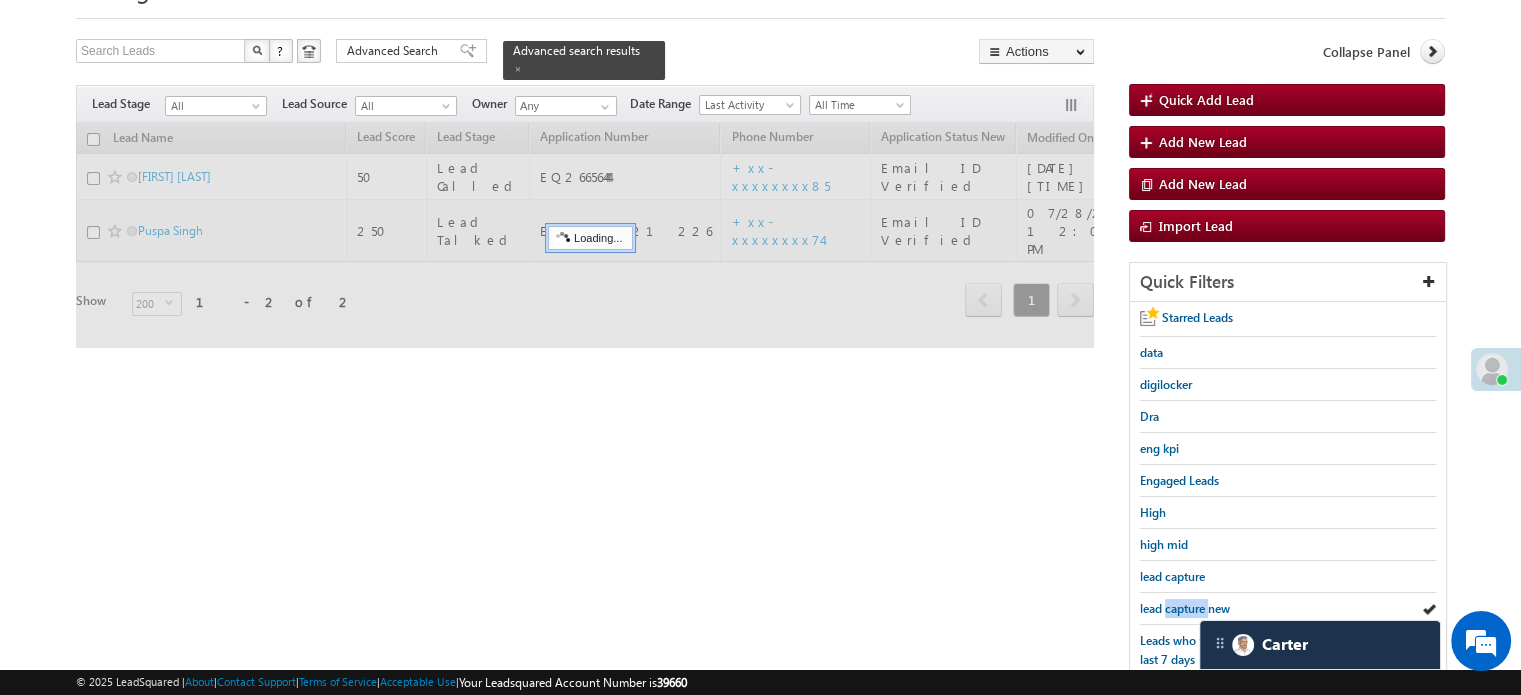 click on "lead capture new" at bounding box center (1185, 608) 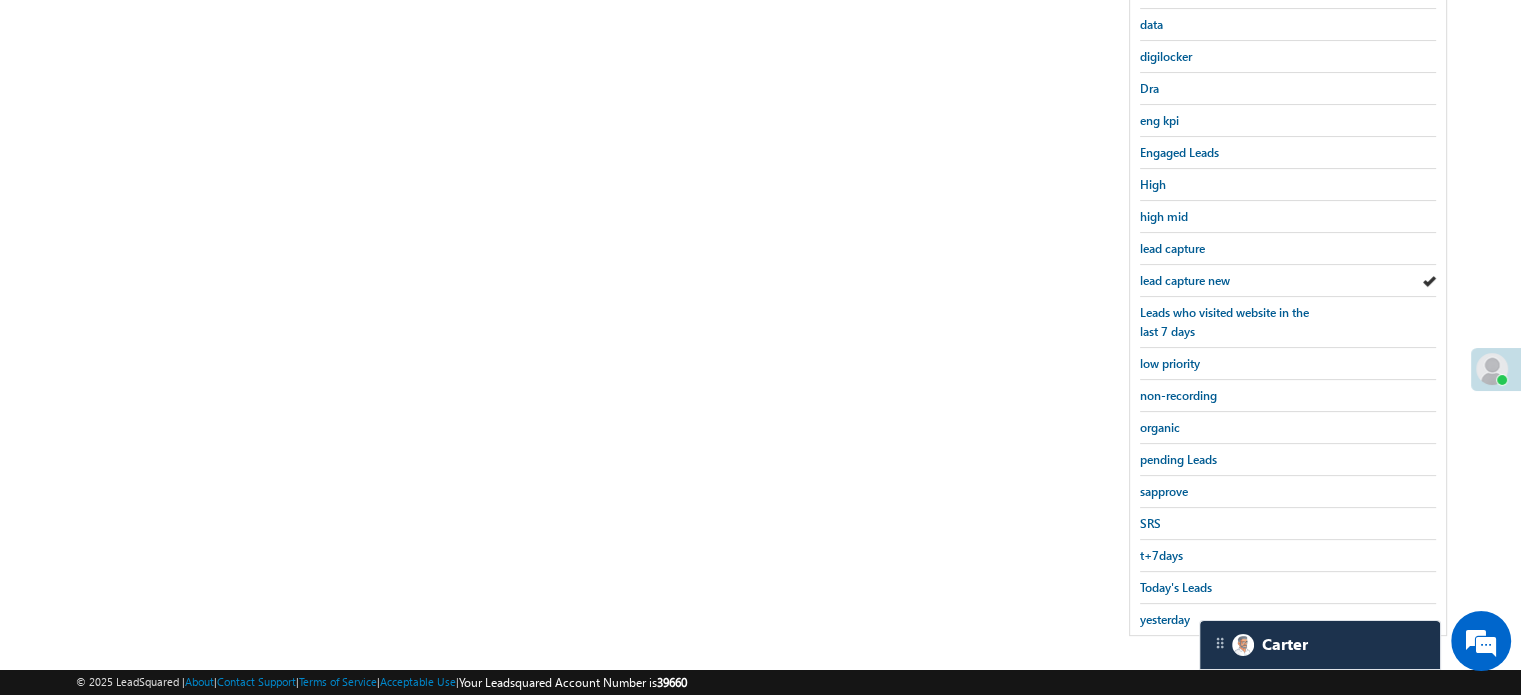 scroll, scrollTop: 429, scrollLeft: 0, axis: vertical 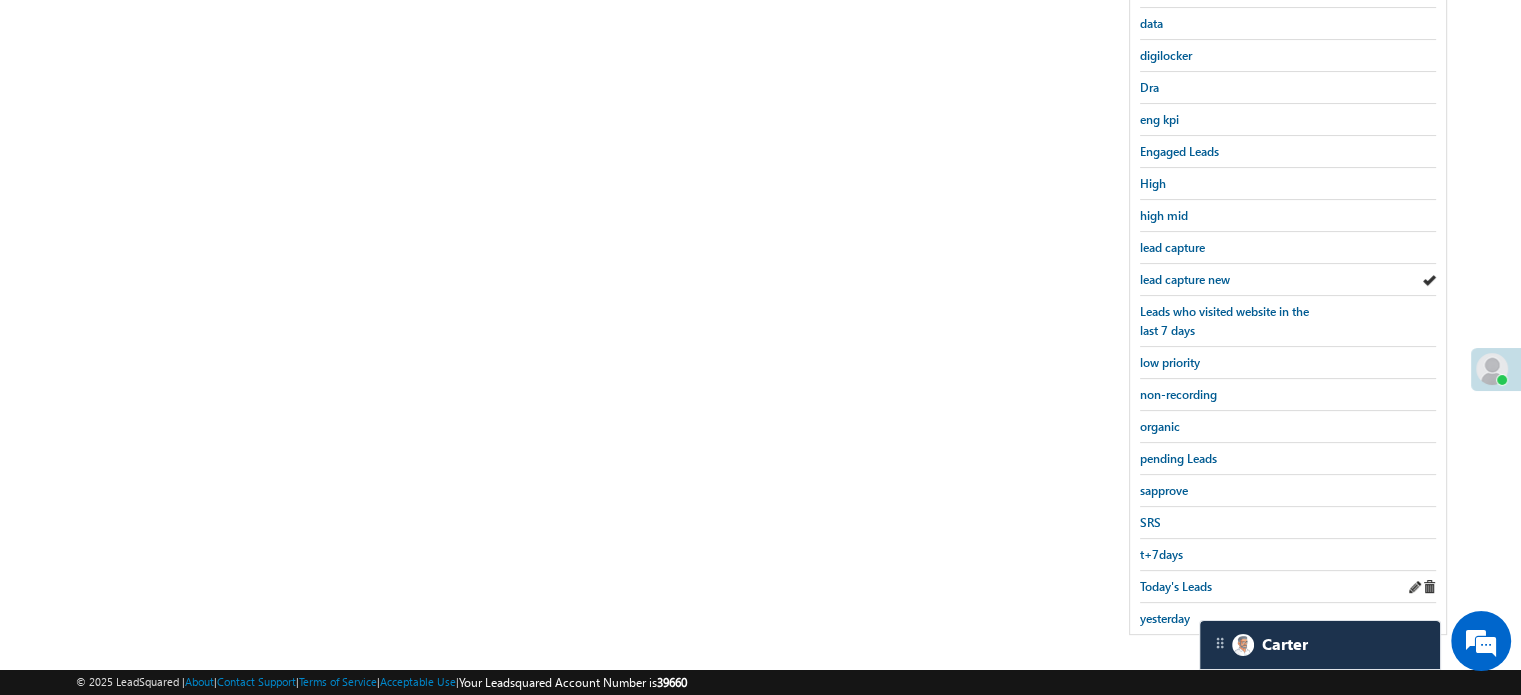 click on "Today's Leads" at bounding box center [1288, 587] 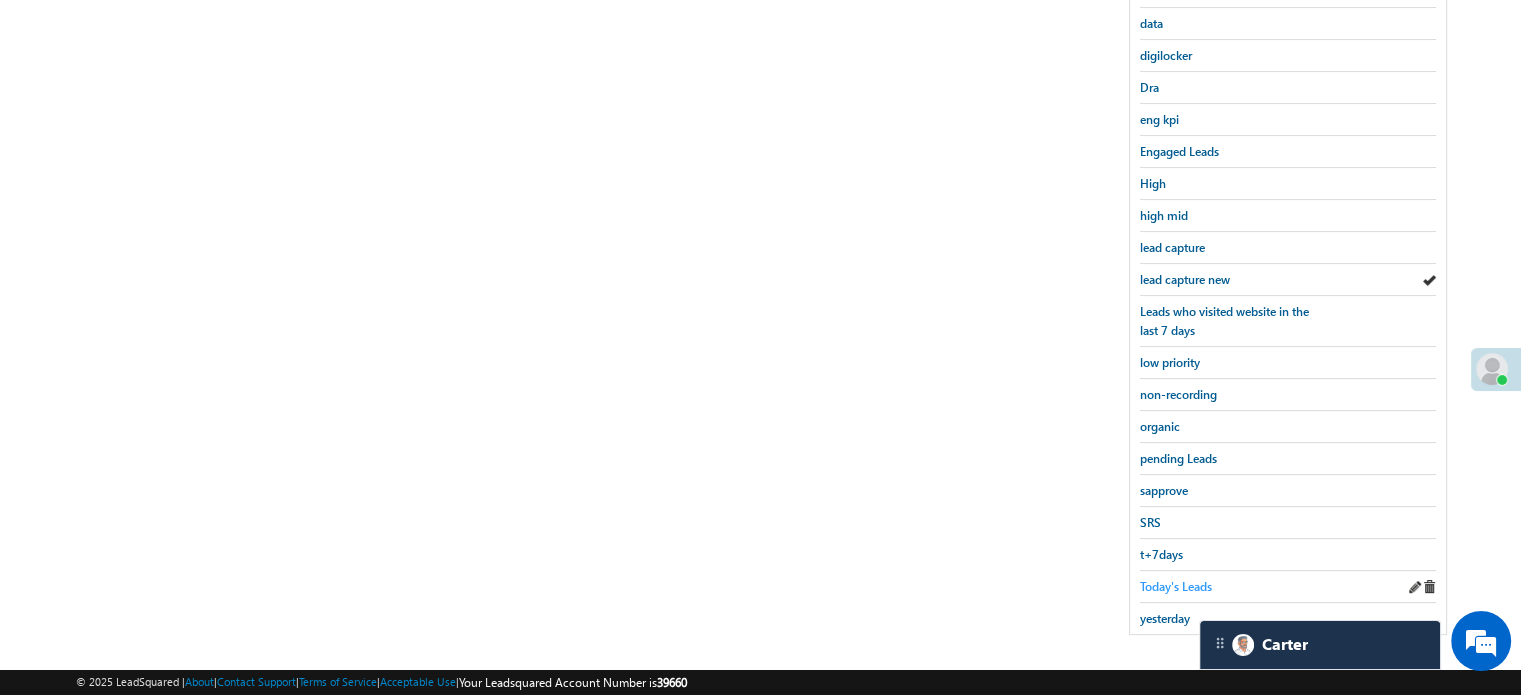 click on "Today's Leads" at bounding box center (1176, 586) 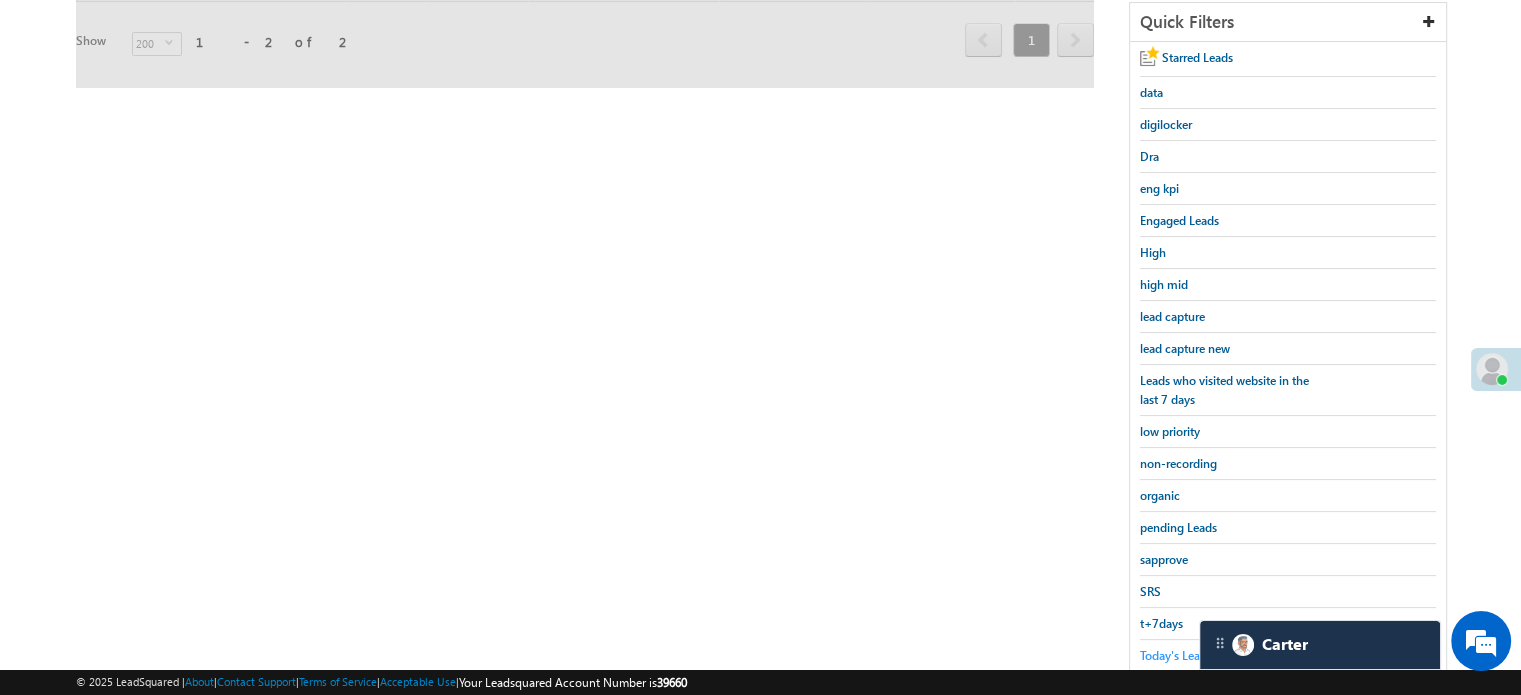scroll, scrollTop: 129, scrollLeft: 0, axis: vertical 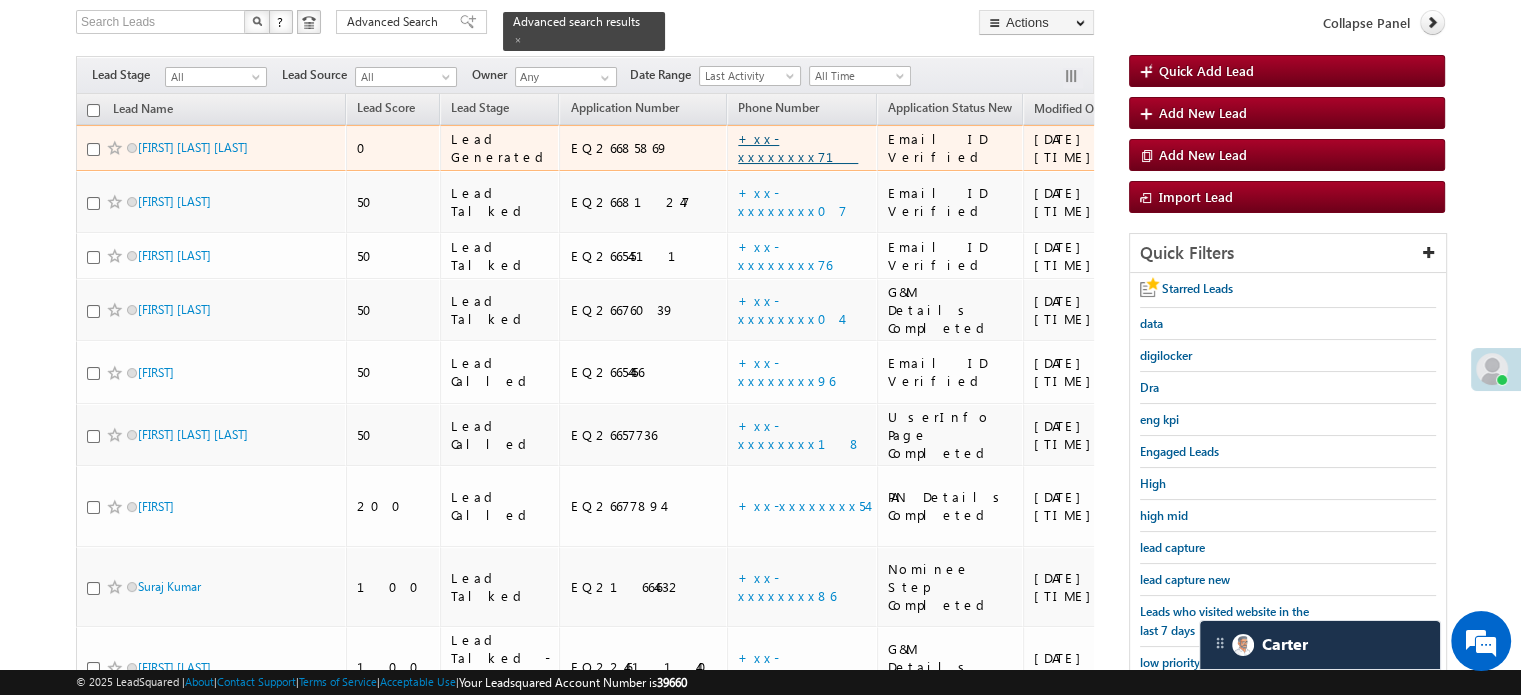 click on "+xx-xxxxxxxx71" at bounding box center [798, 147] 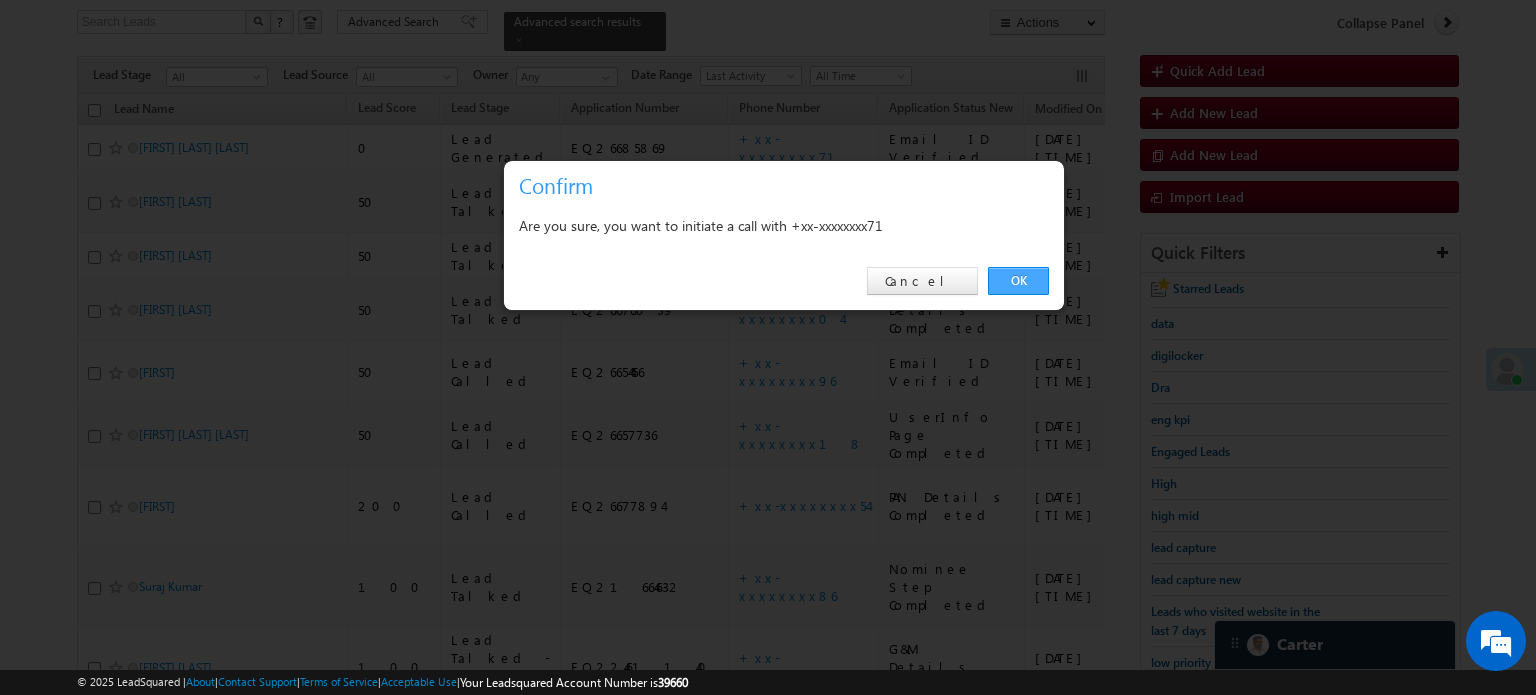 click on "OK" at bounding box center [1018, 281] 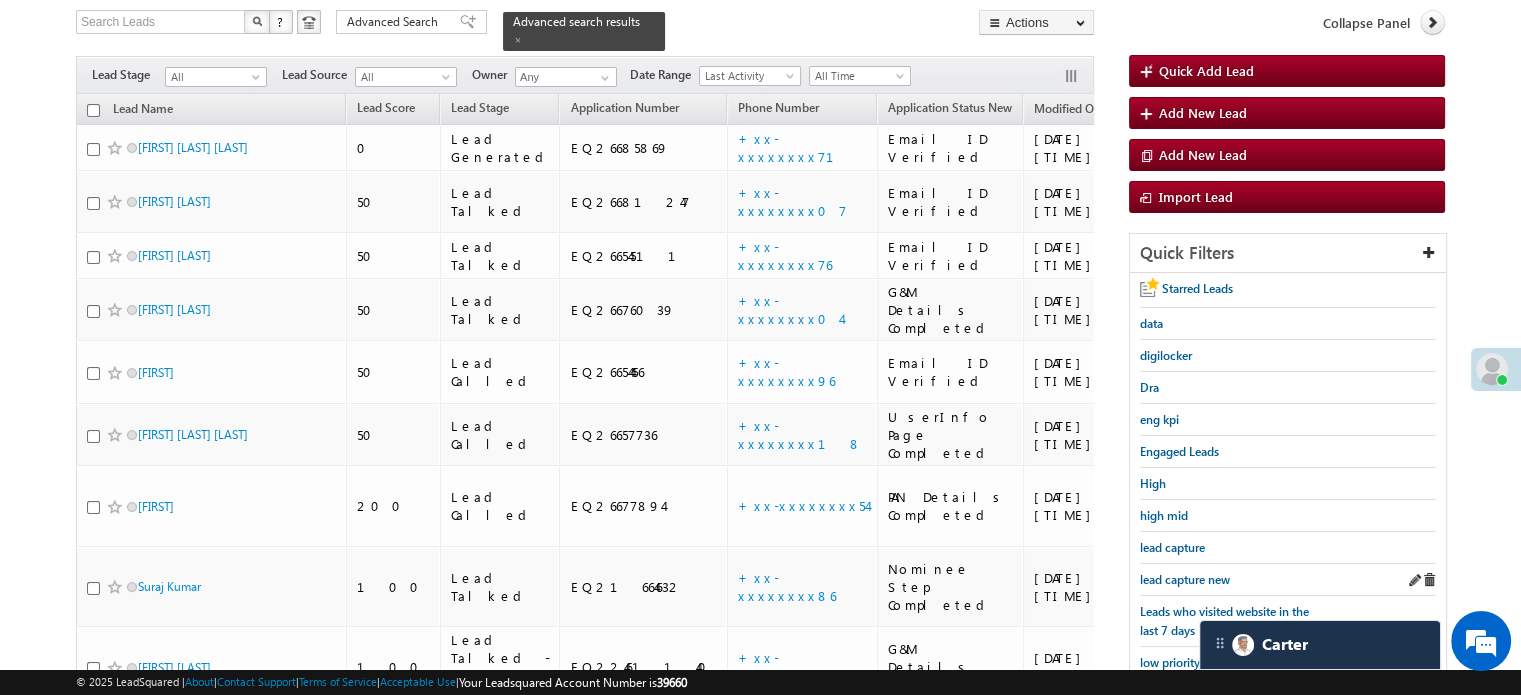 click on "lead capture new" at bounding box center (1288, 580) 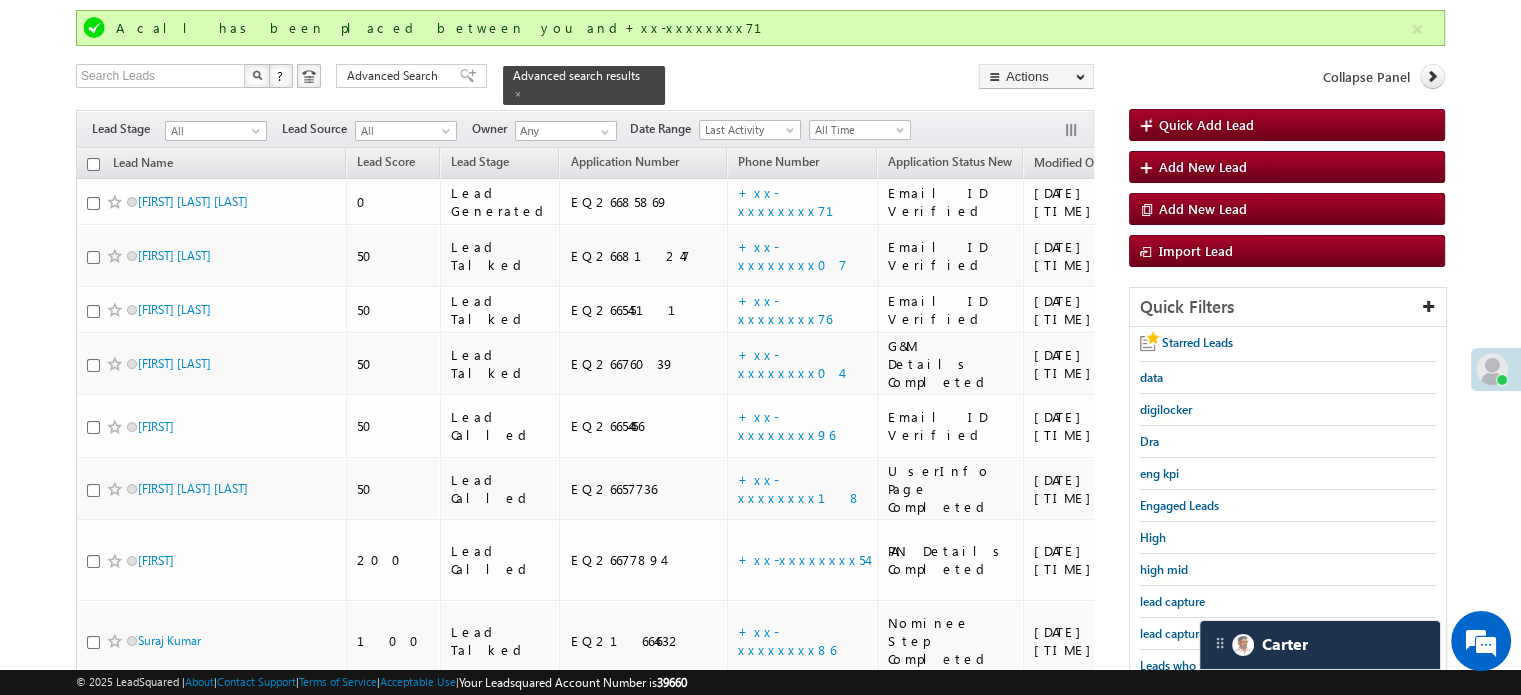 scroll, scrollTop: 183, scrollLeft: 0, axis: vertical 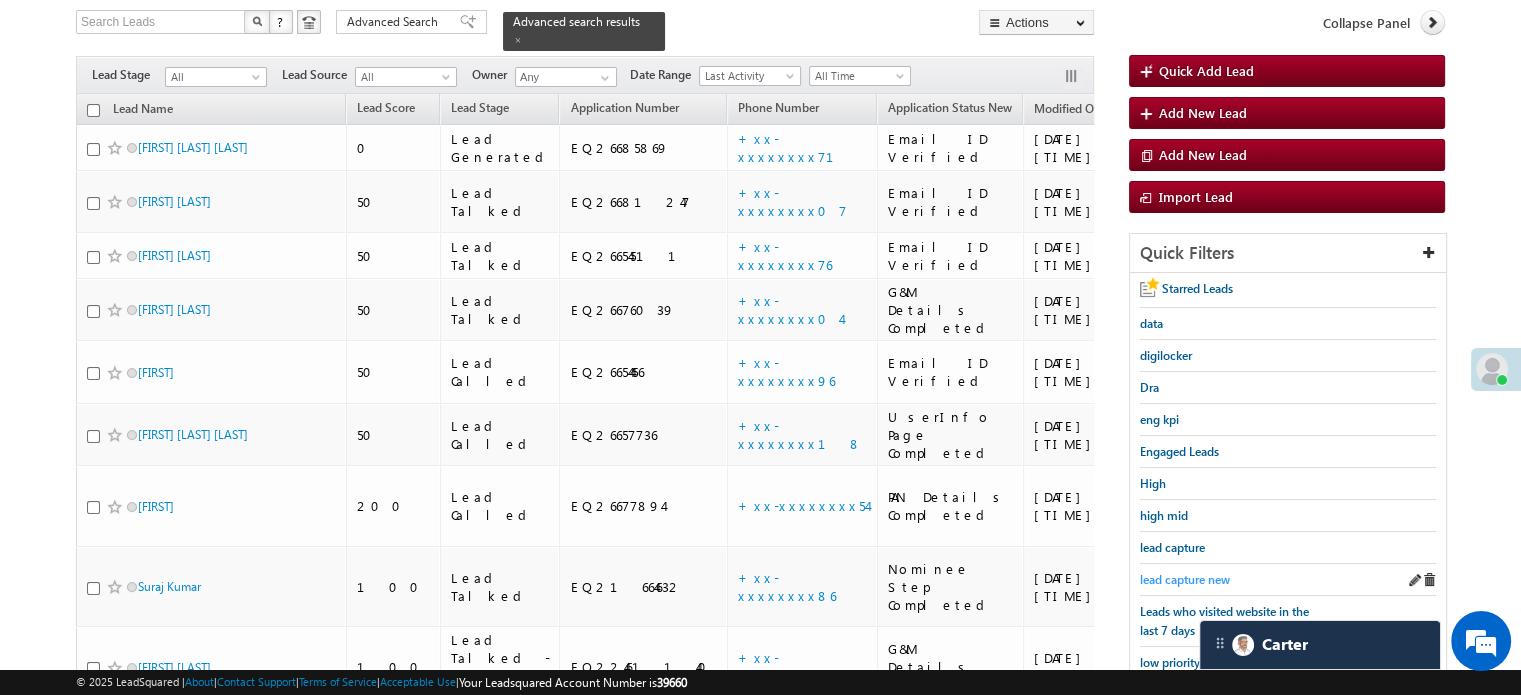 click on "lead capture new" at bounding box center (1185, 579) 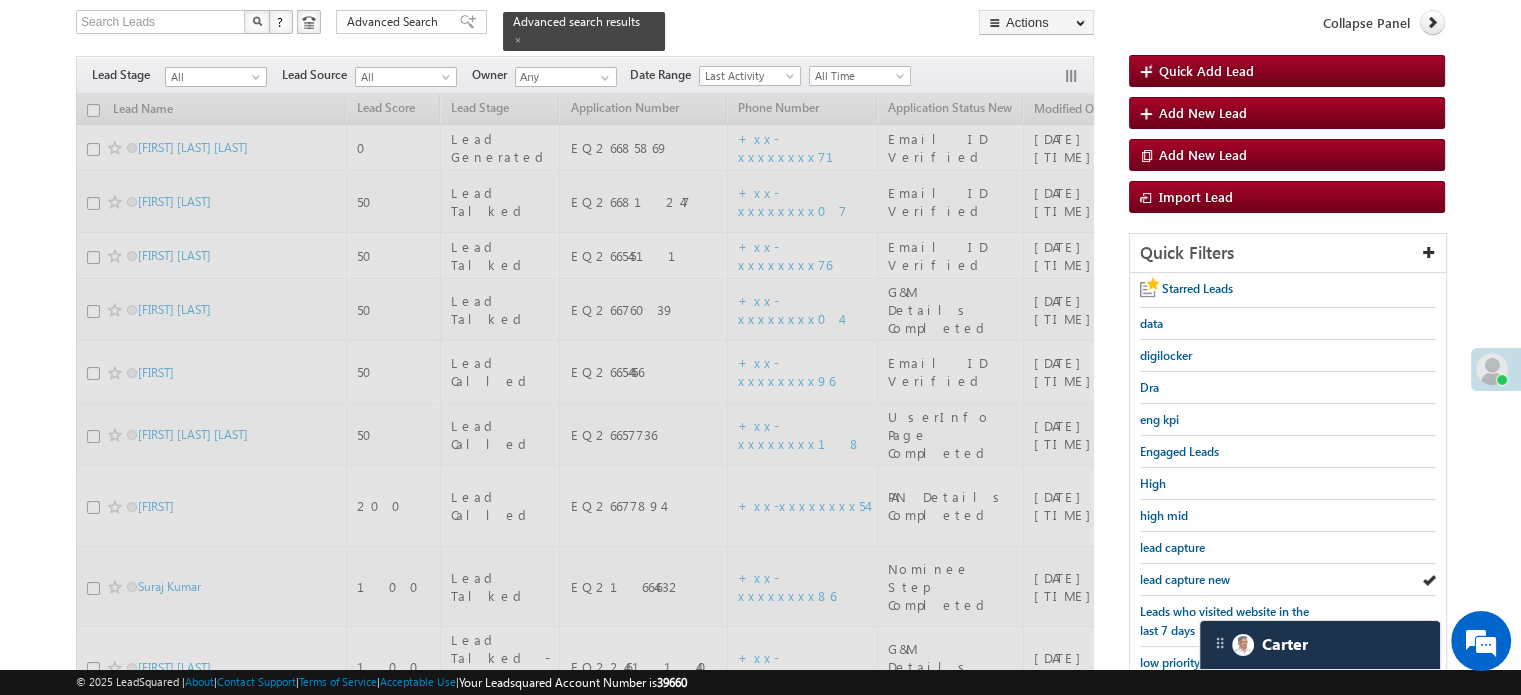 scroll, scrollTop: 129, scrollLeft: 0, axis: vertical 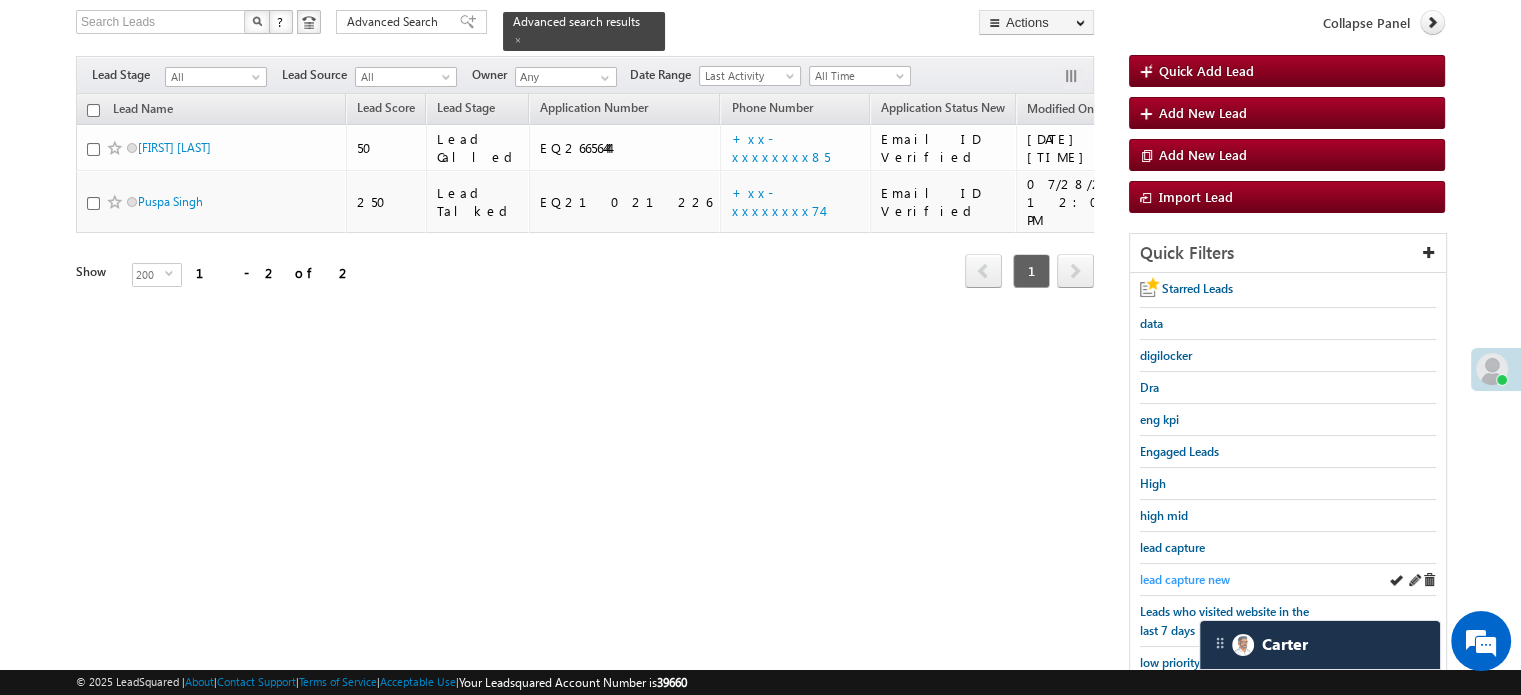 click on "lead capture new" at bounding box center [1185, 579] 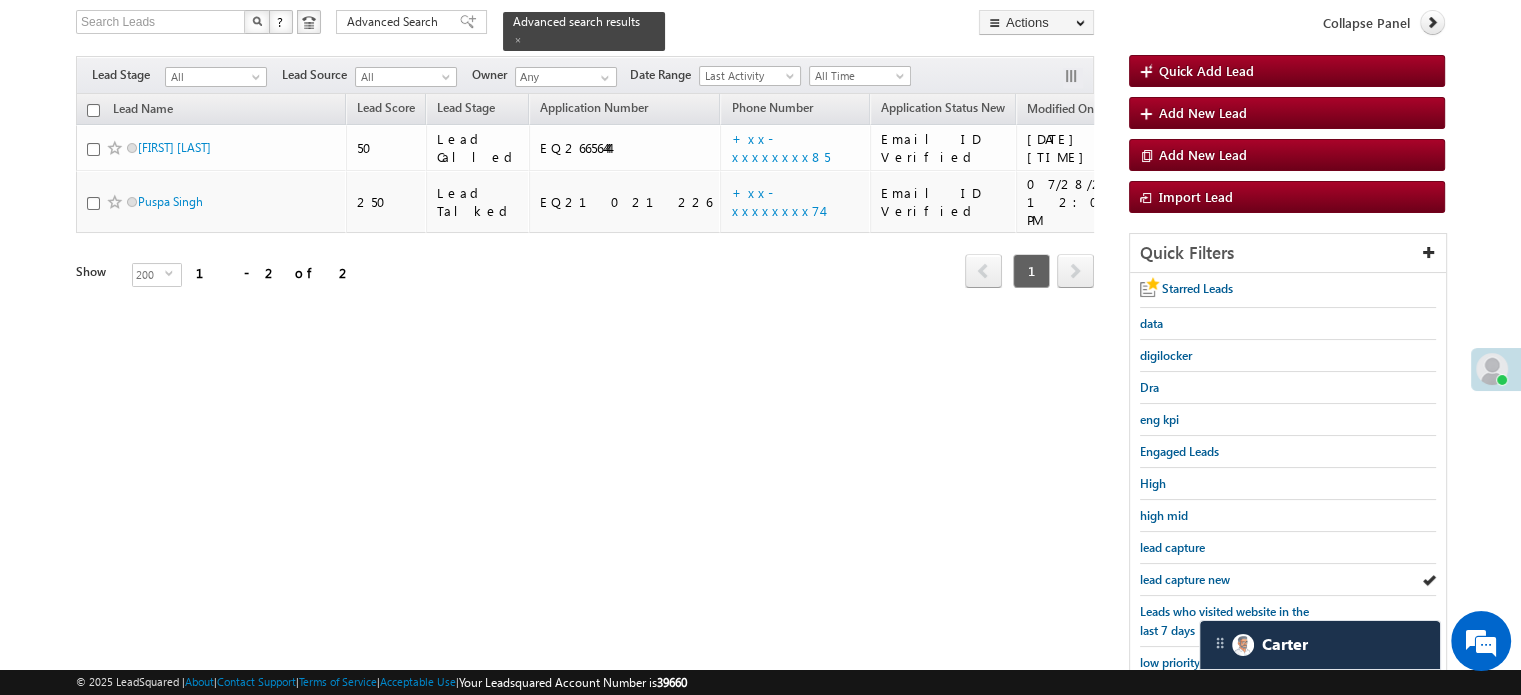 drag, startPoint x: 1210, startPoint y: 573, endPoint x: 916, endPoint y: 71, distance: 581.756 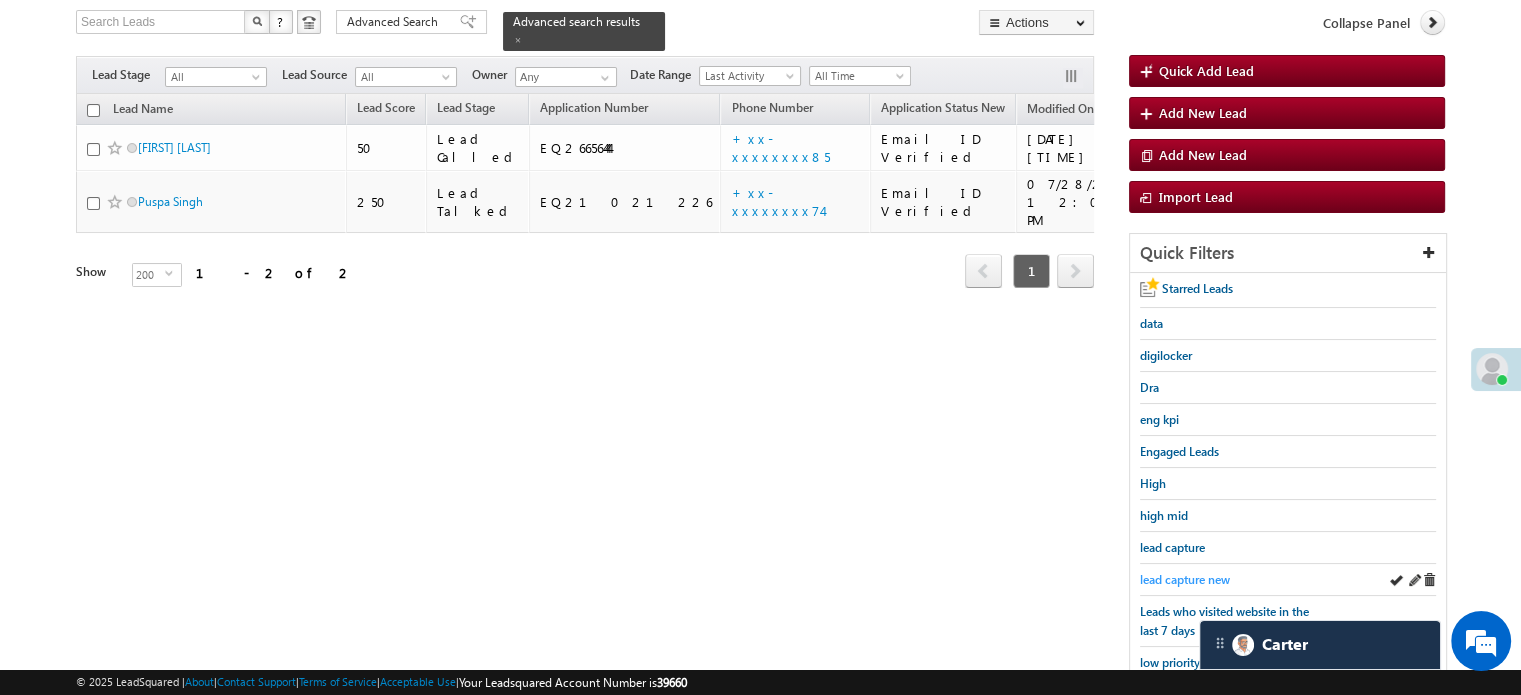 click on "lead capture new" at bounding box center (1185, 579) 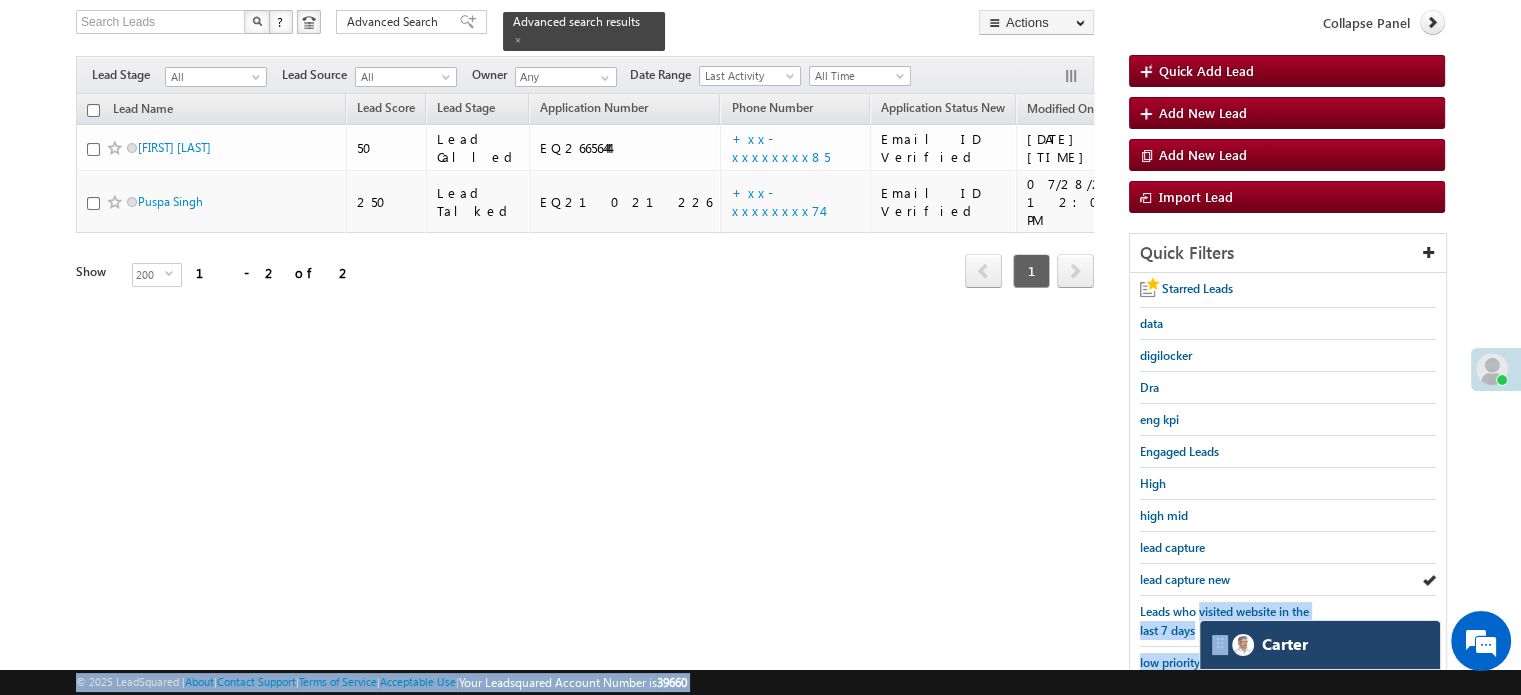 drag, startPoint x: 1244, startPoint y: 652, endPoint x: 1264, endPoint y: 651, distance: 20.024984 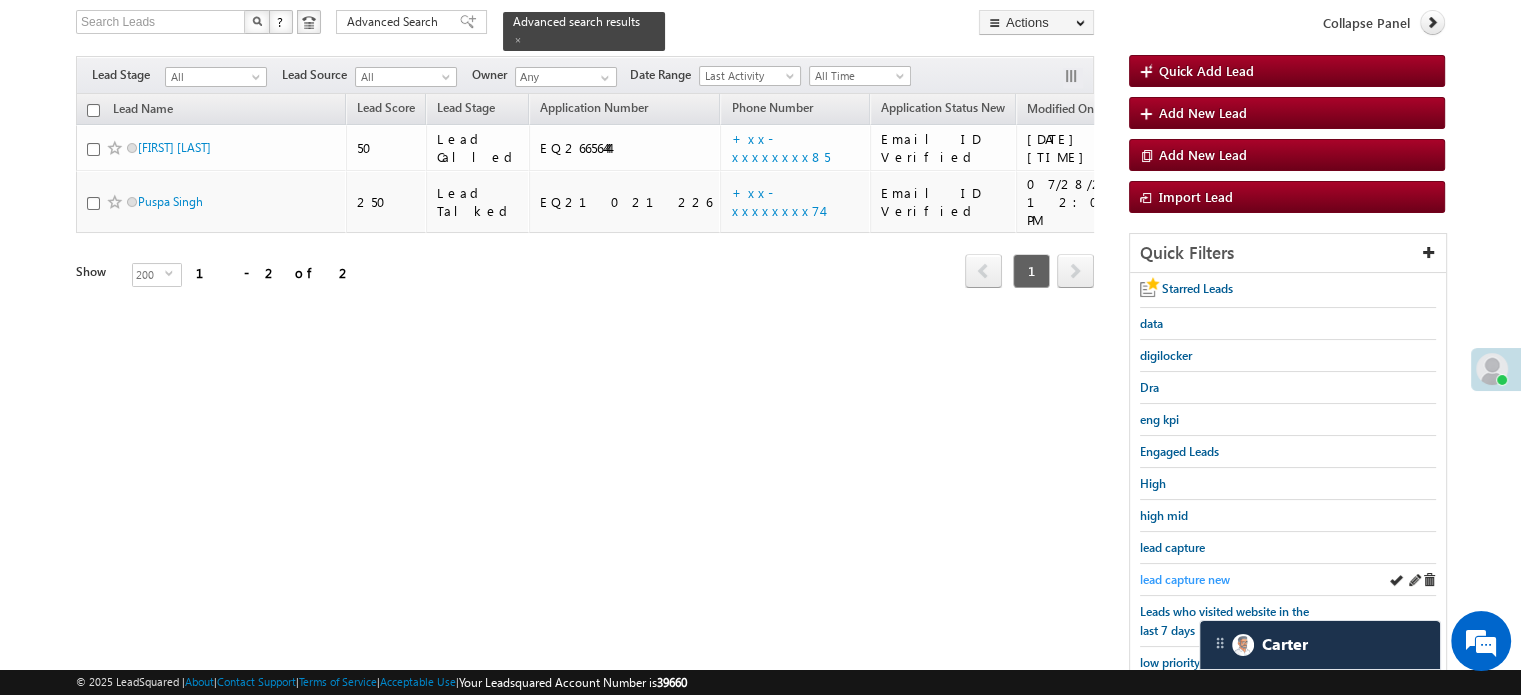 click on "lead capture new" at bounding box center (1185, 579) 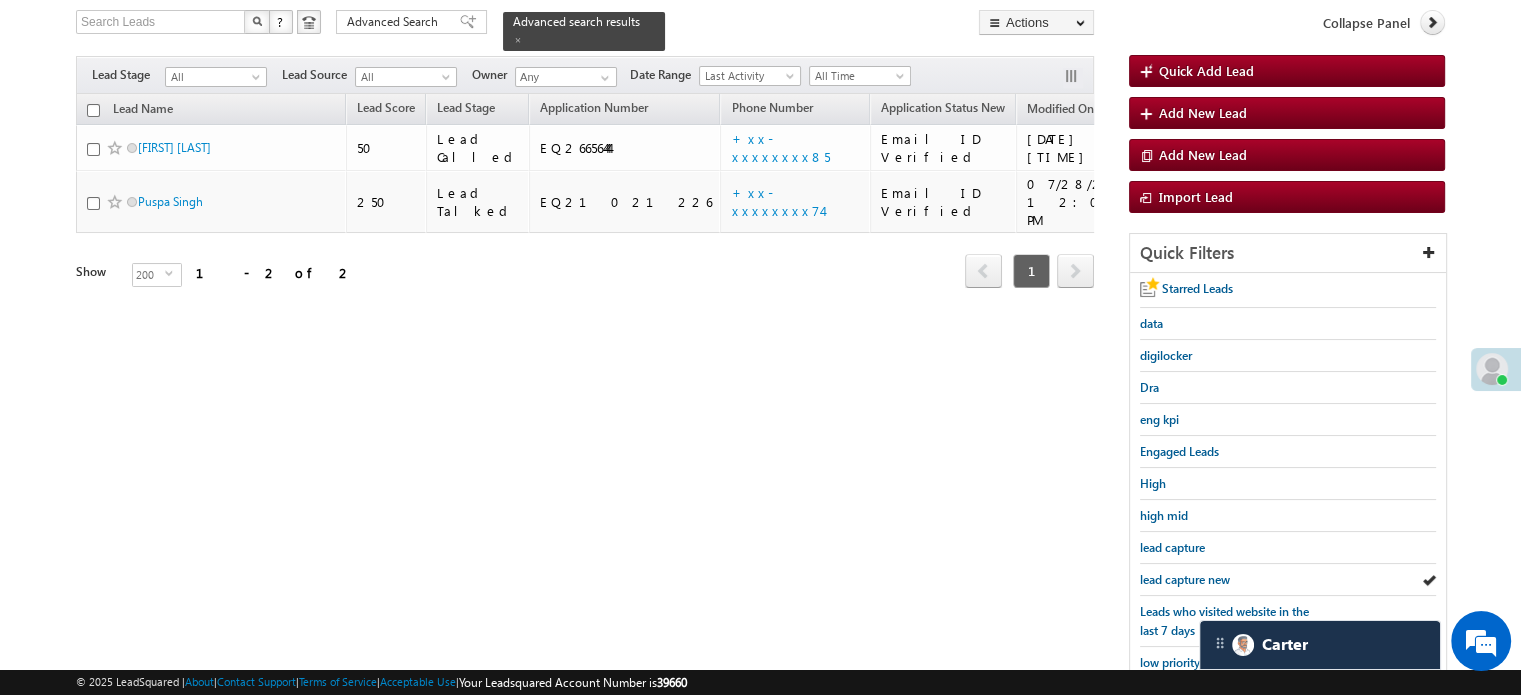 click on "lead capture new" at bounding box center [1185, 579] 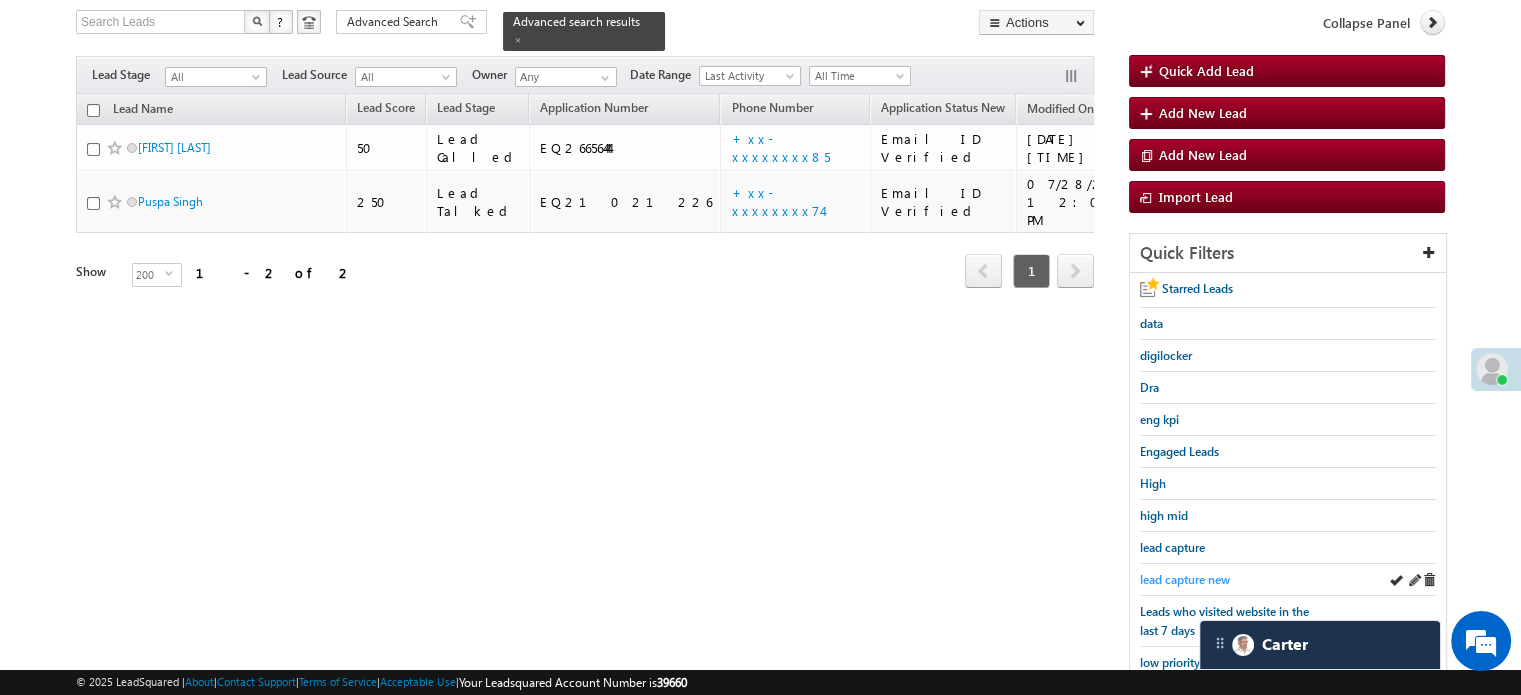 click on "lead capture new" at bounding box center (1185, 579) 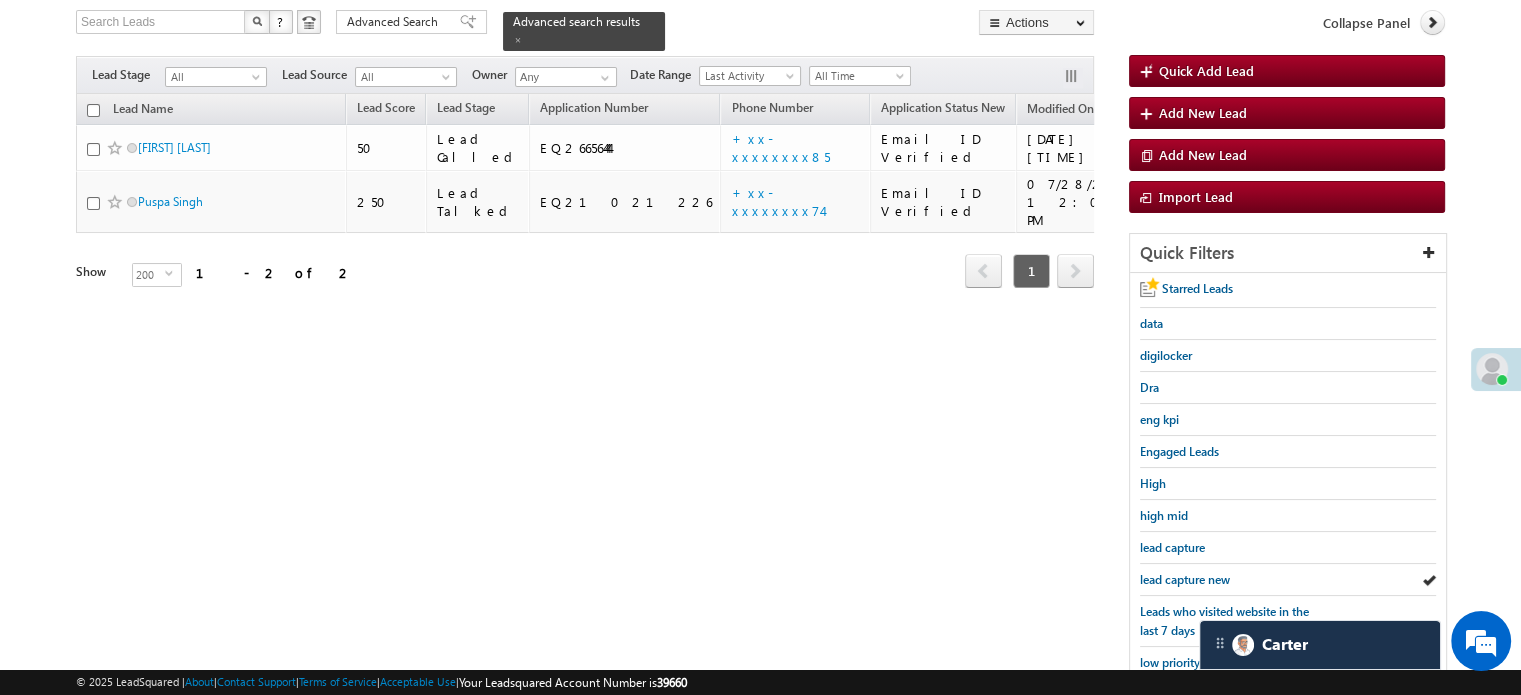 click on "lead capture new" at bounding box center (1185, 579) 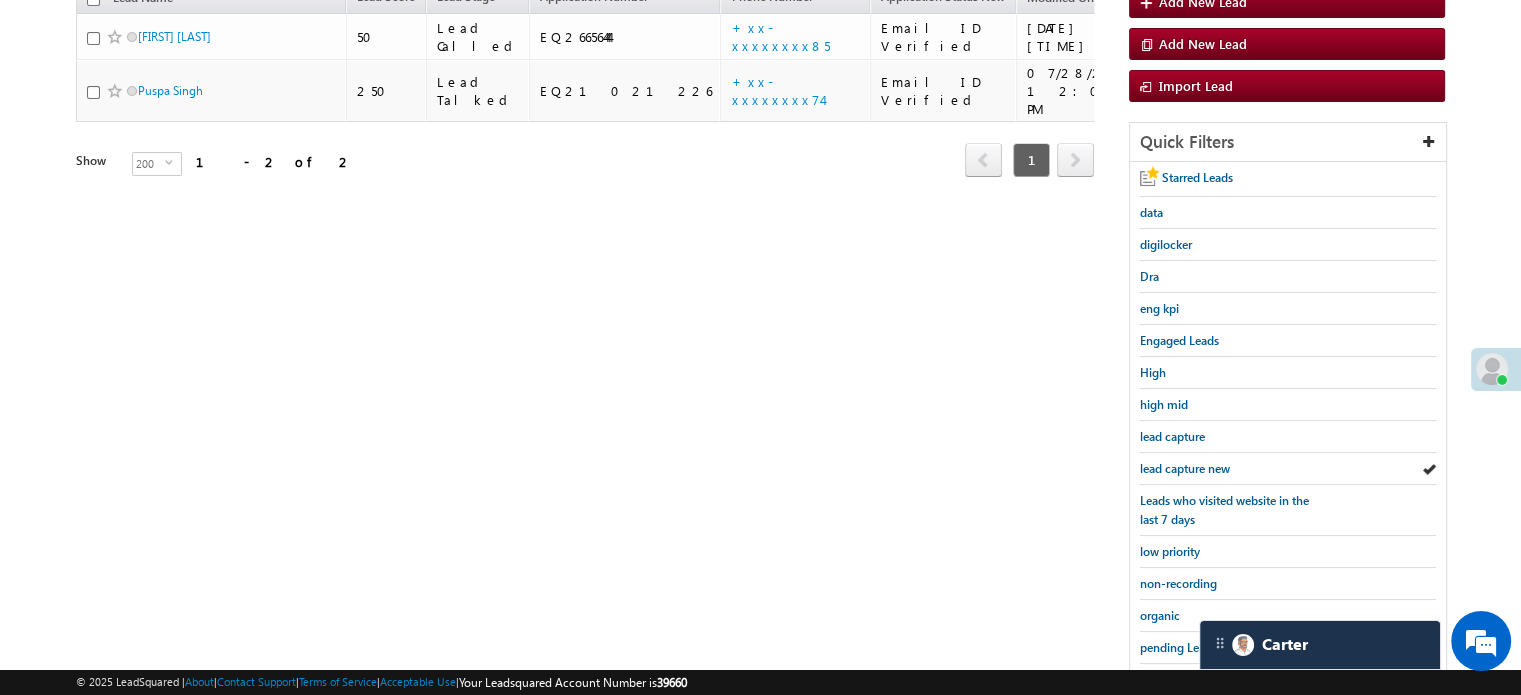 scroll, scrollTop: 429, scrollLeft: 0, axis: vertical 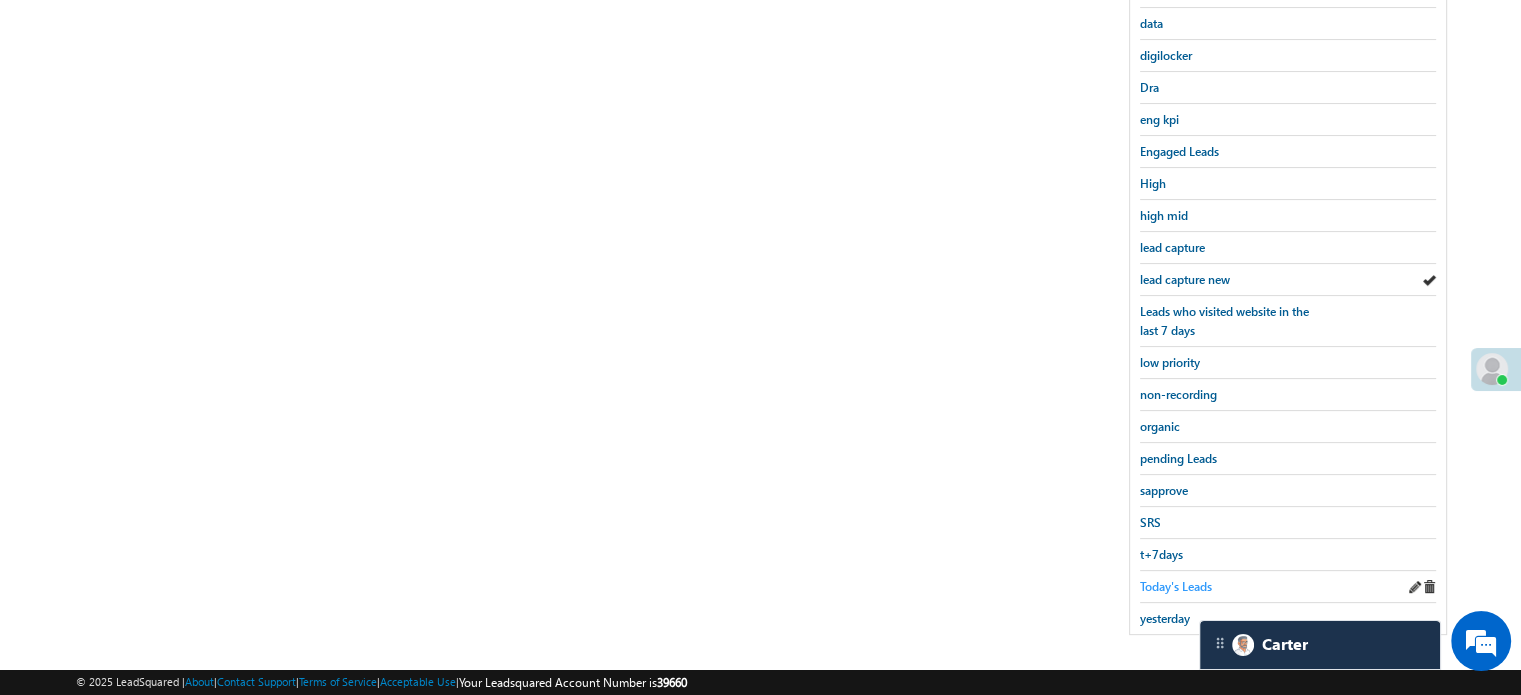 click on "Today's Leads" at bounding box center (1176, 586) 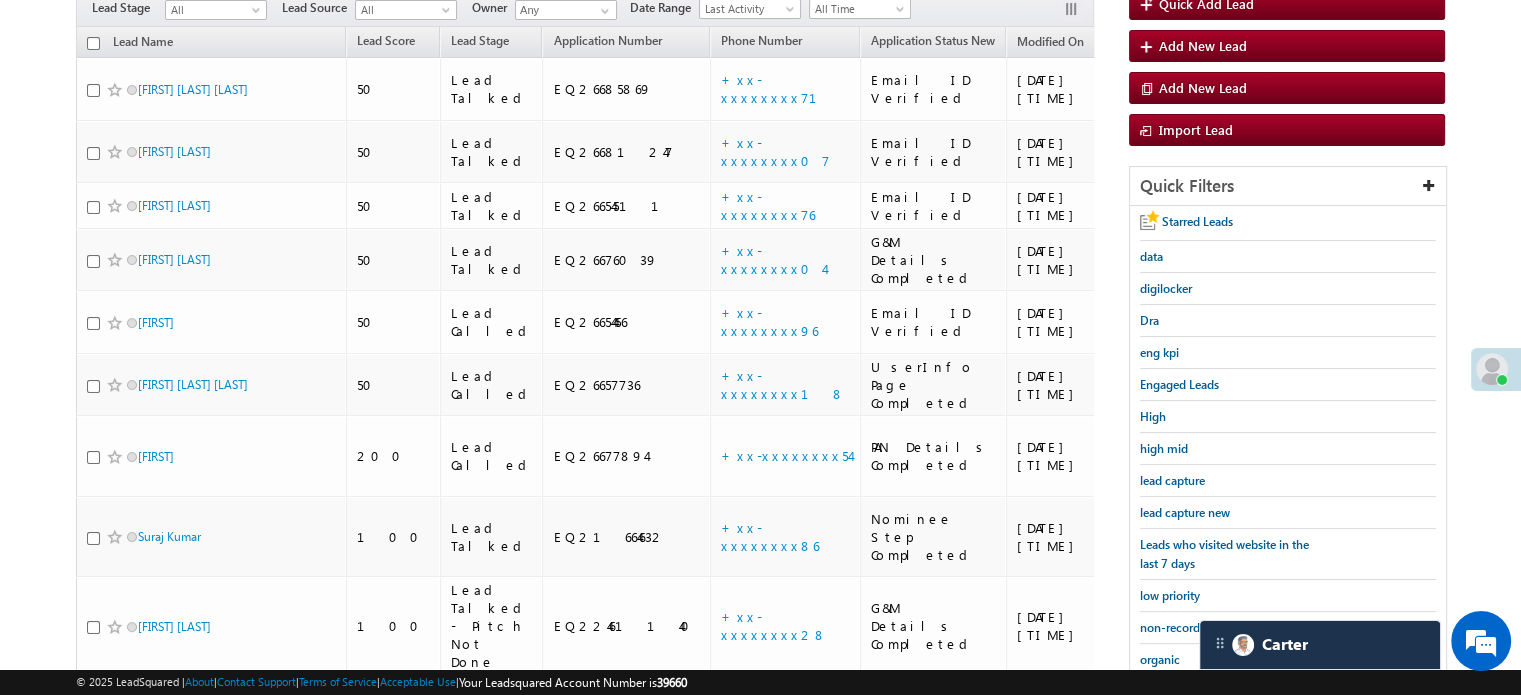 scroll, scrollTop: 200, scrollLeft: 0, axis: vertical 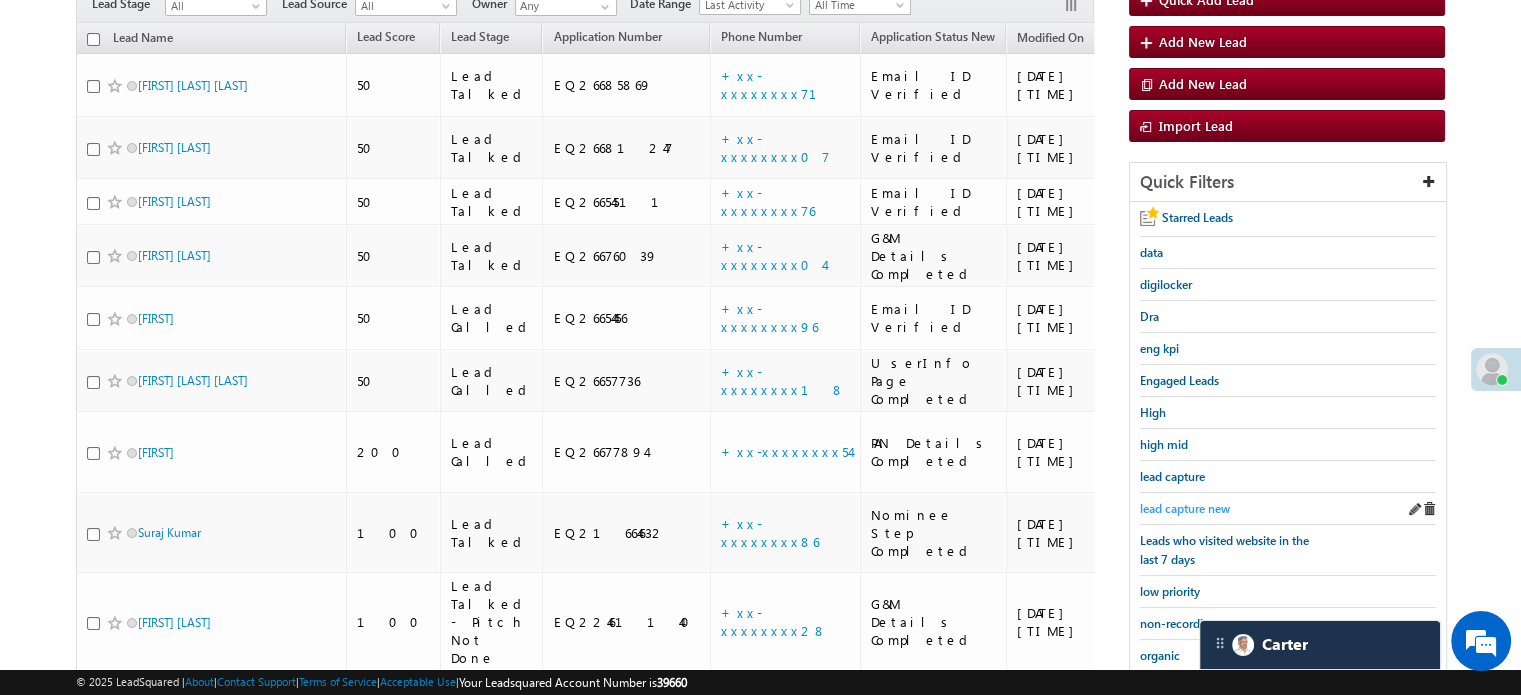 click on "lead capture new" at bounding box center [1185, 508] 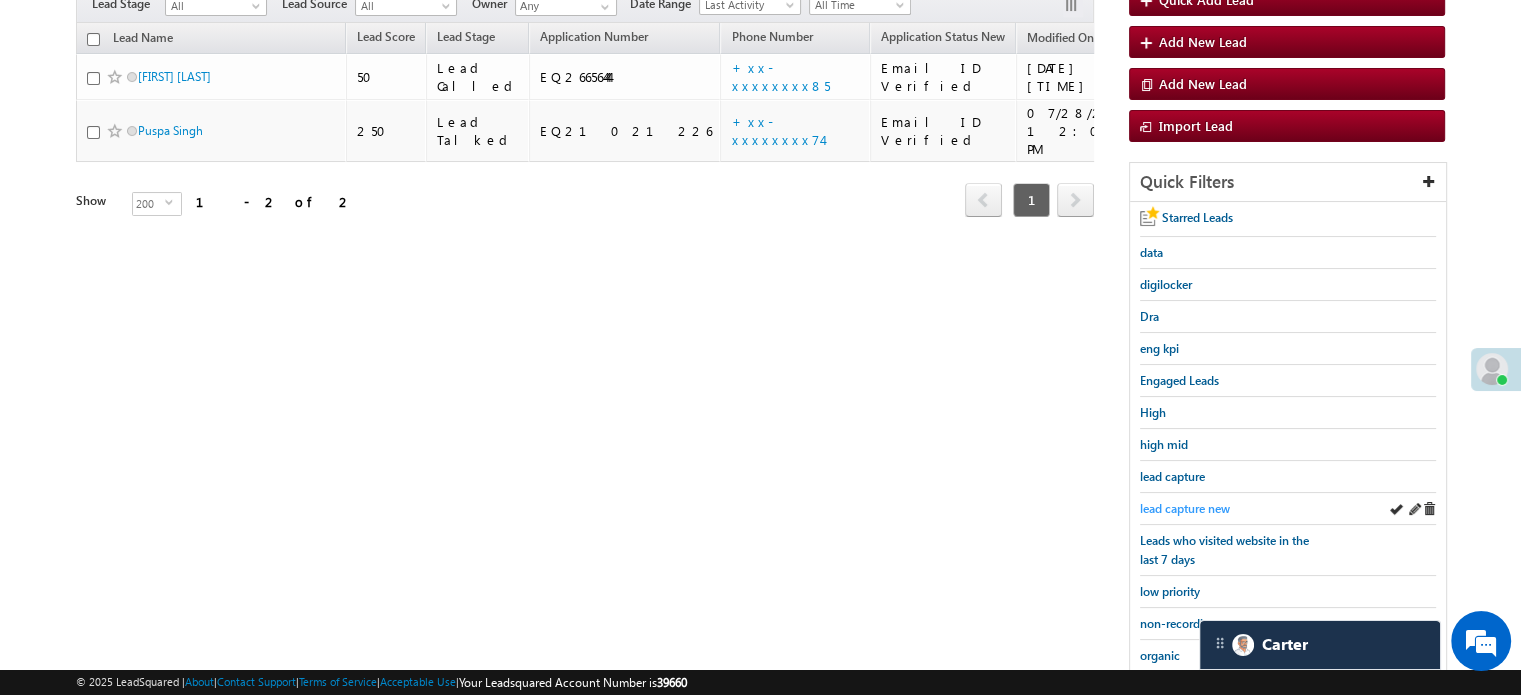 click on "lead capture new" at bounding box center (1185, 508) 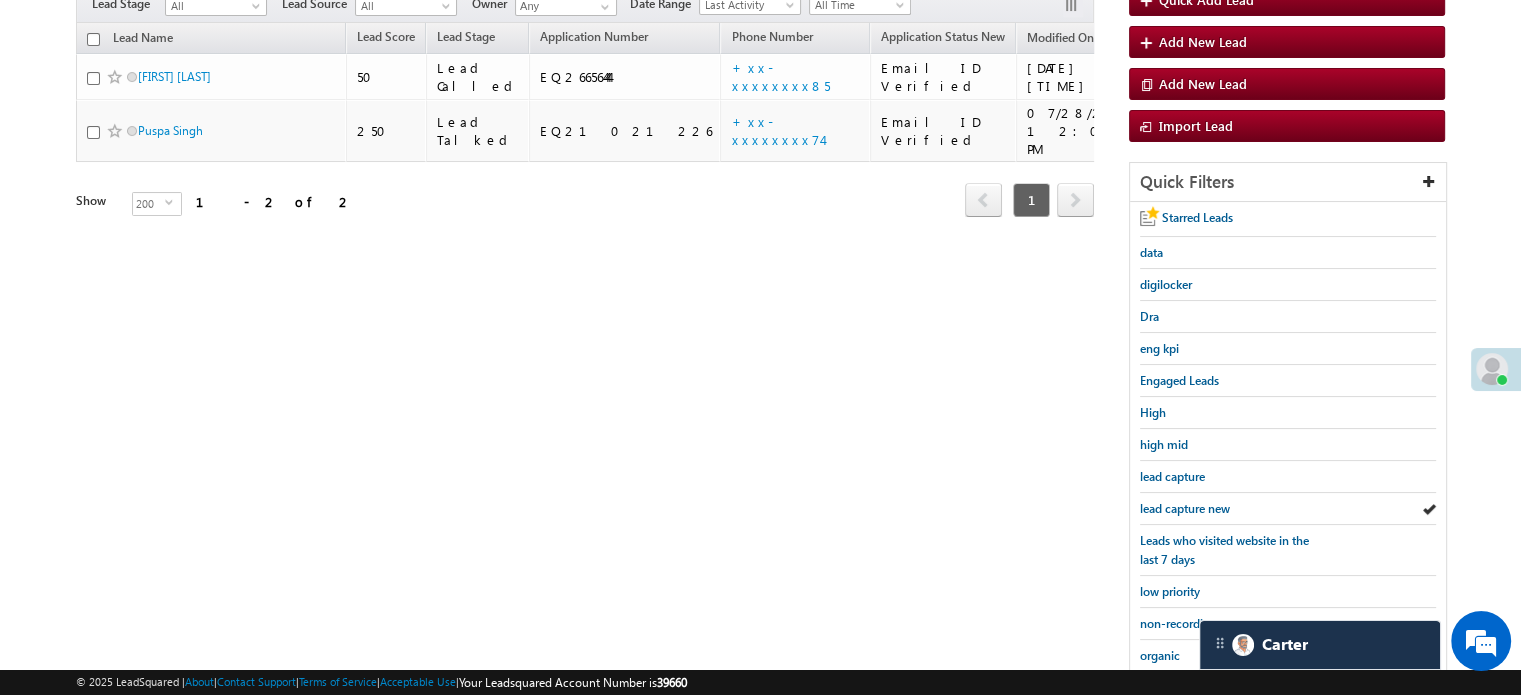 click on "lead capture new" at bounding box center [1185, 508] 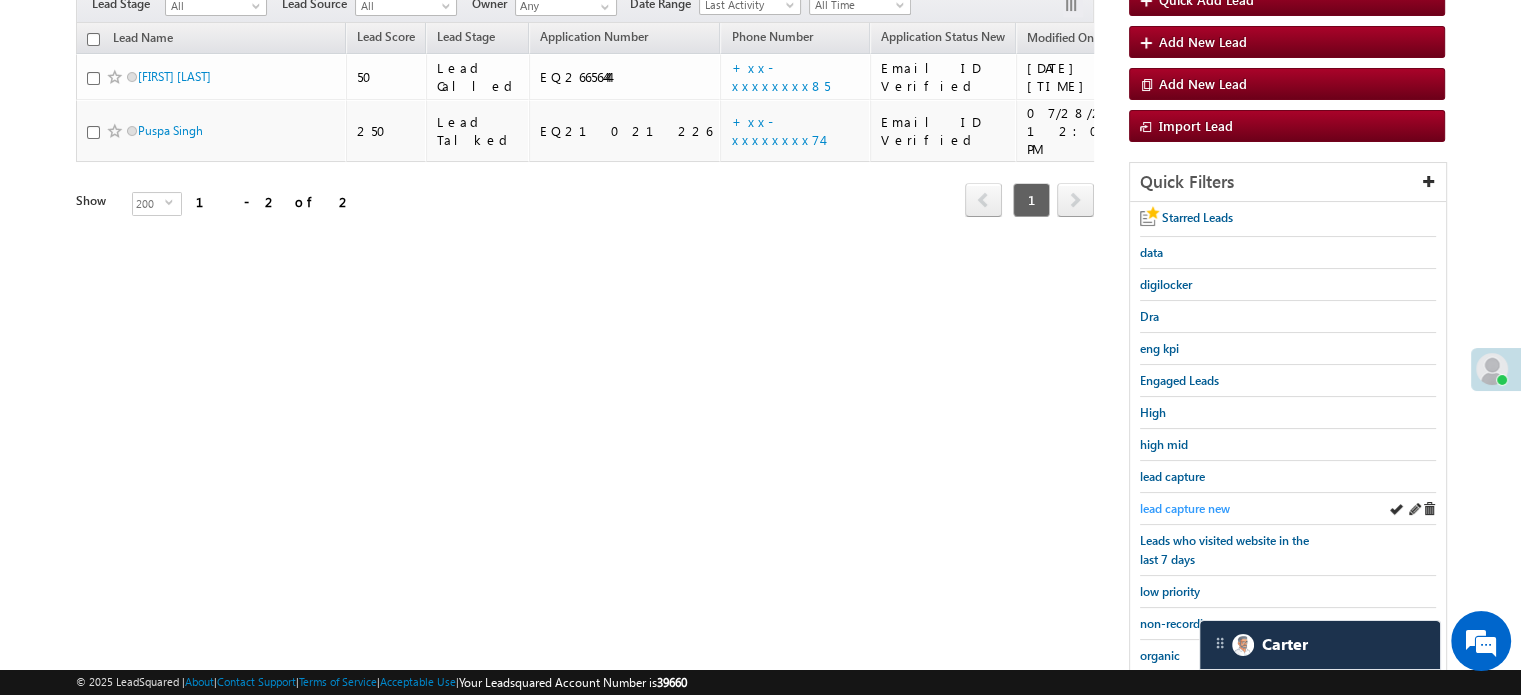 click on "lead capture new" at bounding box center (1185, 508) 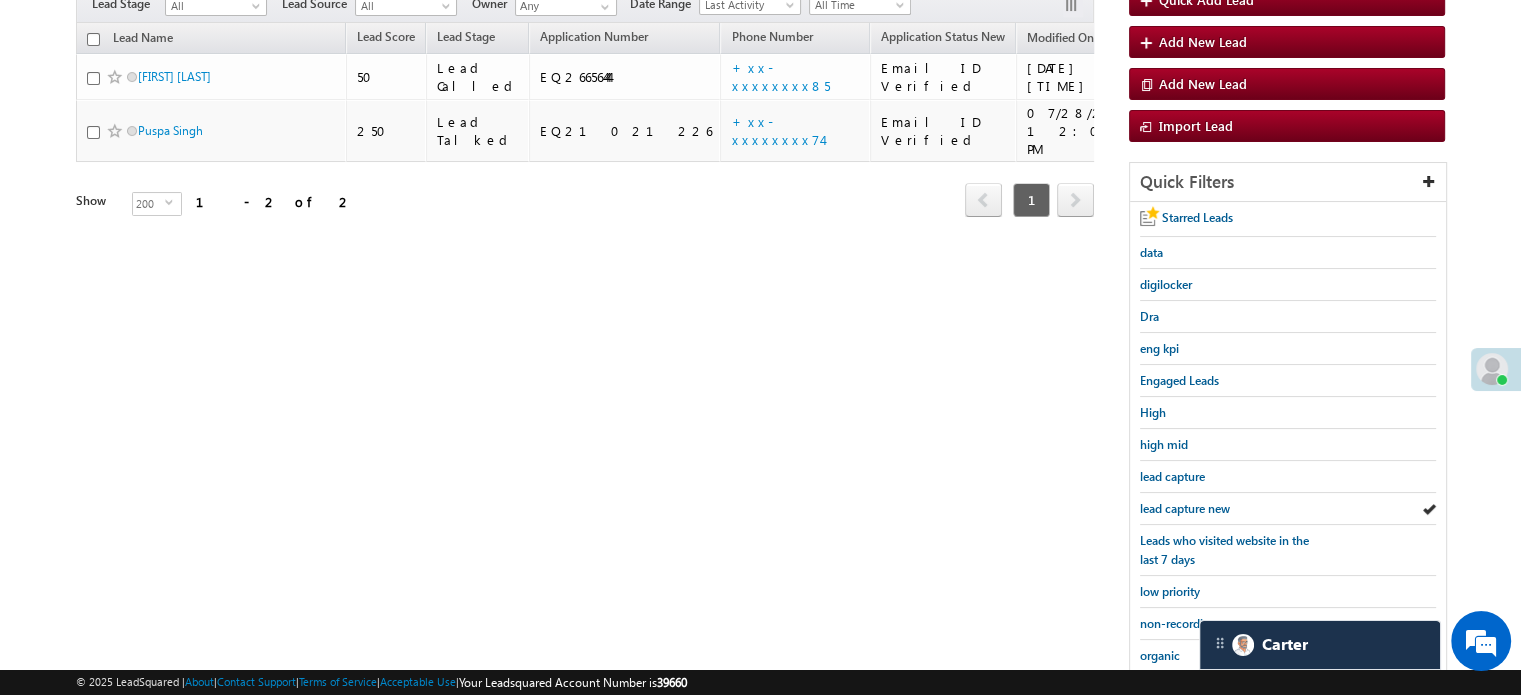 click on "lead capture new" at bounding box center [1185, 508] 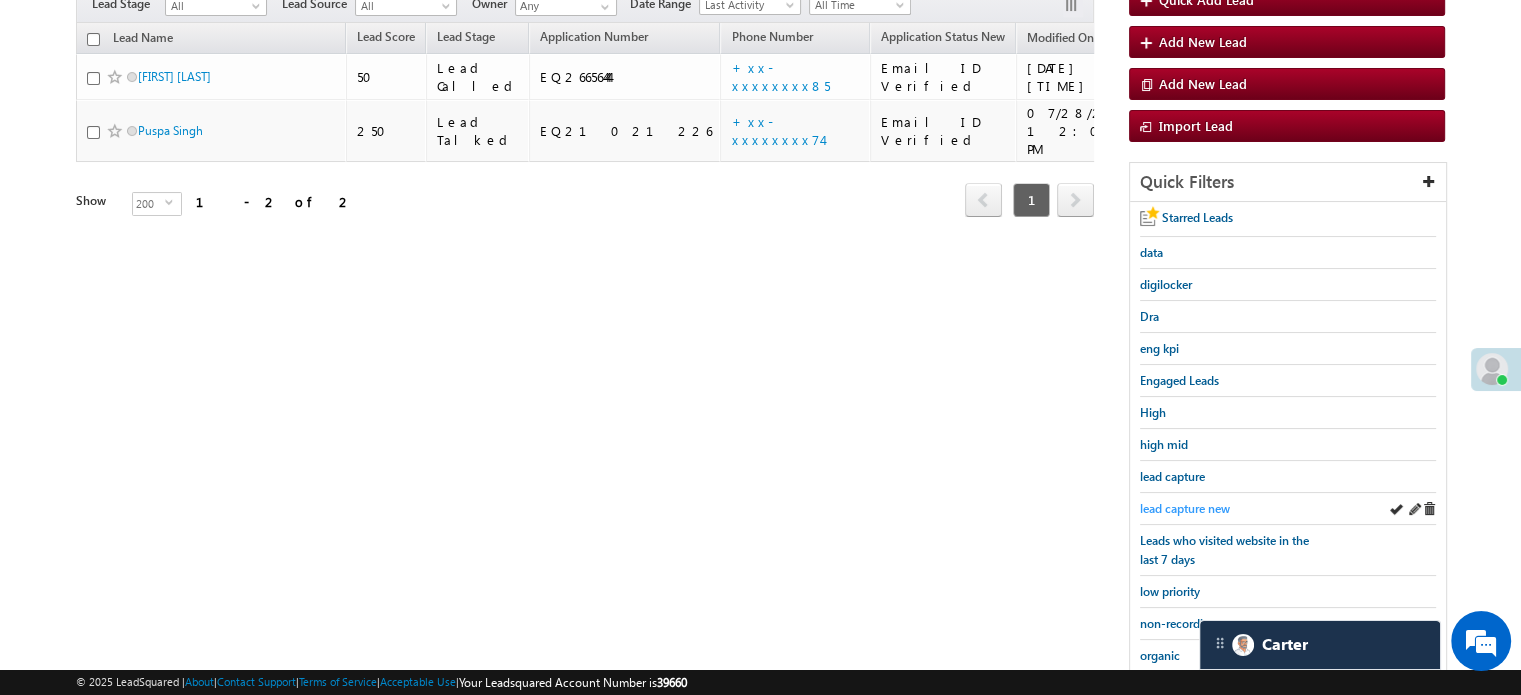 click on "lead capture new" at bounding box center (1185, 508) 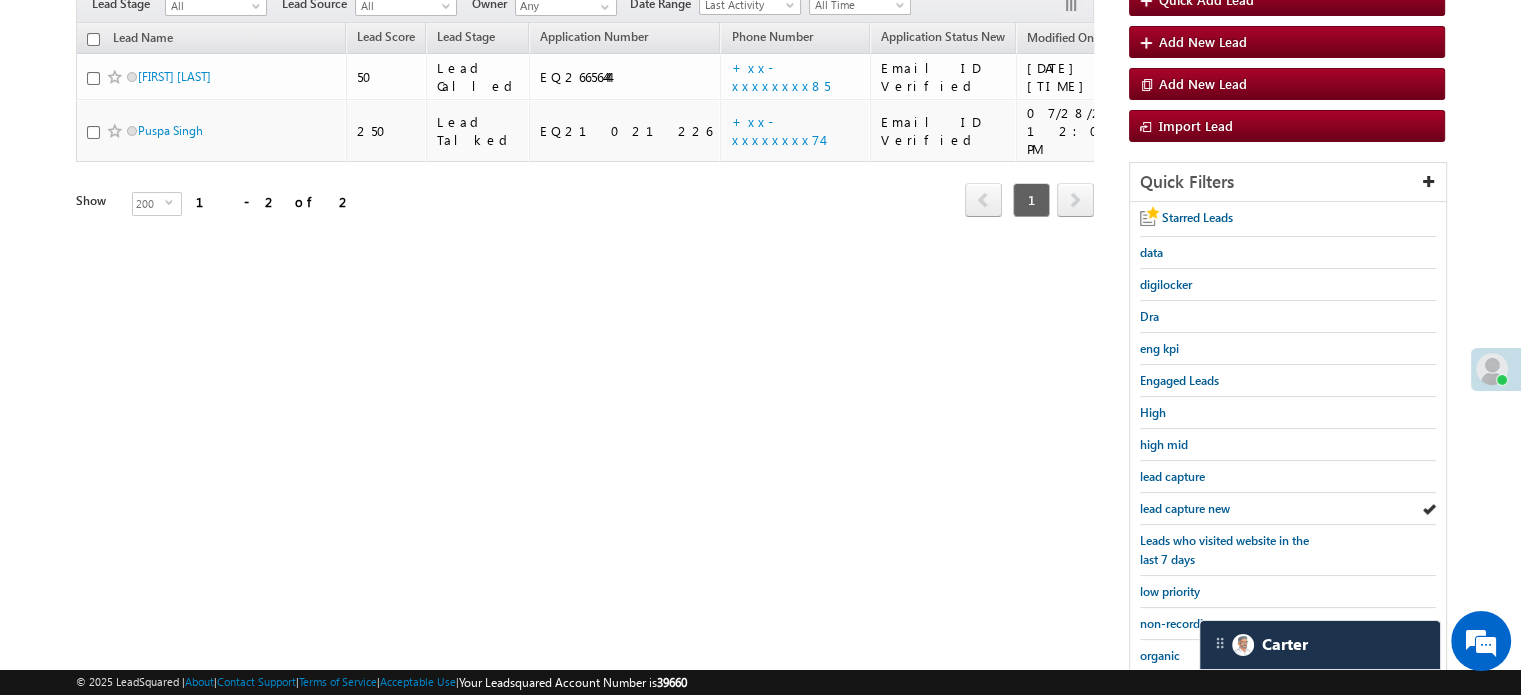 click on "lead capture new" at bounding box center (1185, 508) 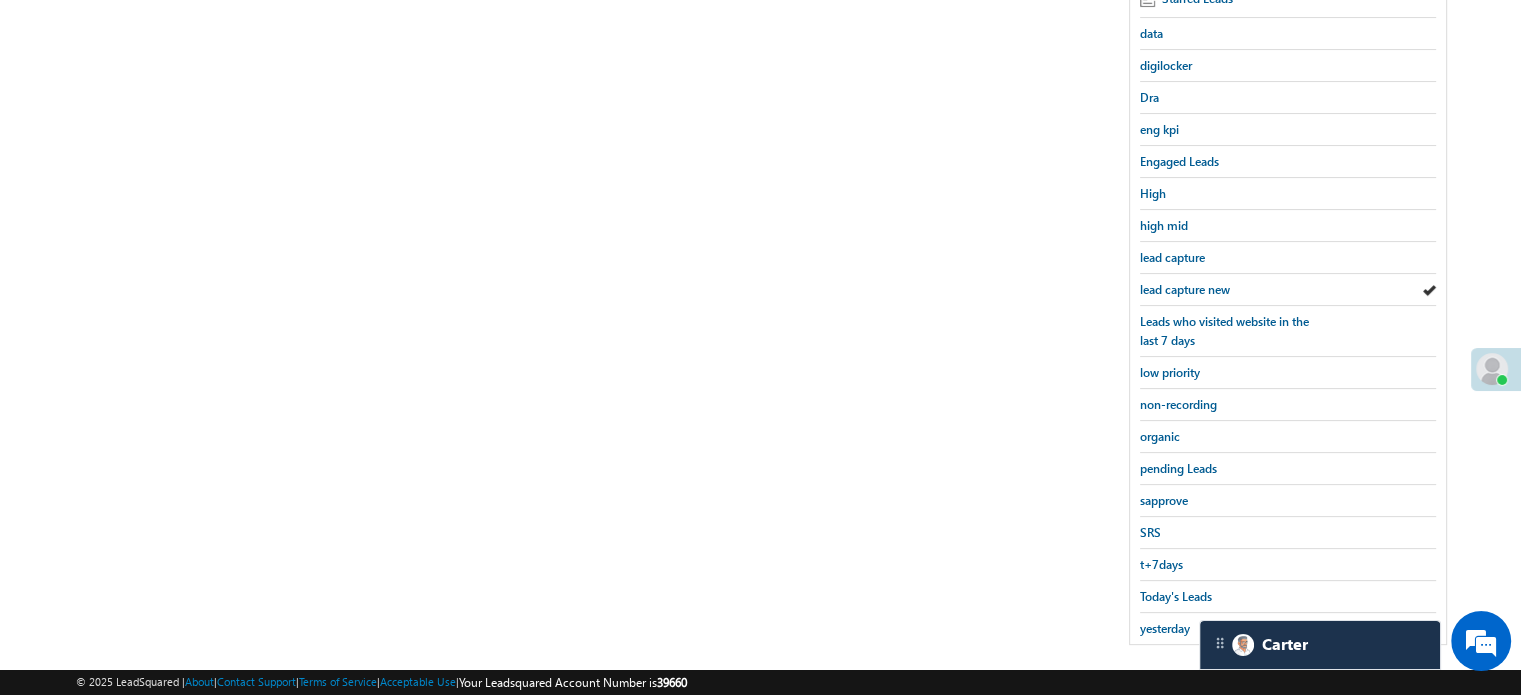scroll, scrollTop: 429, scrollLeft: 0, axis: vertical 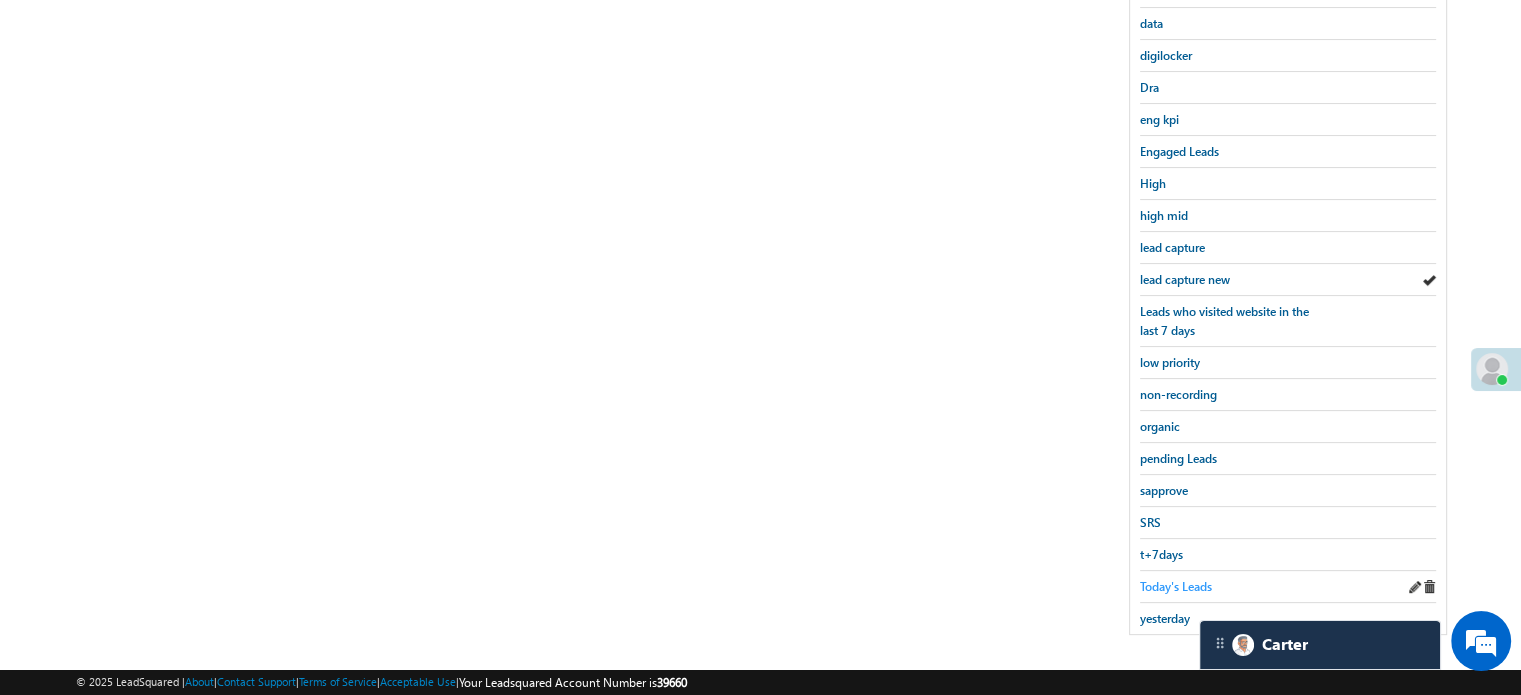 click on "Today's Leads" at bounding box center (1176, 586) 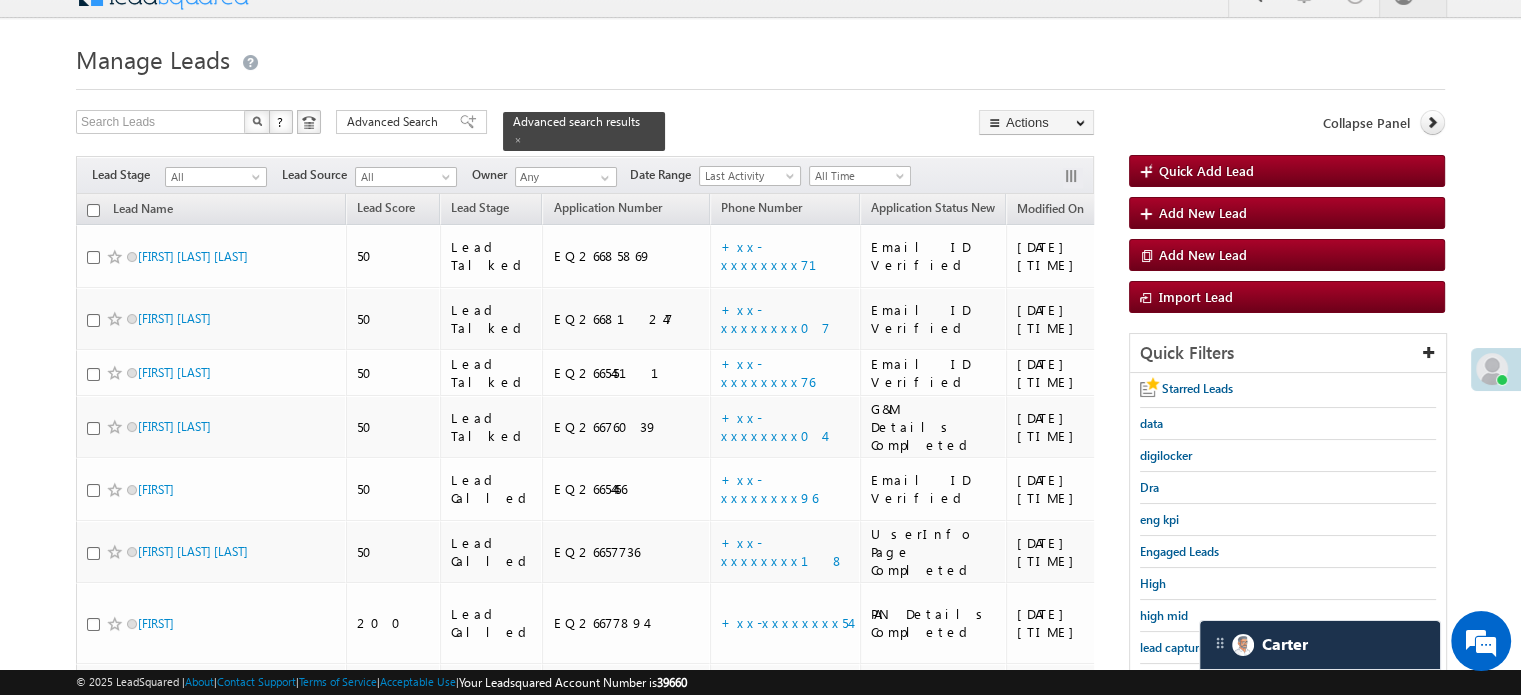 scroll, scrollTop: 129, scrollLeft: 0, axis: vertical 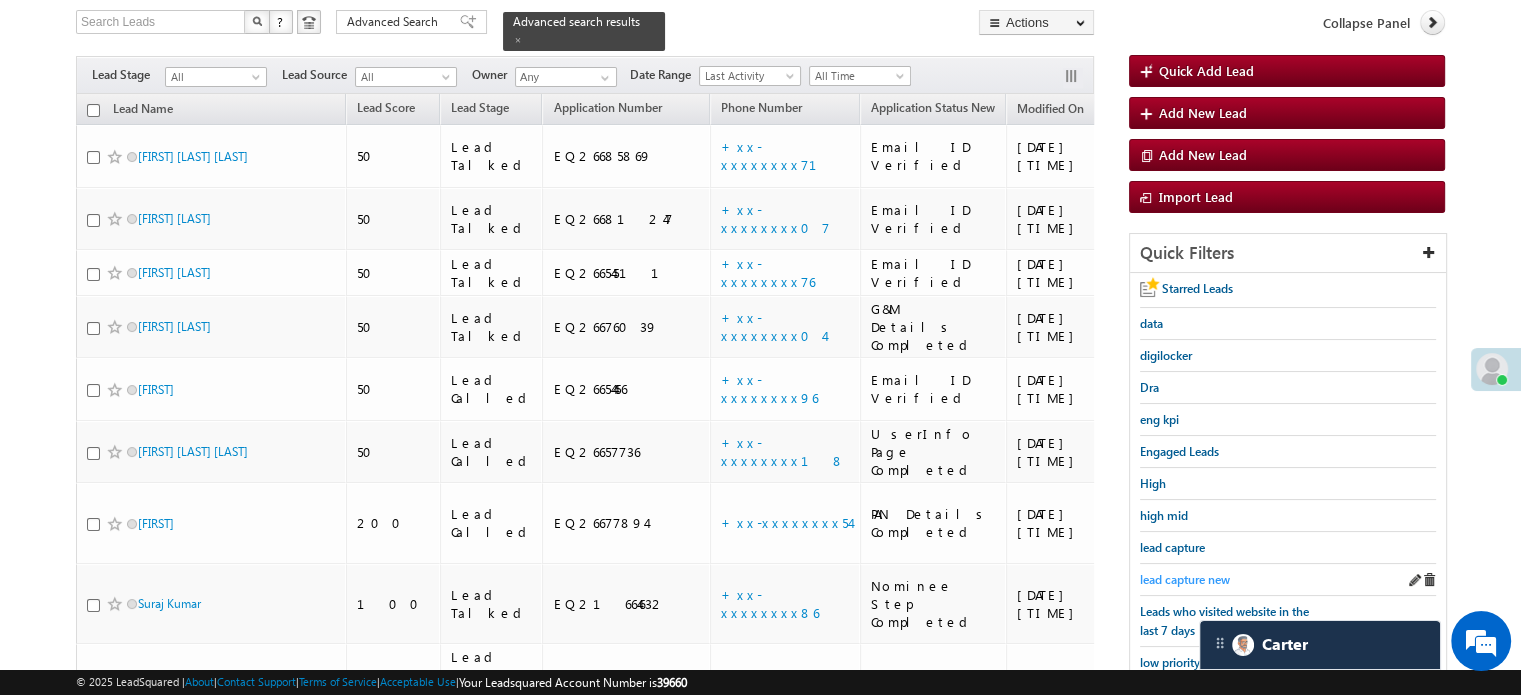click on "lead capture new" at bounding box center [1185, 579] 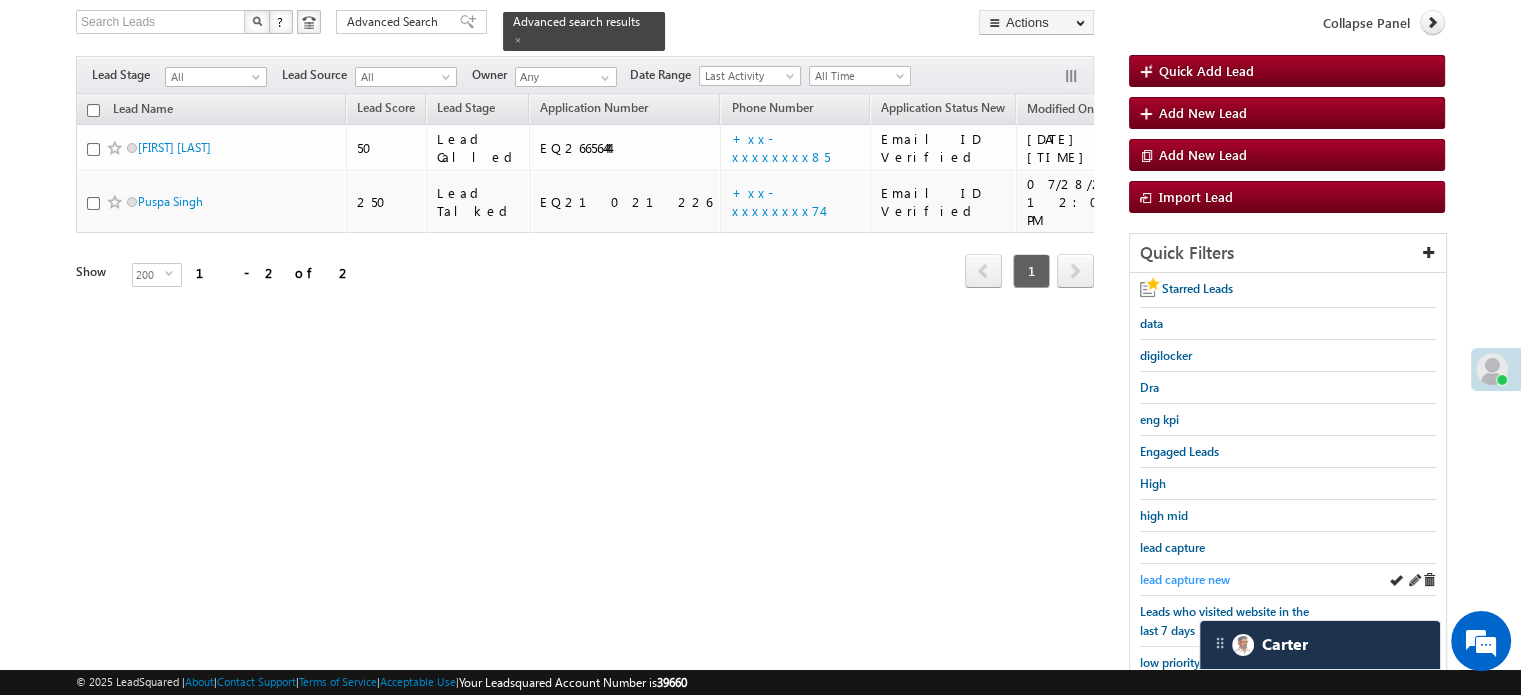 click on "lead capture new" at bounding box center (1185, 579) 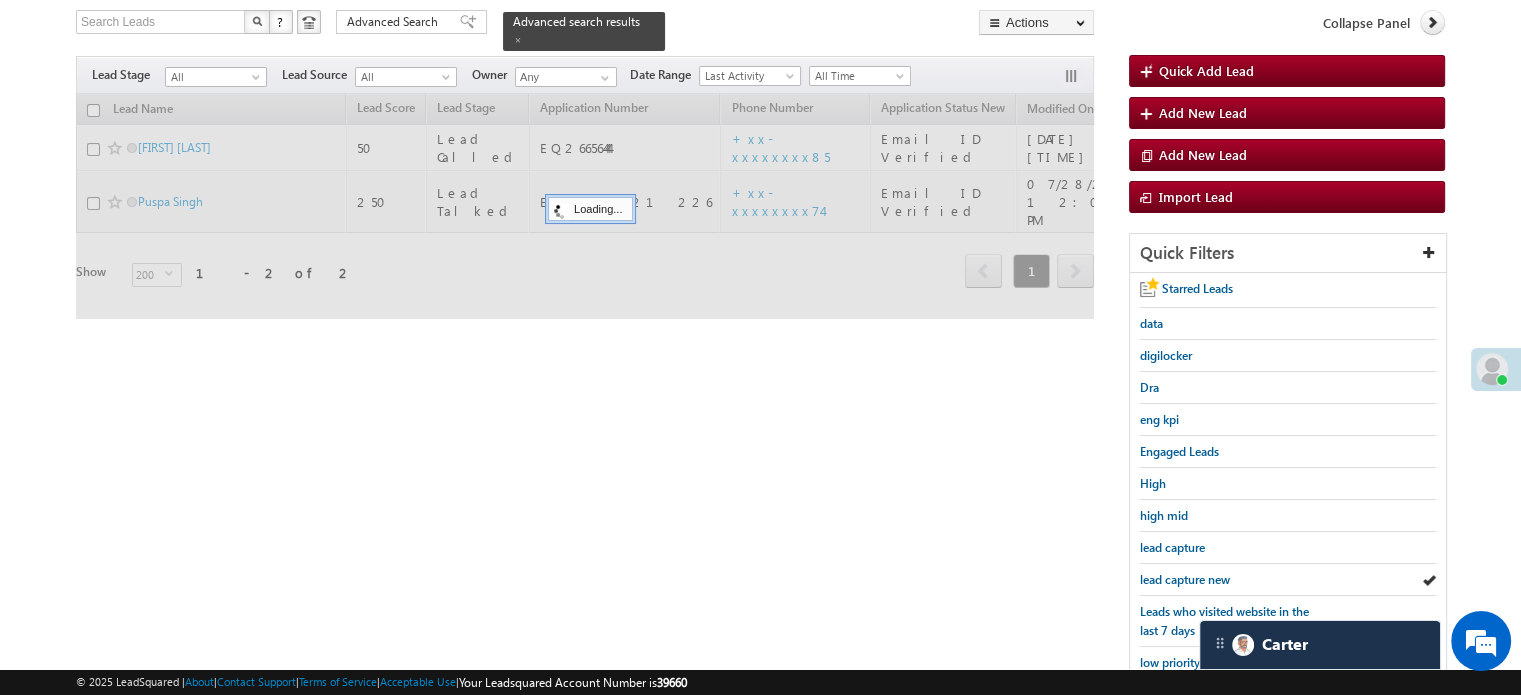 click on "lead capture new" at bounding box center (1185, 579) 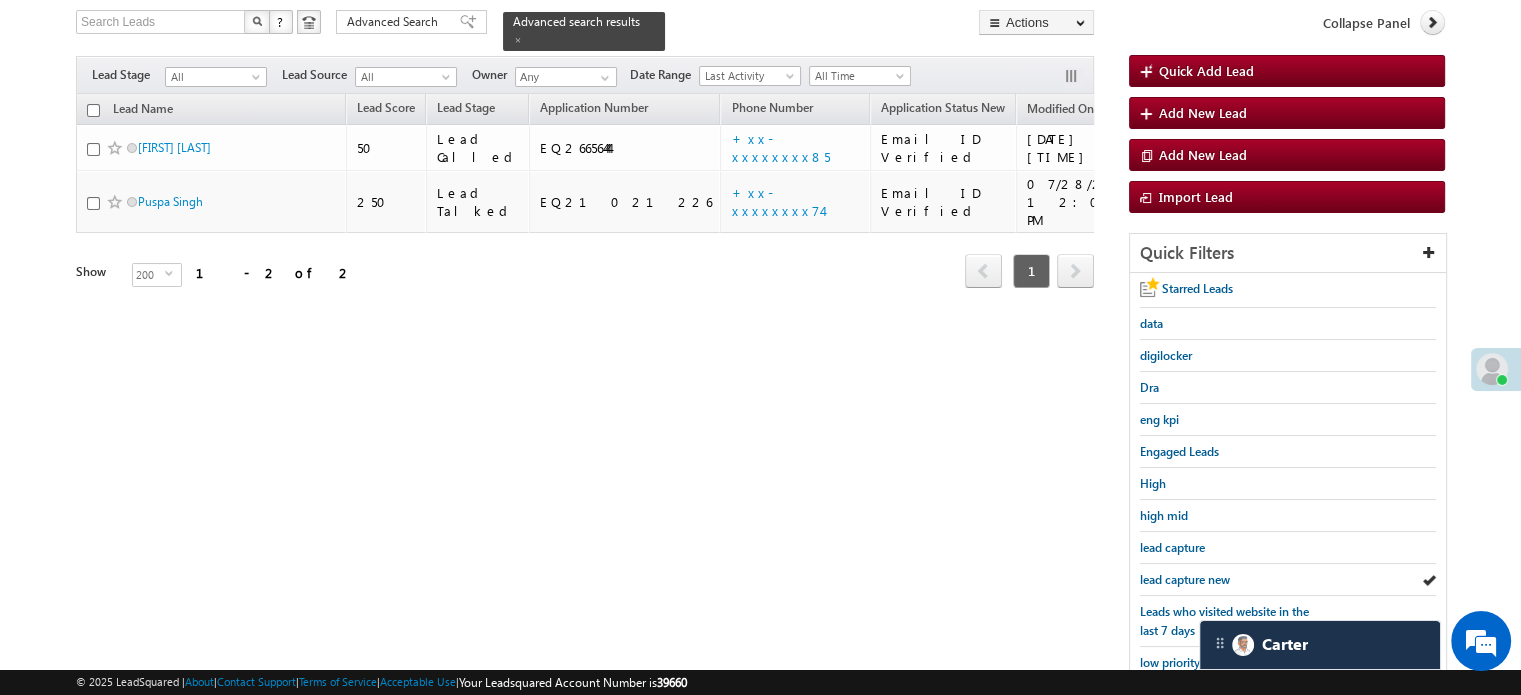 click on "lead capture new" at bounding box center [1185, 579] 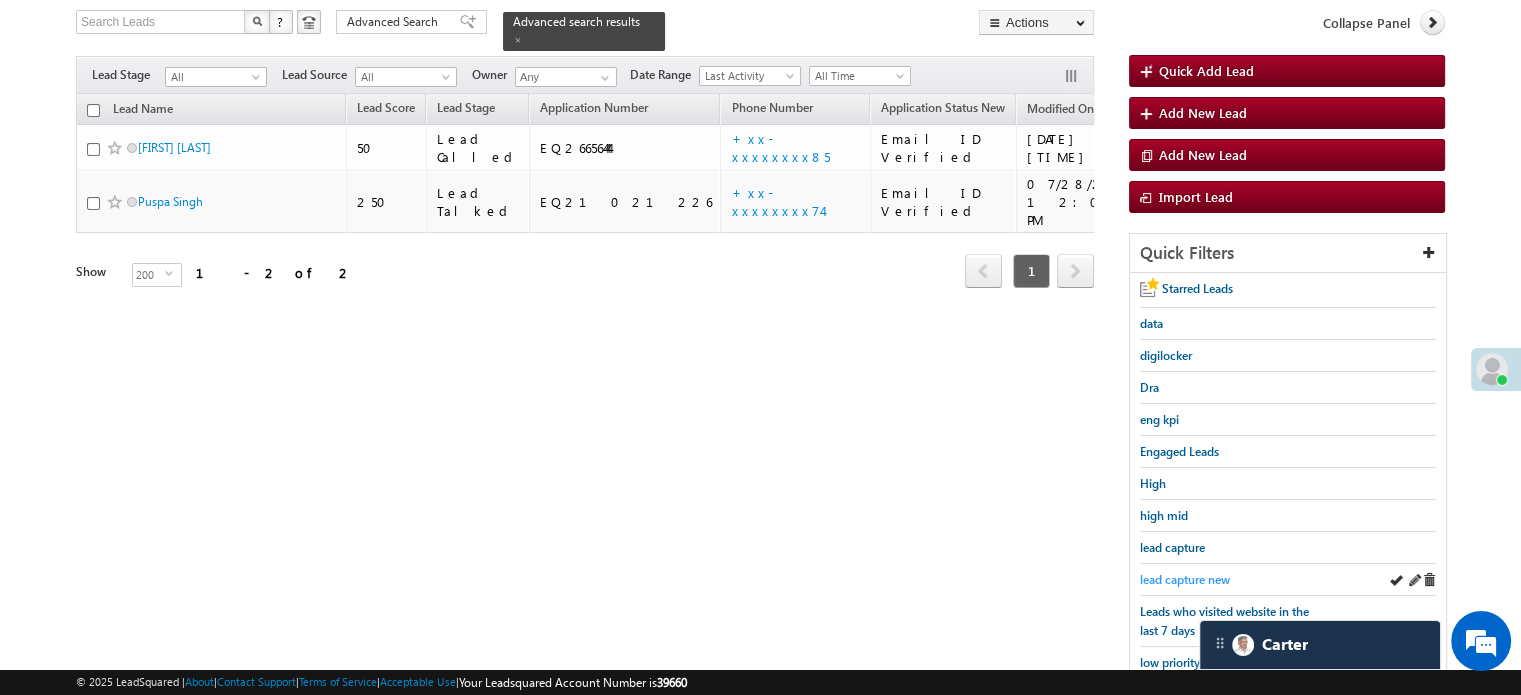 click on "lead capture new" at bounding box center [1185, 579] 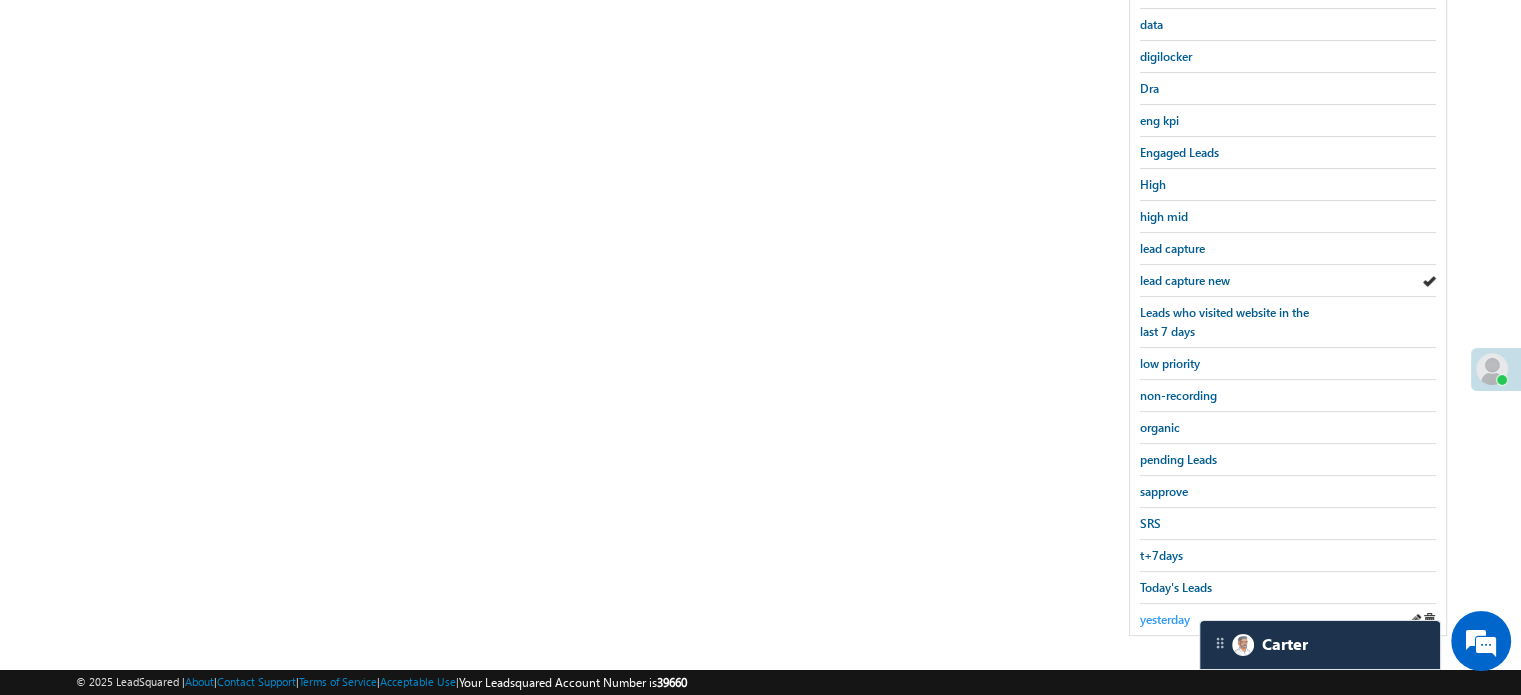 scroll, scrollTop: 429, scrollLeft: 0, axis: vertical 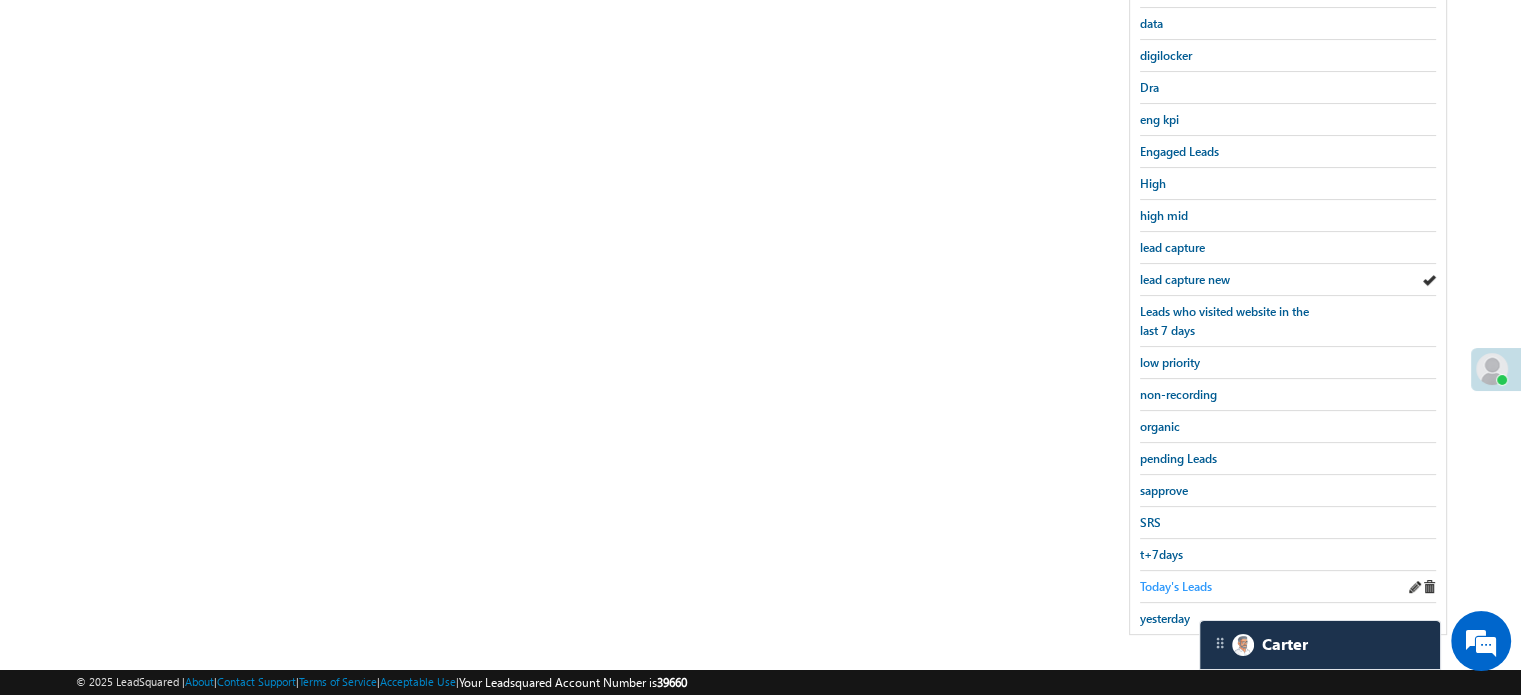 click on "Today's Leads" at bounding box center (1176, 586) 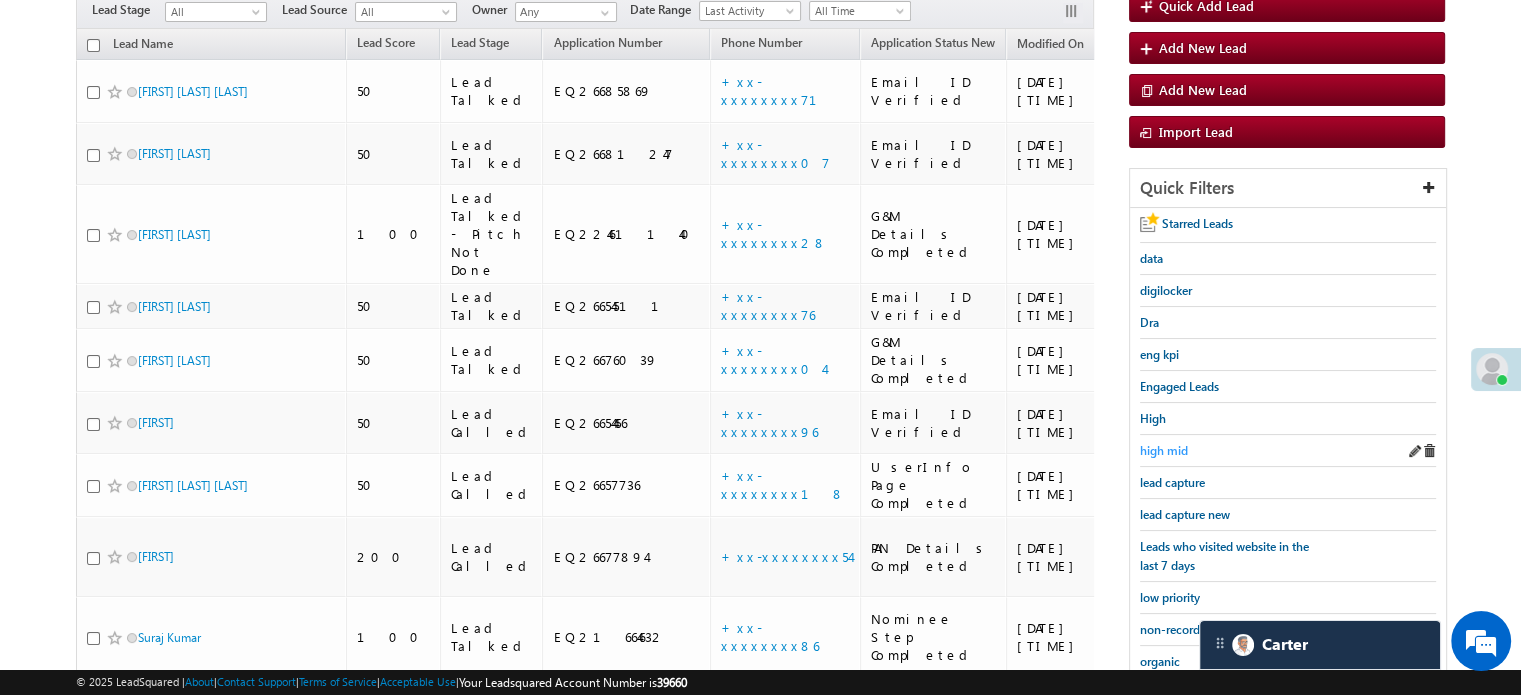 scroll, scrollTop: 229, scrollLeft: 0, axis: vertical 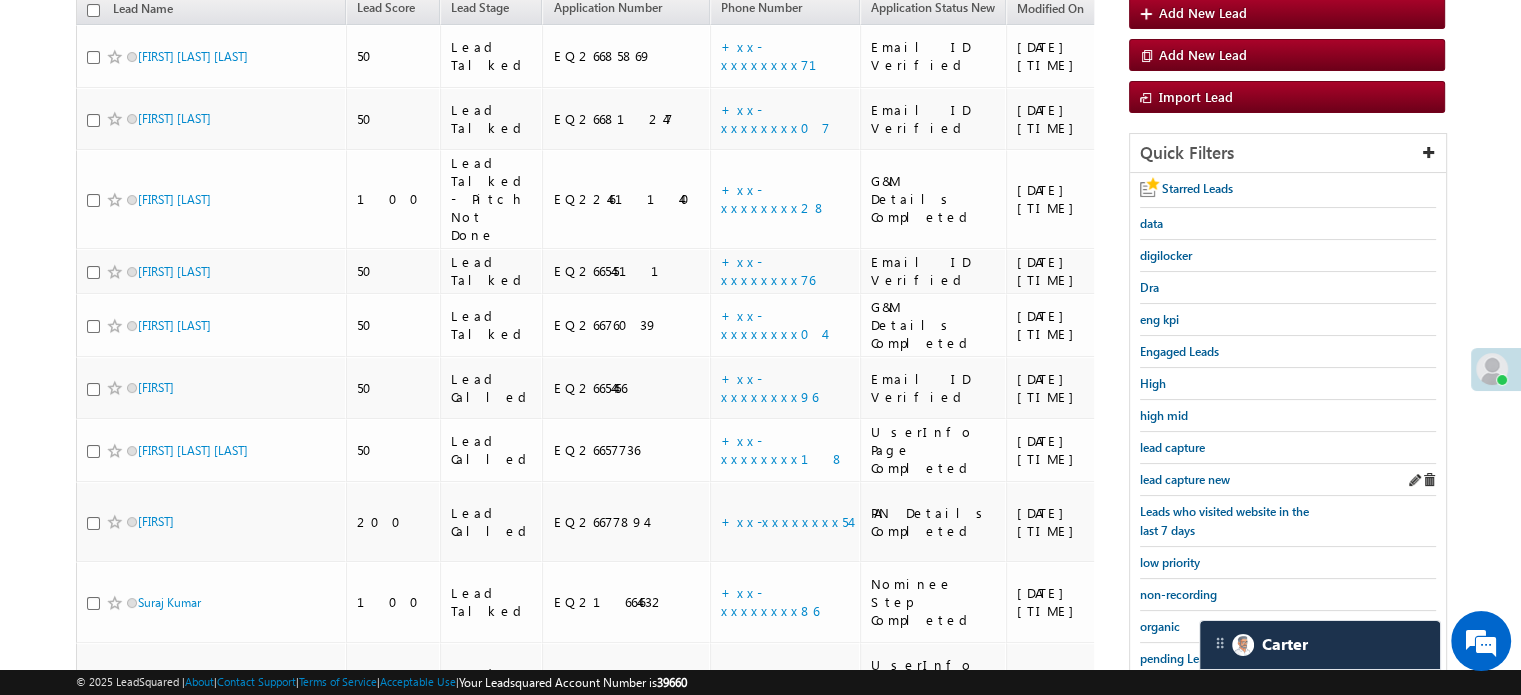 click on "lead capture new" at bounding box center [1288, 480] 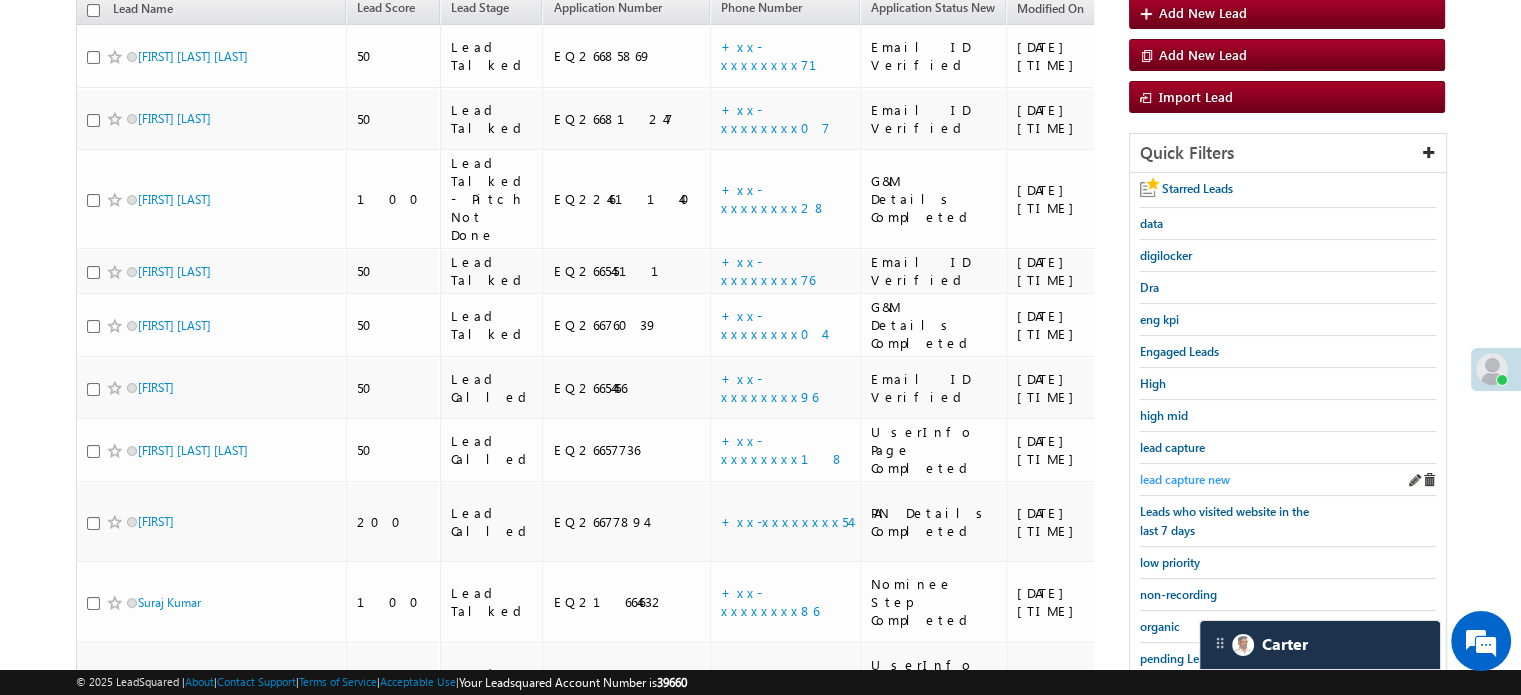 click on "lead capture new" at bounding box center (1185, 479) 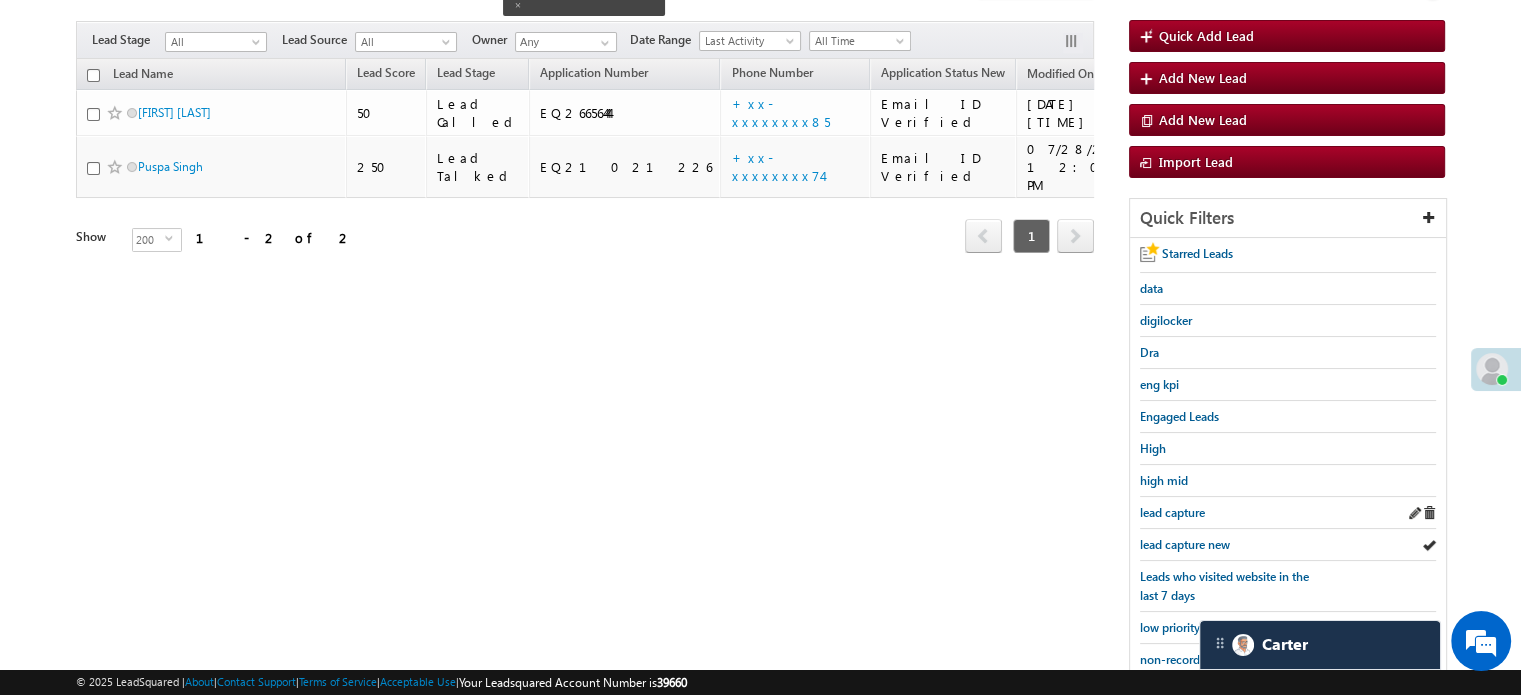 scroll, scrollTop: 200, scrollLeft: 0, axis: vertical 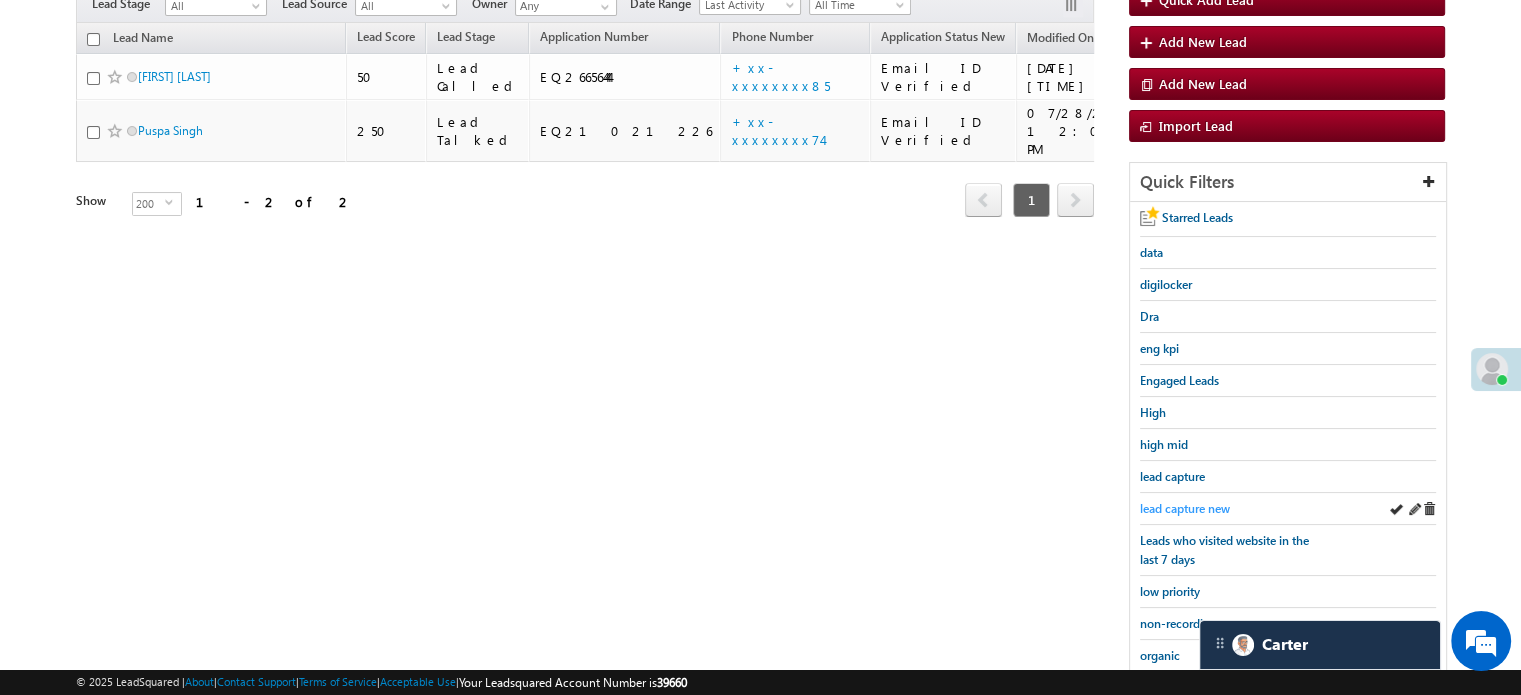 click on "lead capture new" at bounding box center [1185, 508] 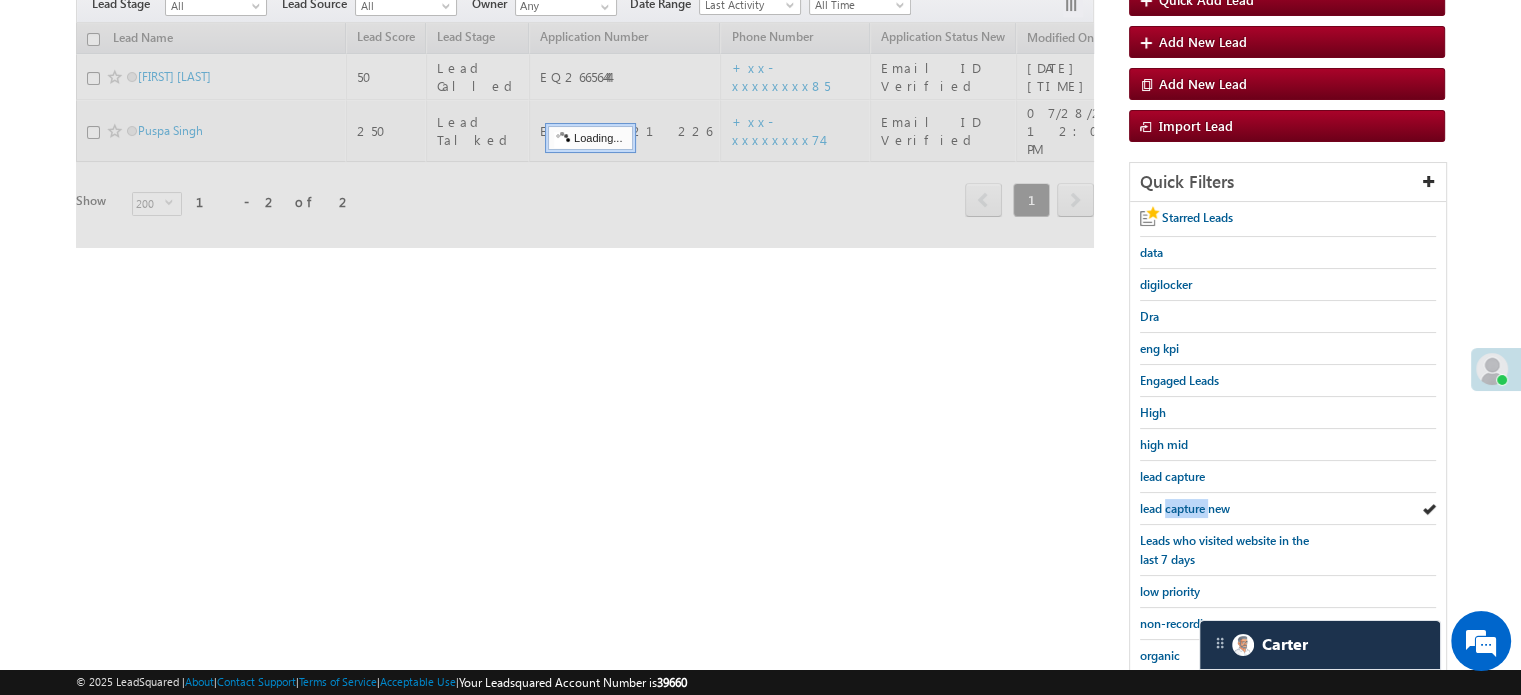 click on "lead capture new" at bounding box center [1185, 508] 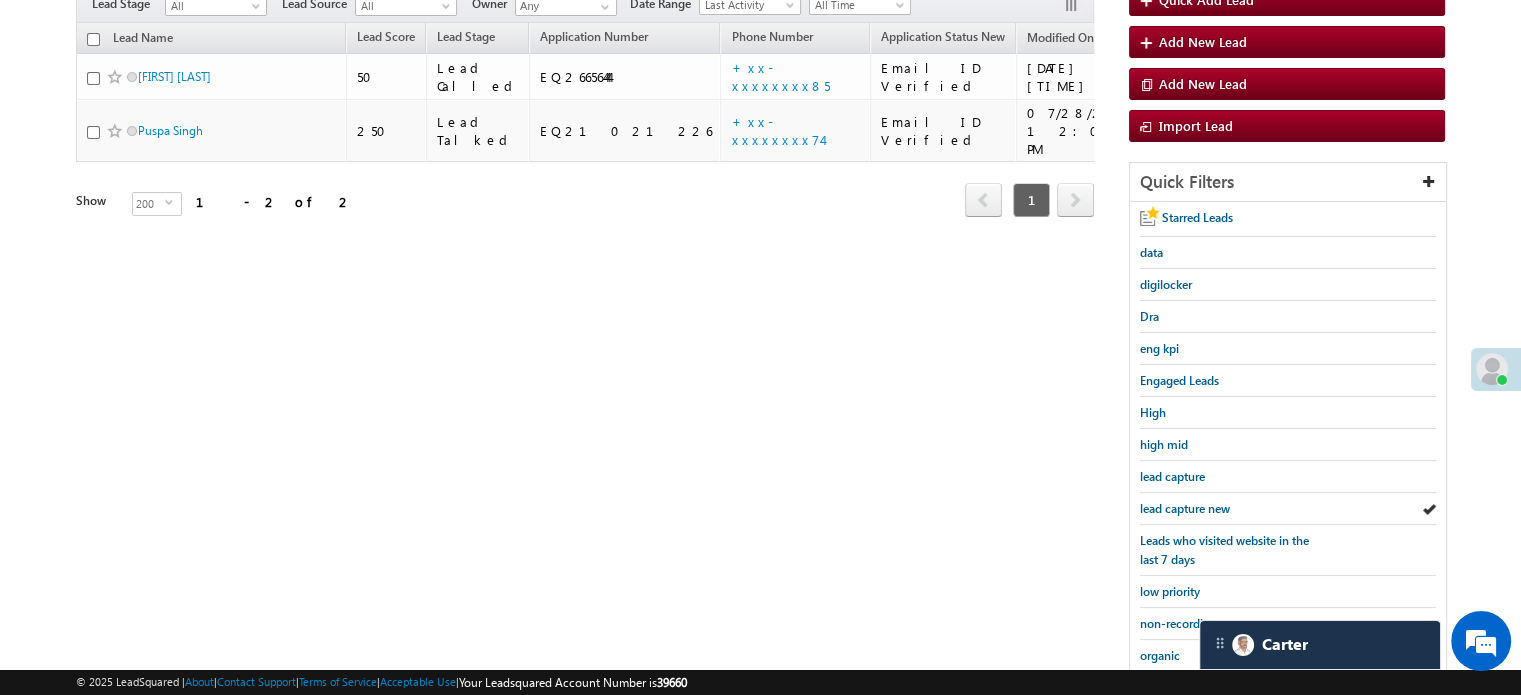 click on "lead capture new" at bounding box center (1185, 508) 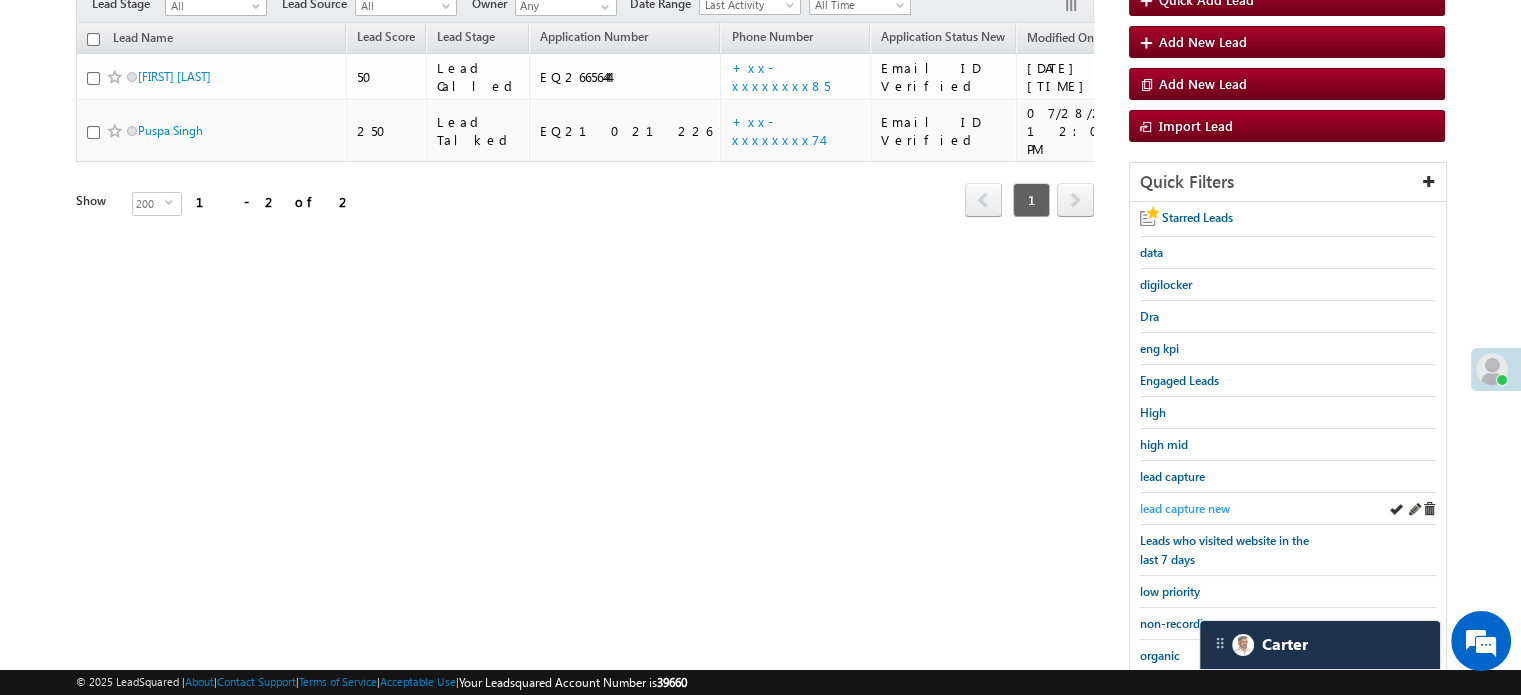 click on "lead capture new" at bounding box center (1185, 508) 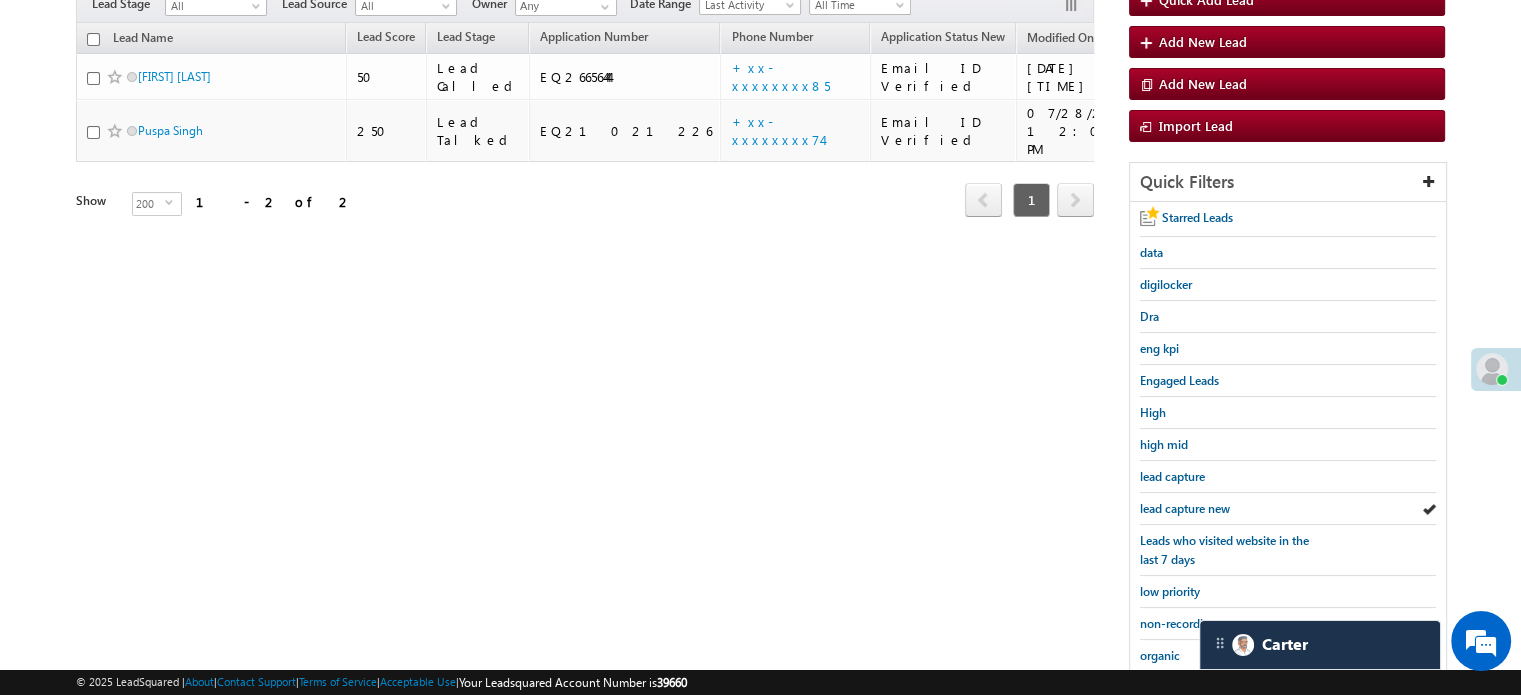 click on "lead capture new" at bounding box center (1185, 508) 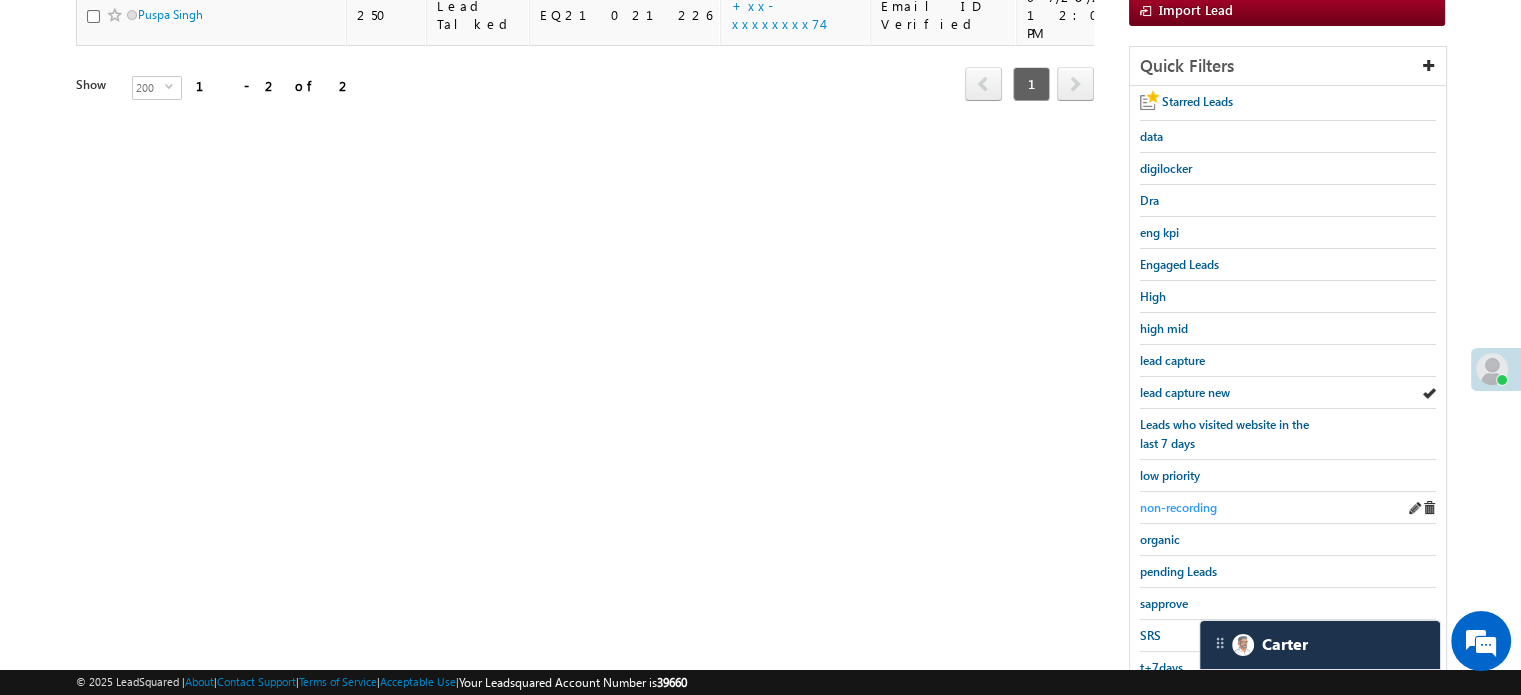 scroll, scrollTop: 400, scrollLeft: 0, axis: vertical 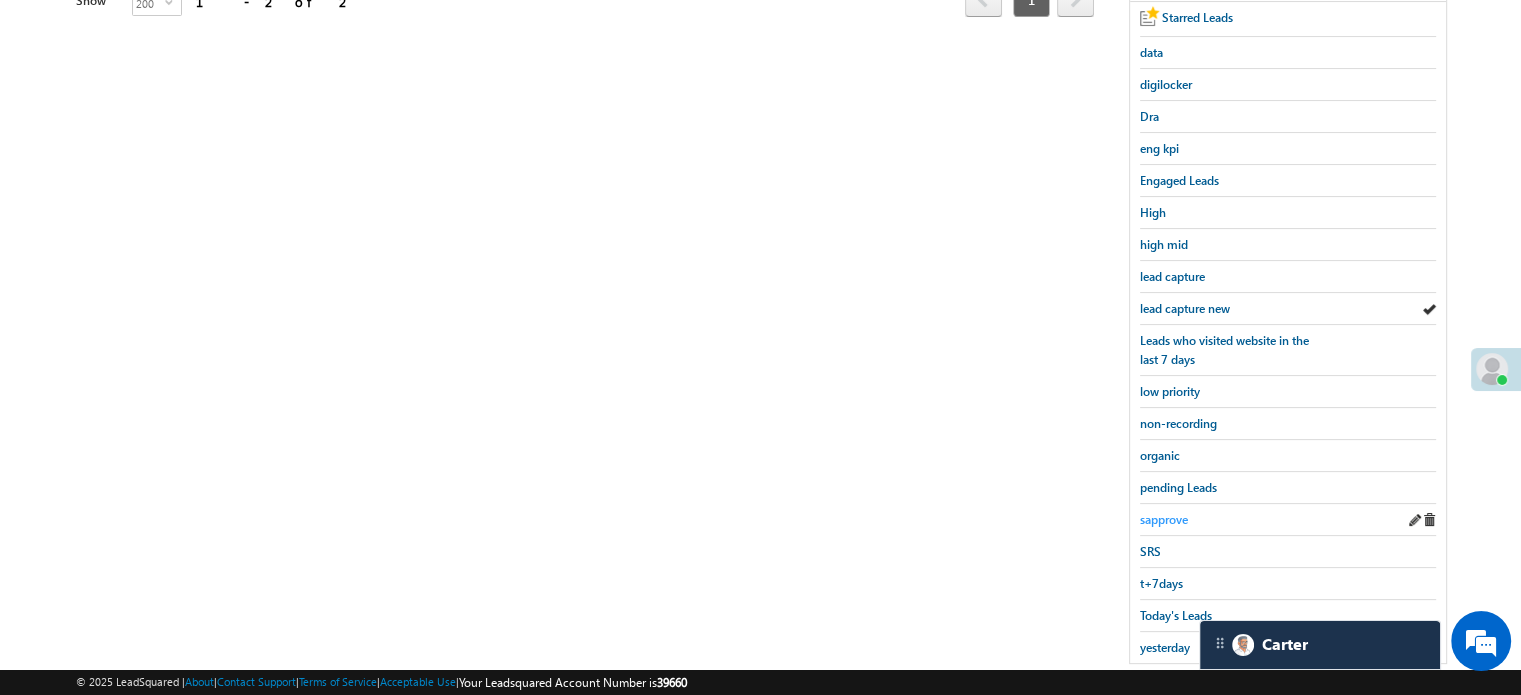 click on "sapprove" at bounding box center (1164, 519) 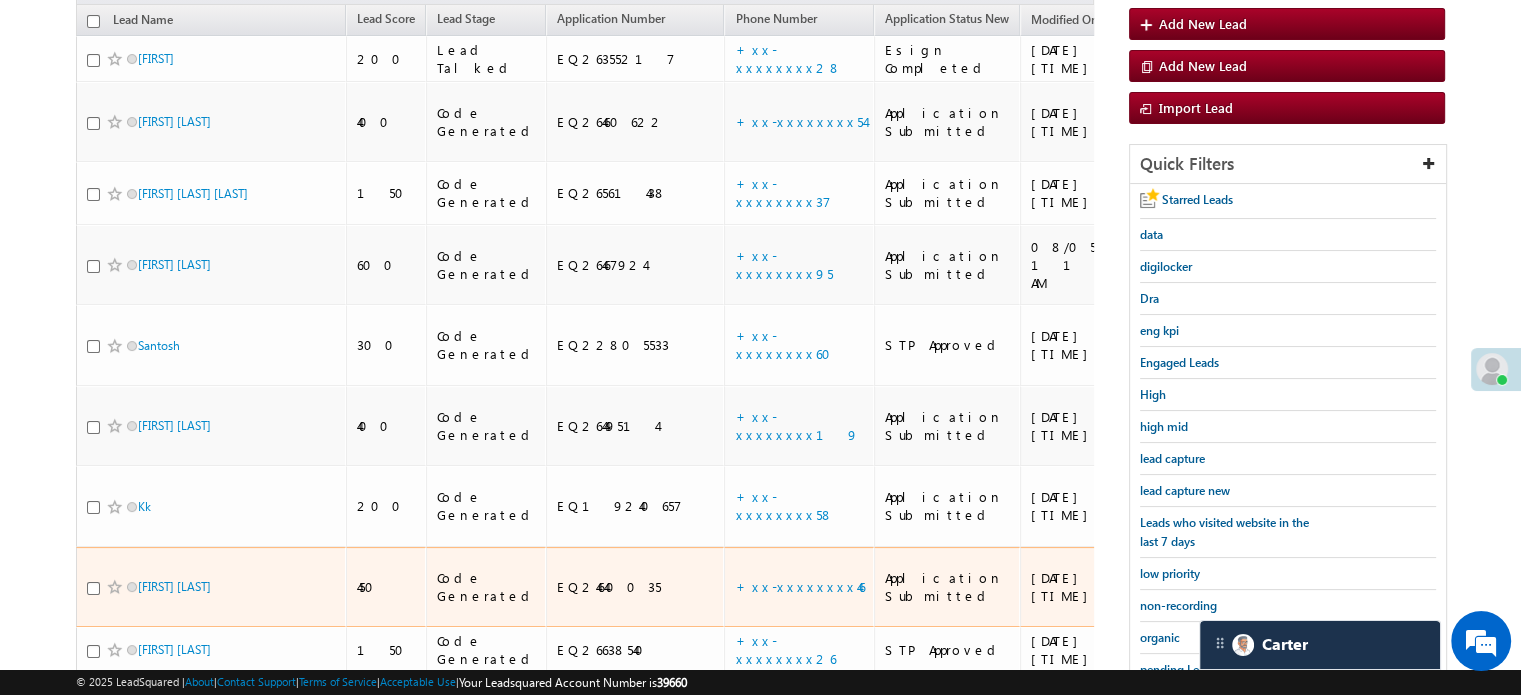 scroll, scrollTop: 100, scrollLeft: 0, axis: vertical 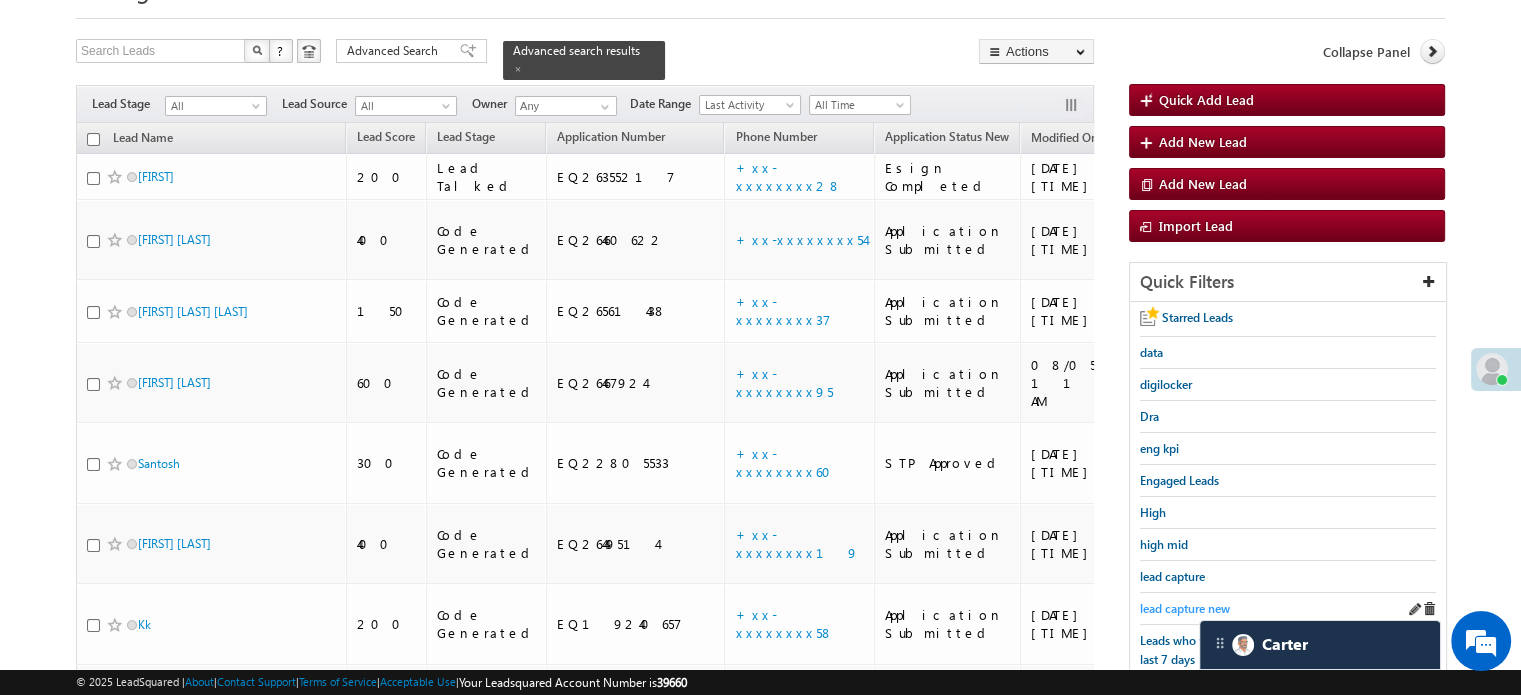 click on "lead capture new" at bounding box center [1185, 608] 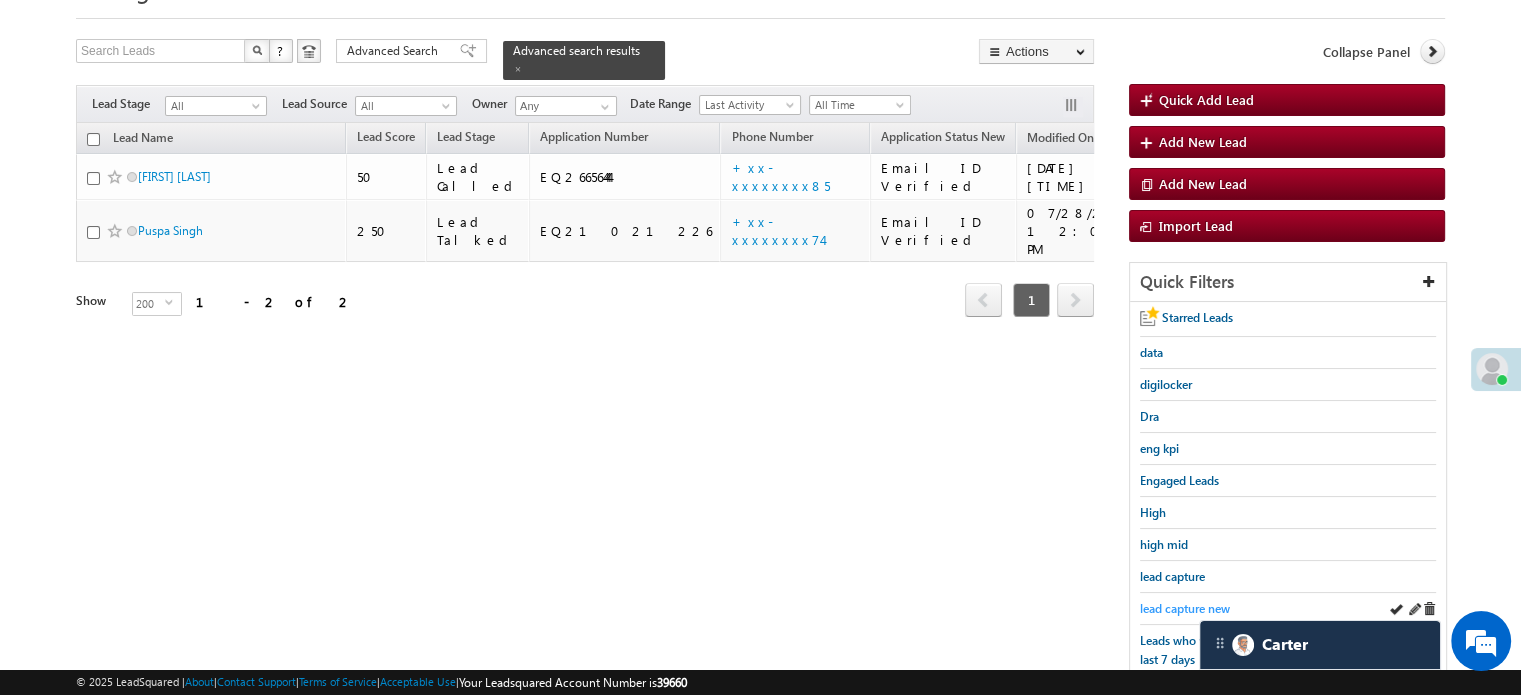 click on "lead capture new" at bounding box center (1185, 608) 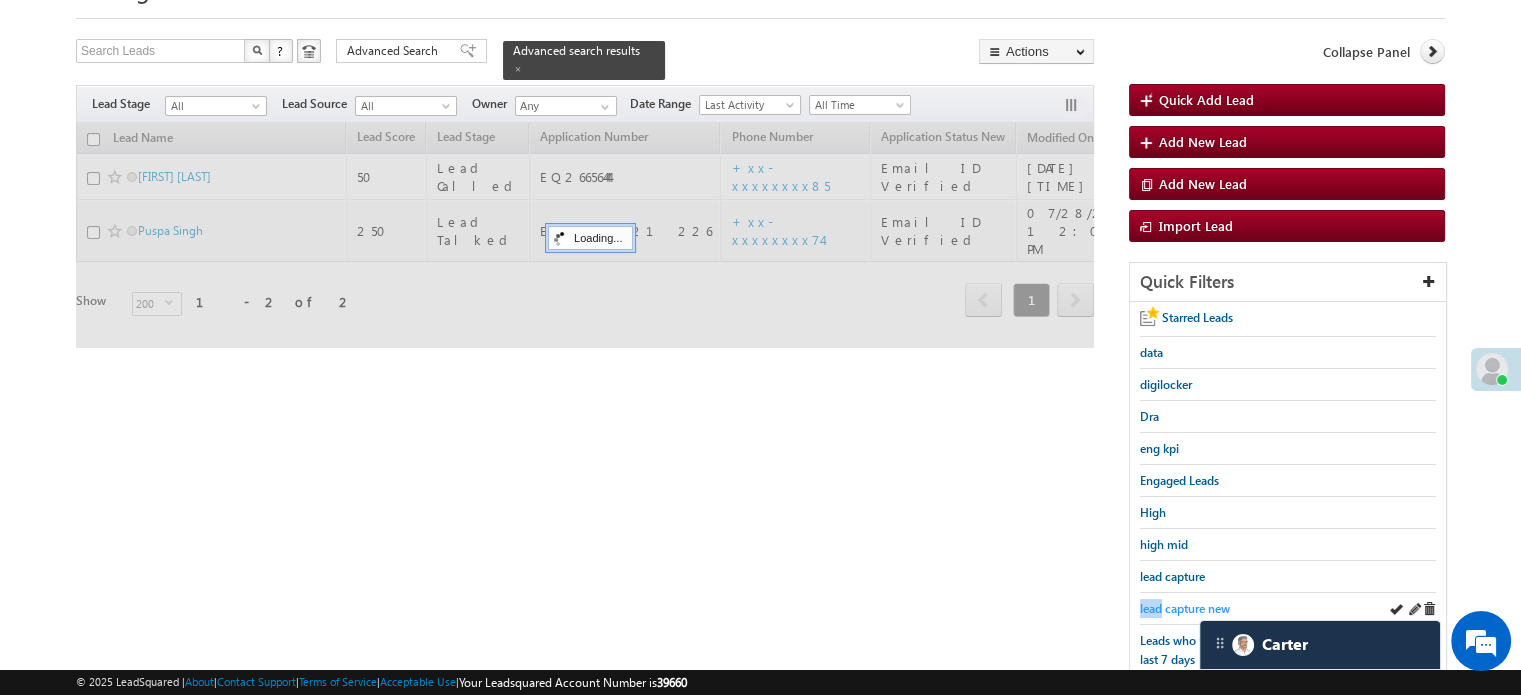 click on "lead capture new" at bounding box center [1185, 608] 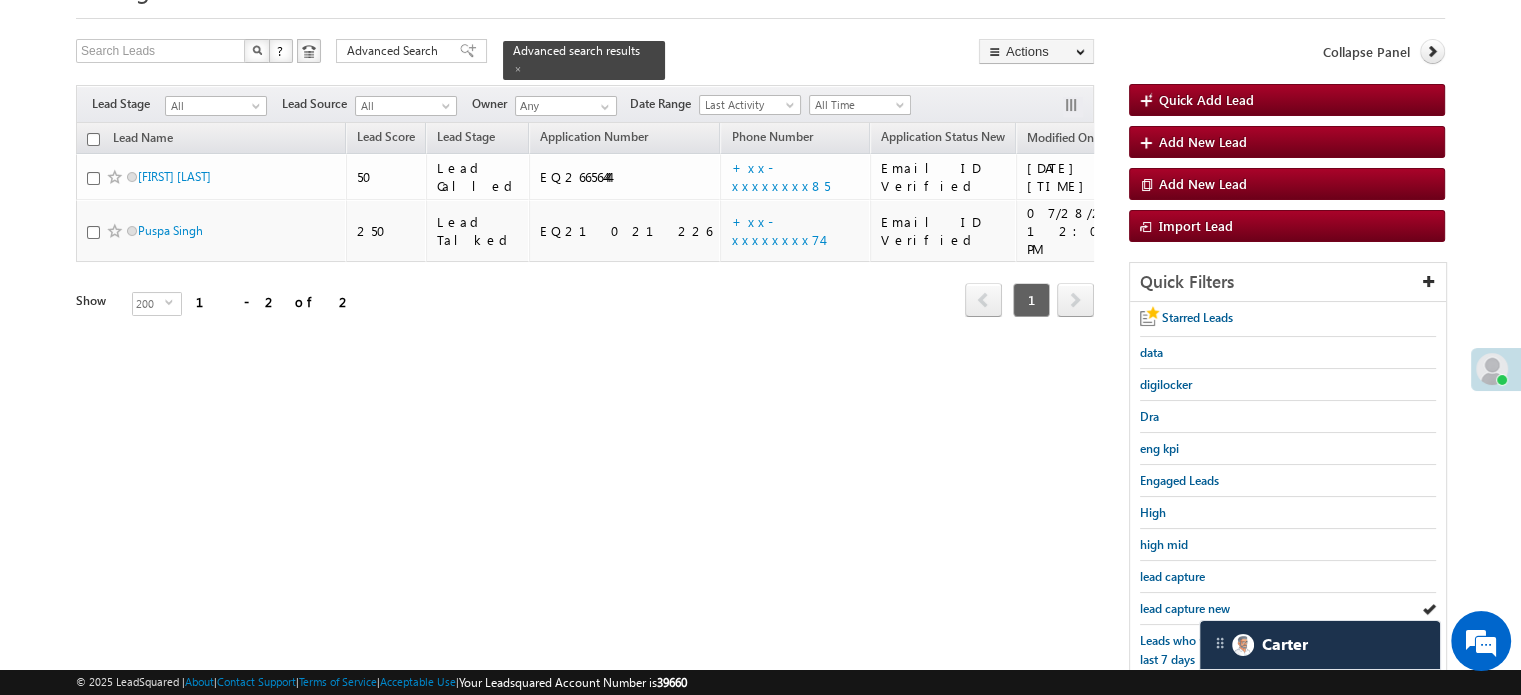 click on "lead capture new" at bounding box center (1185, 608) 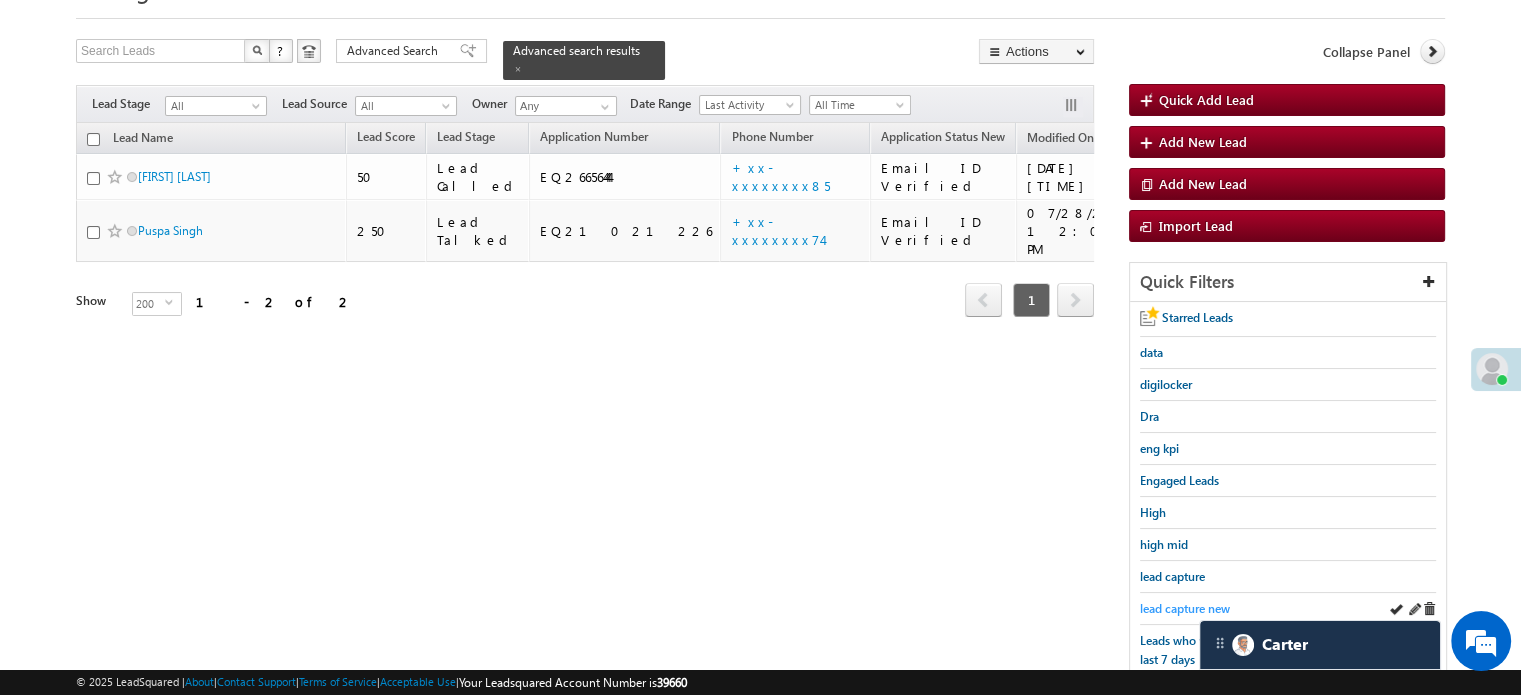 click on "lead capture new" at bounding box center (1185, 608) 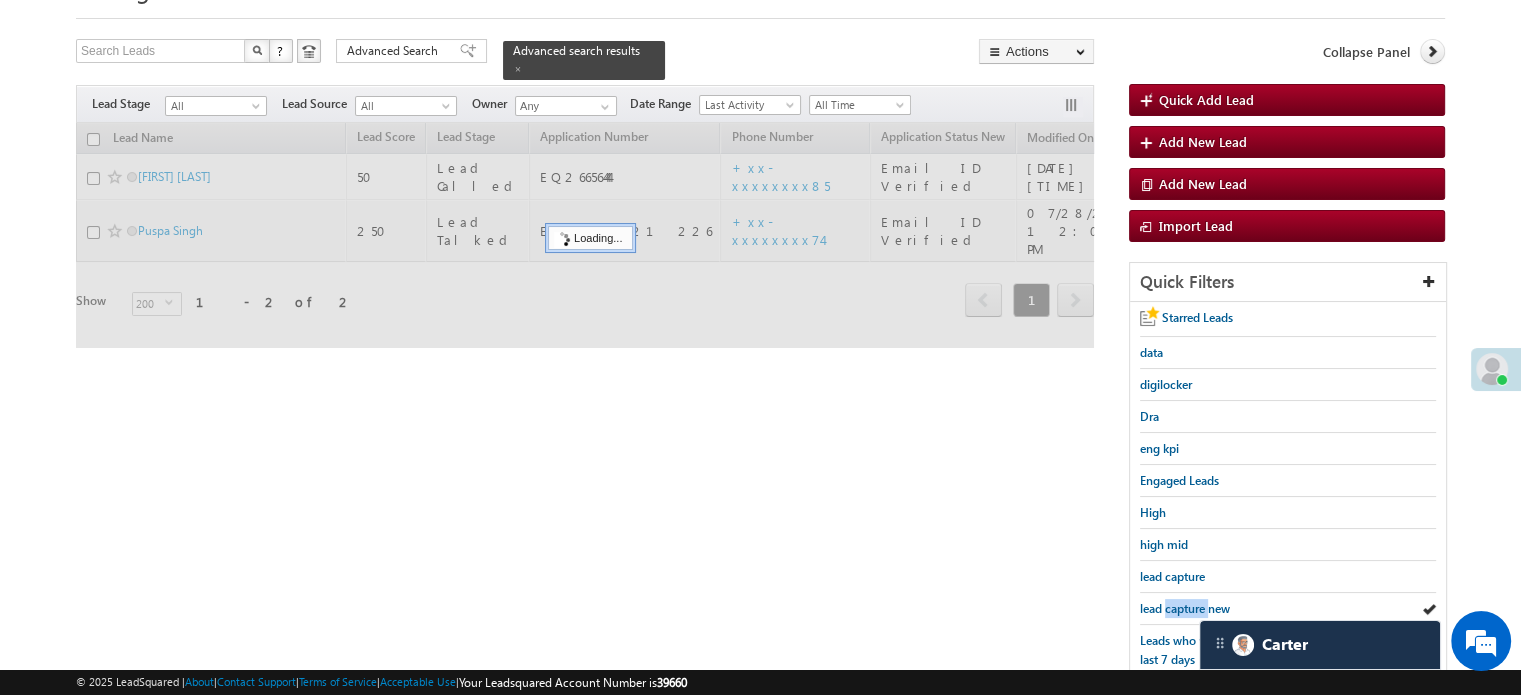 click on "lead capture new" at bounding box center (1185, 608) 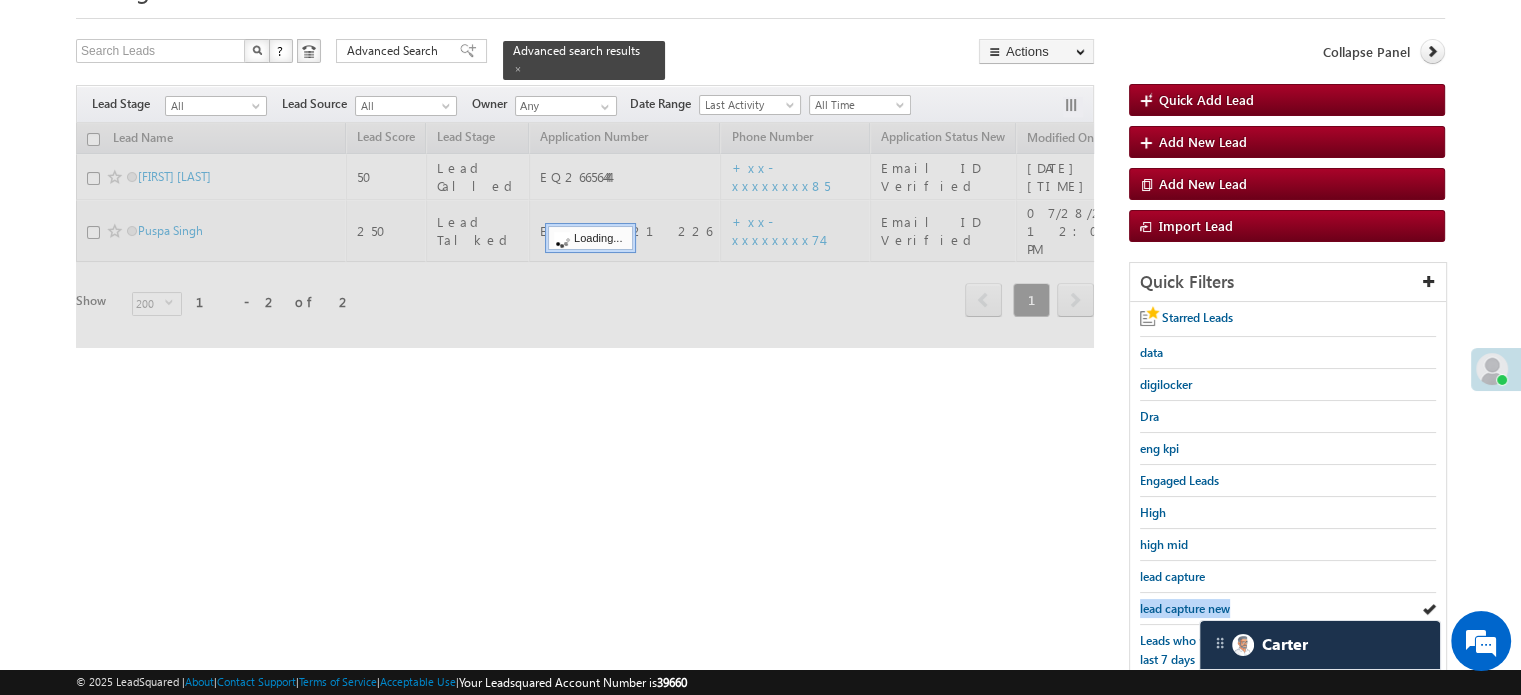 click on "lead capture new" at bounding box center [1185, 608] 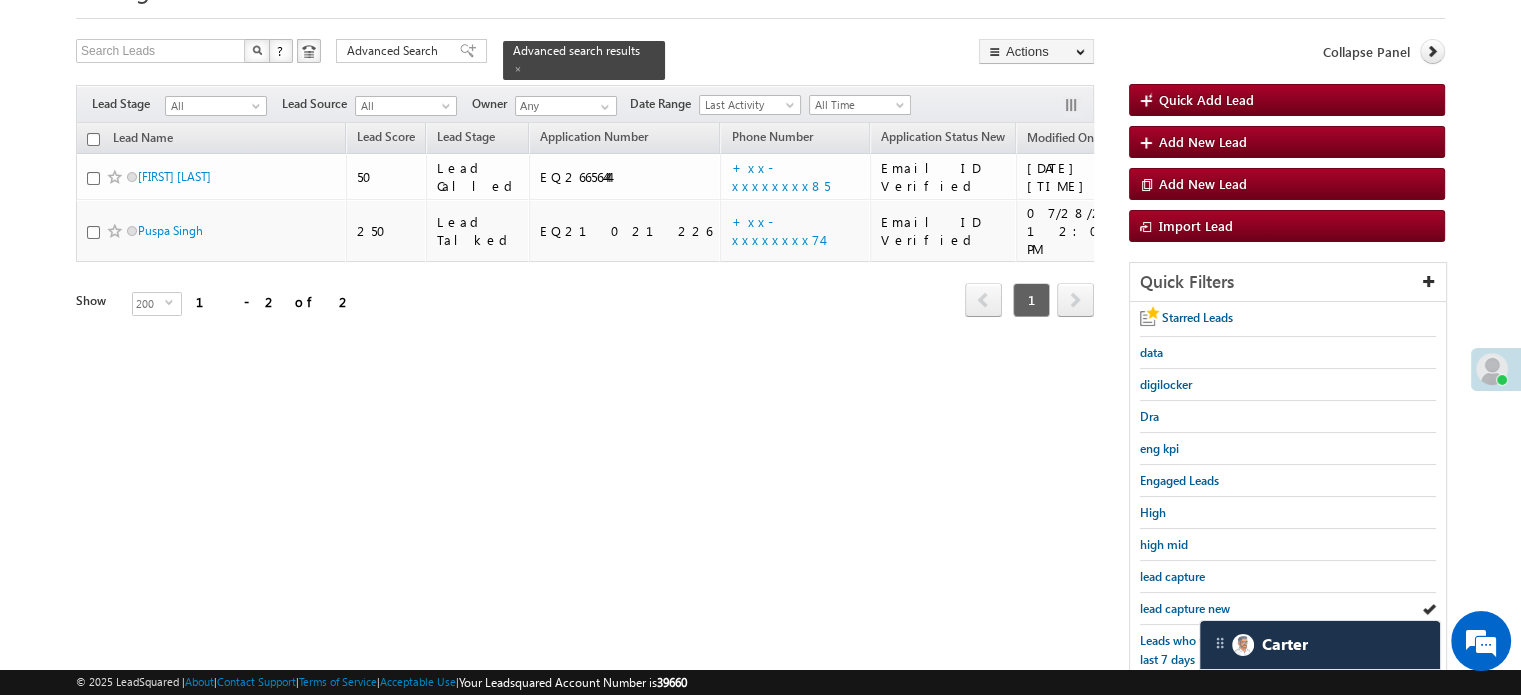 click on "lead capture new" at bounding box center (1185, 608) 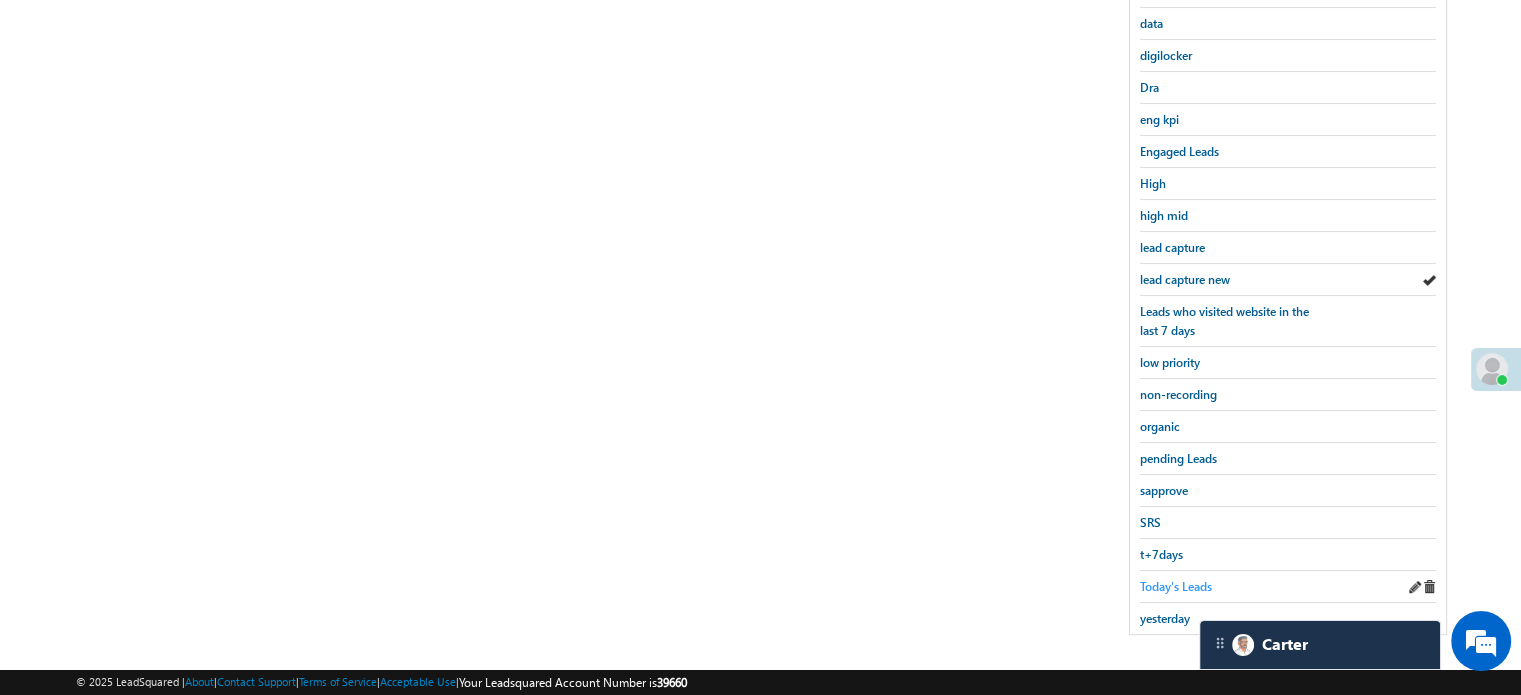 click on "Today's Leads" at bounding box center (1176, 586) 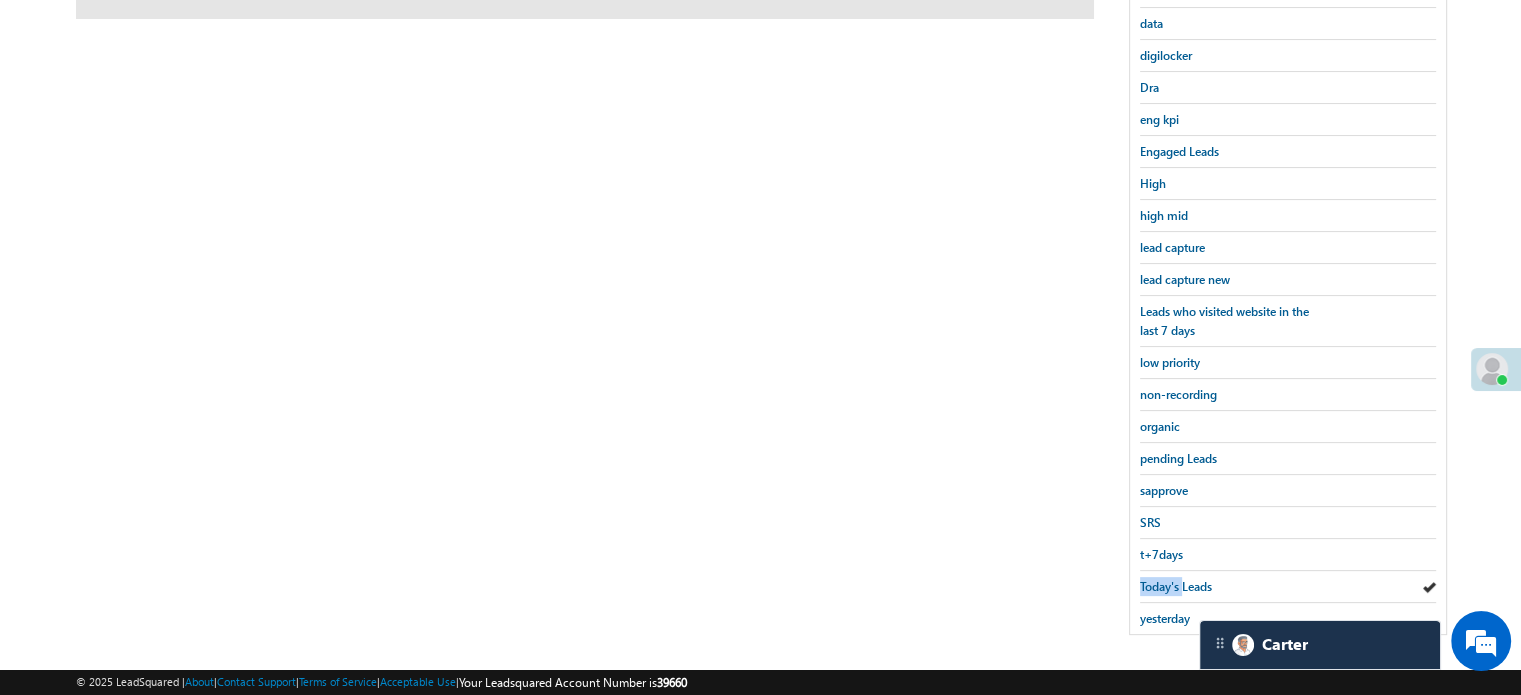 click on "Today's Leads" at bounding box center [1176, 586] 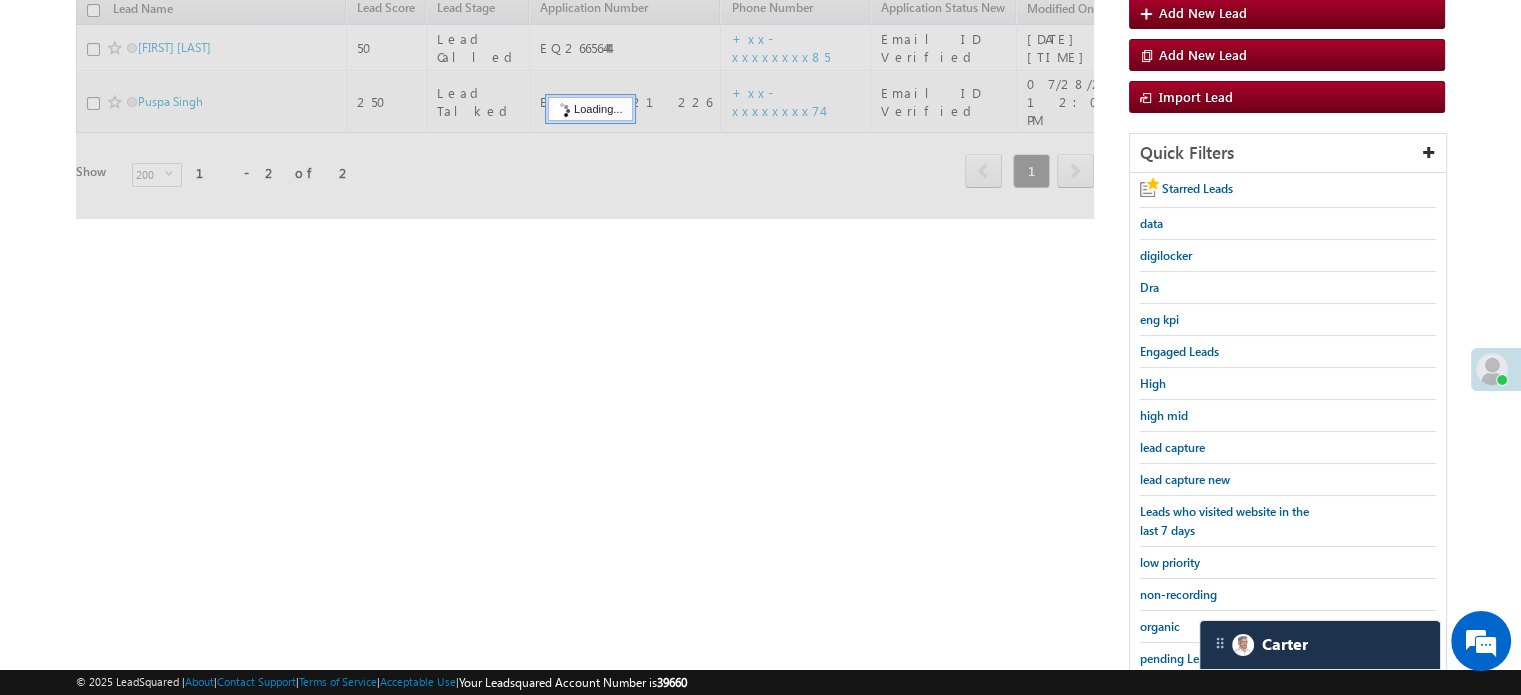 scroll, scrollTop: 129, scrollLeft: 0, axis: vertical 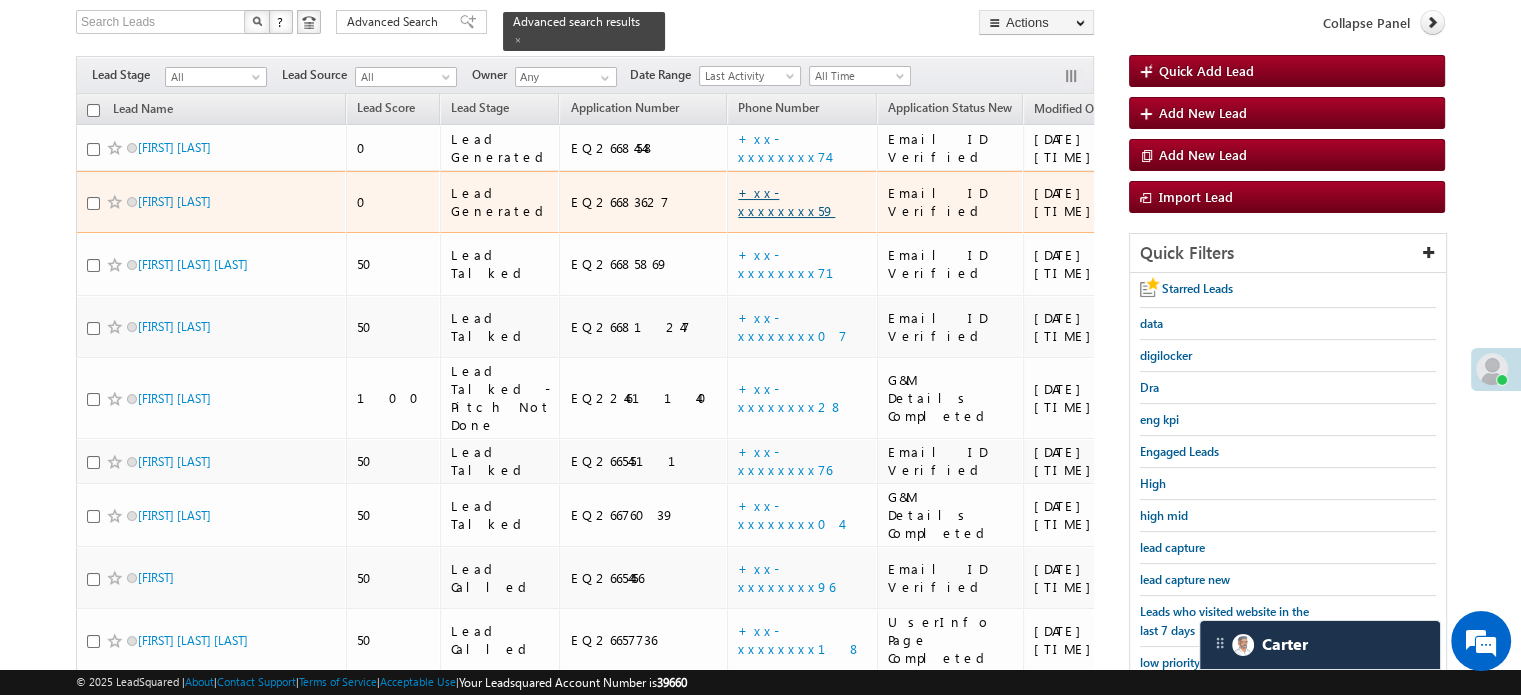 click on "+xx-xxxxxxxx59" at bounding box center [786, 201] 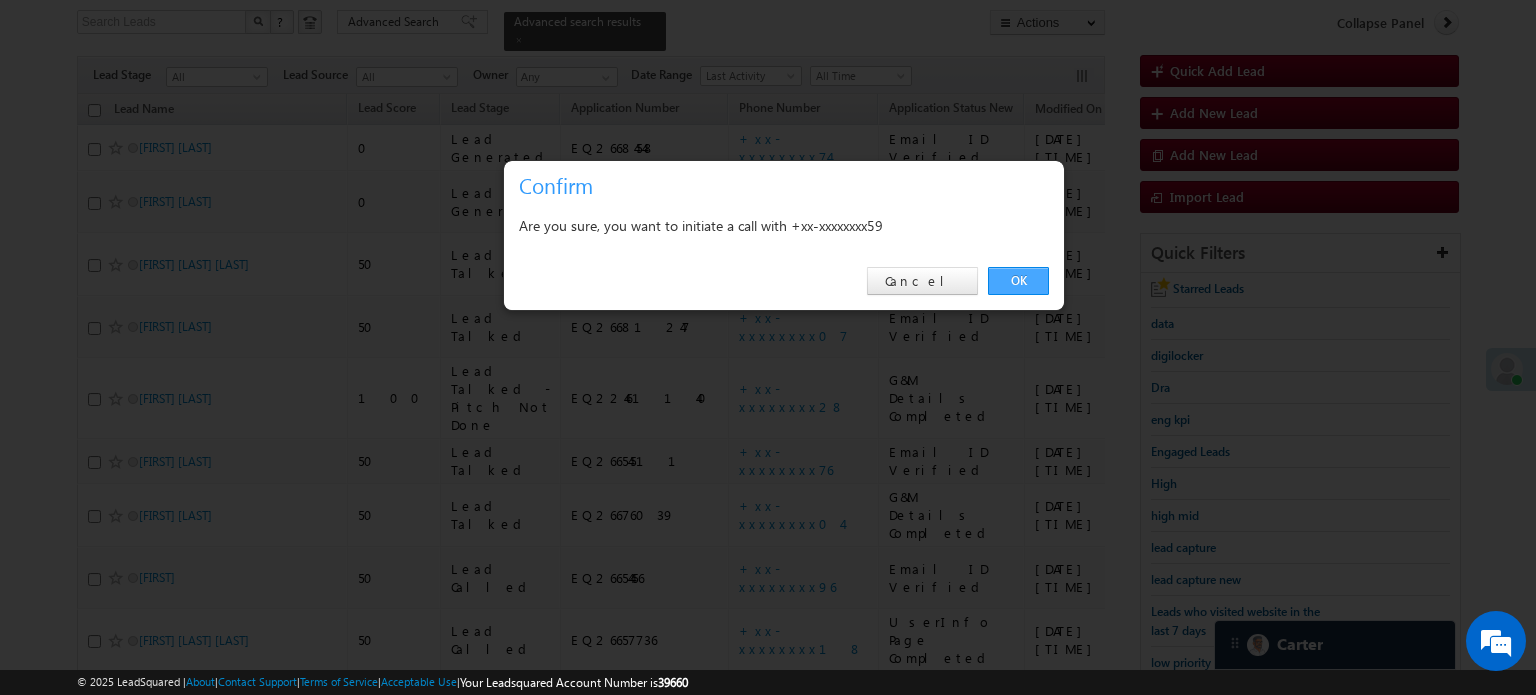click on "OK" at bounding box center (1018, 281) 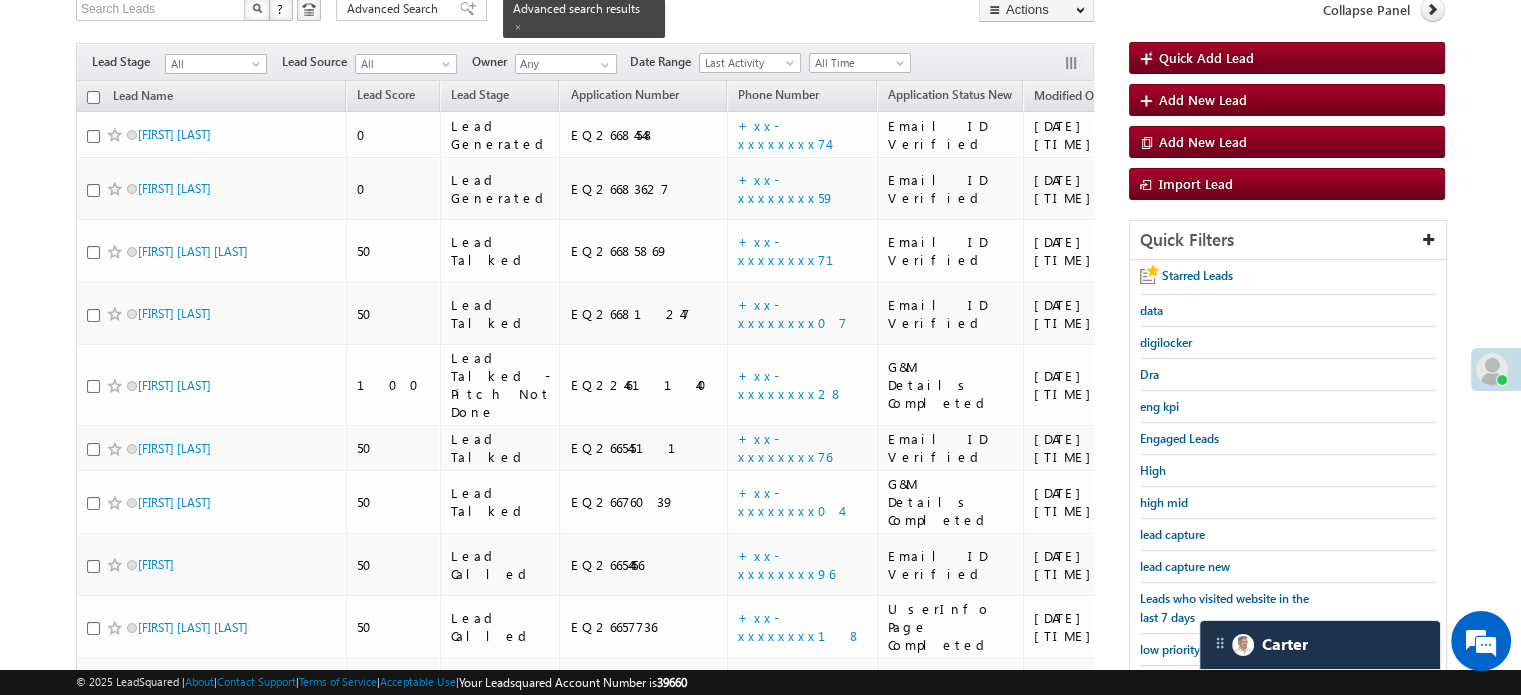 scroll, scrollTop: 283, scrollLeft: 0, axis: vertical 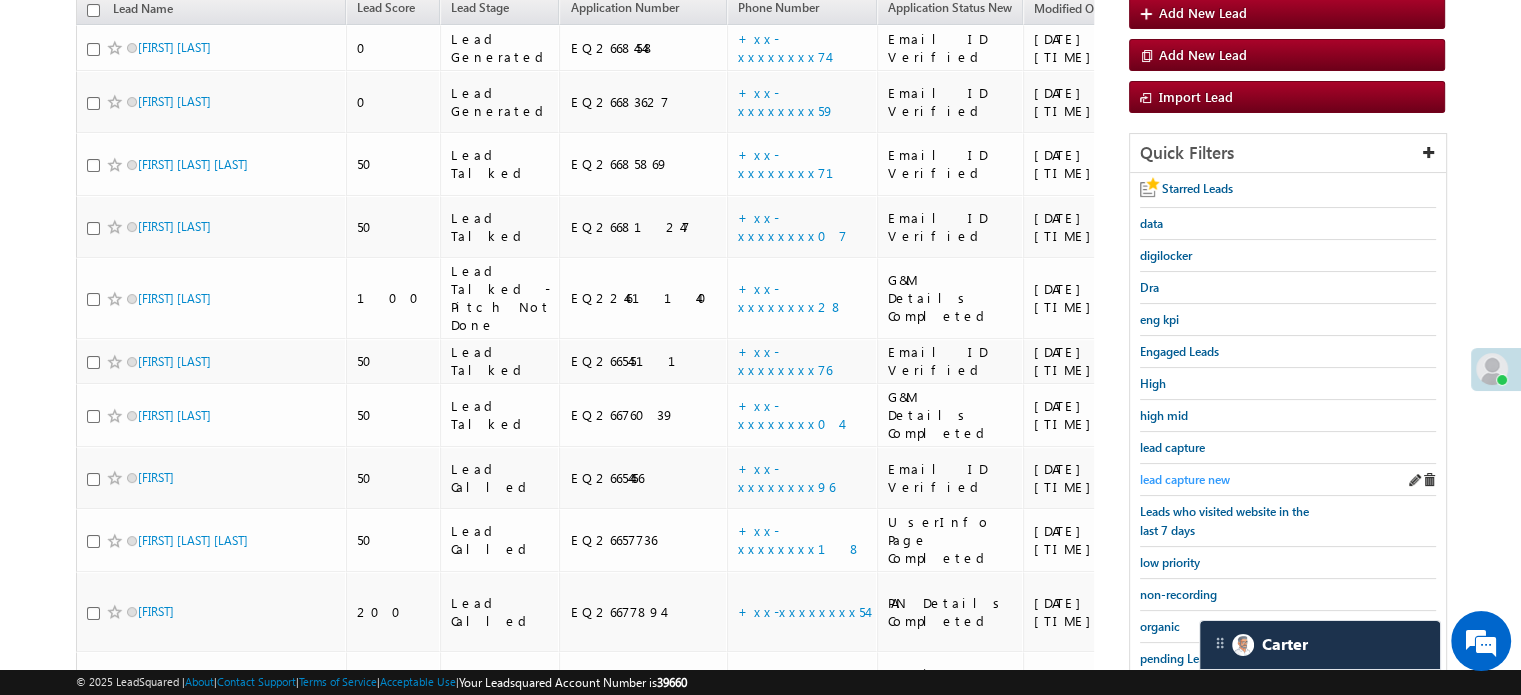 click on "lead capture new" at bounding box center (1185, 479) 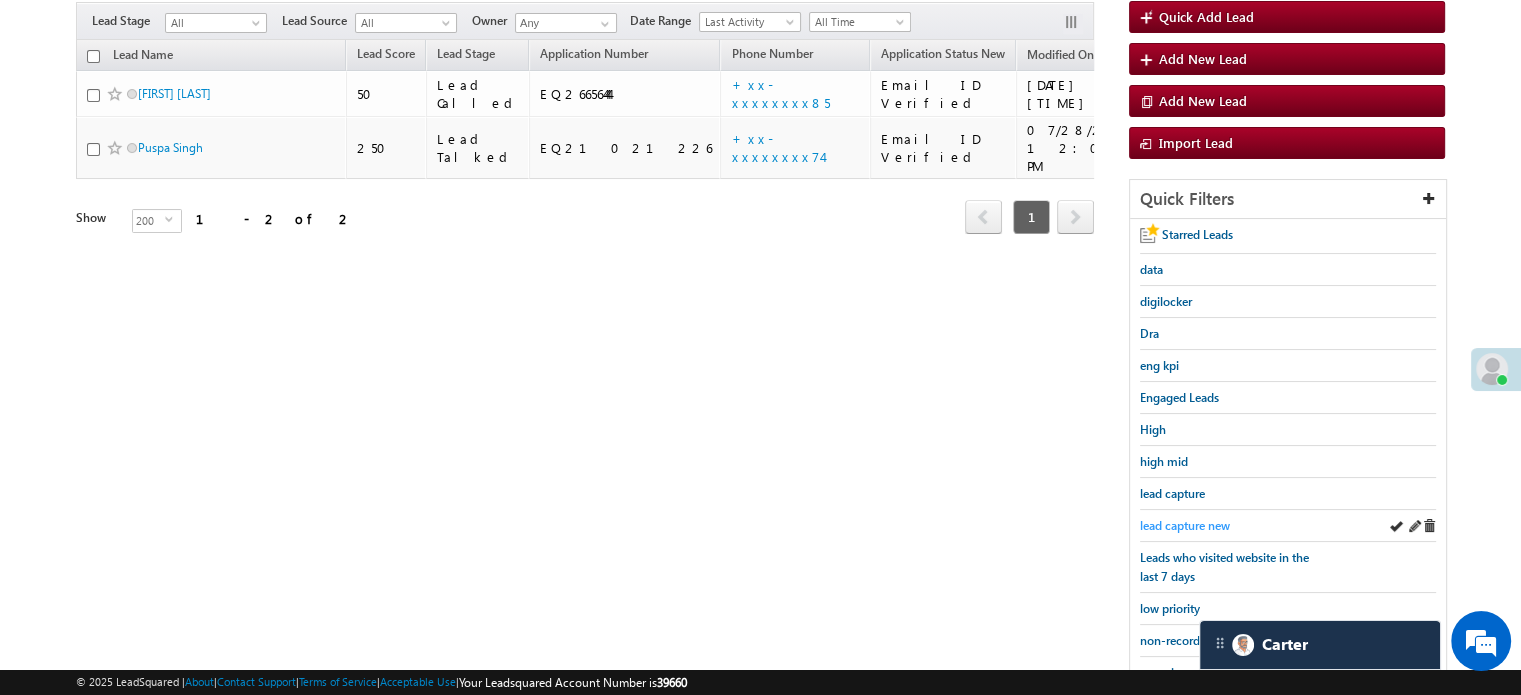 scroll, scrollTop: 129, scrollLeft: 0, axis: vertical 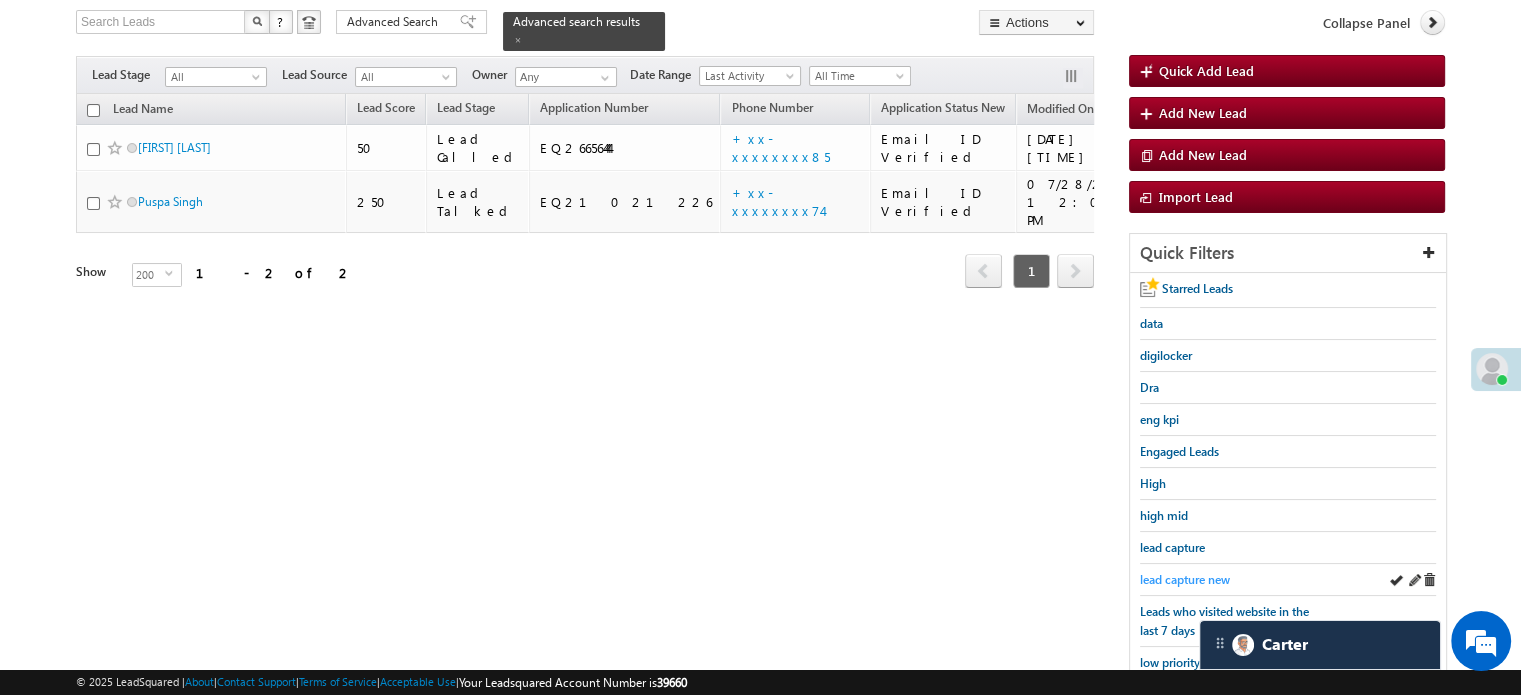 click on "lead capture new" at bounding box center (1185, 579) 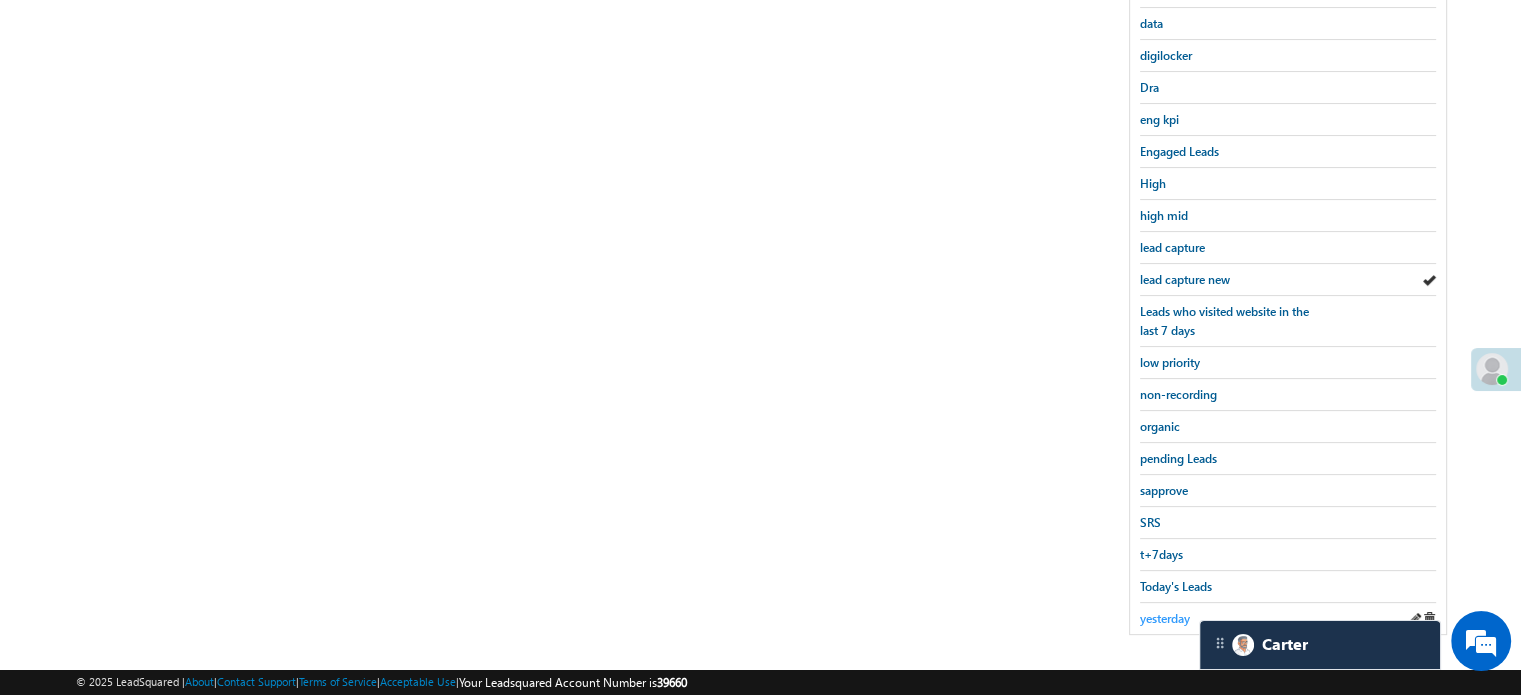 click on "yesterday" at bounding box center (1165, 618) 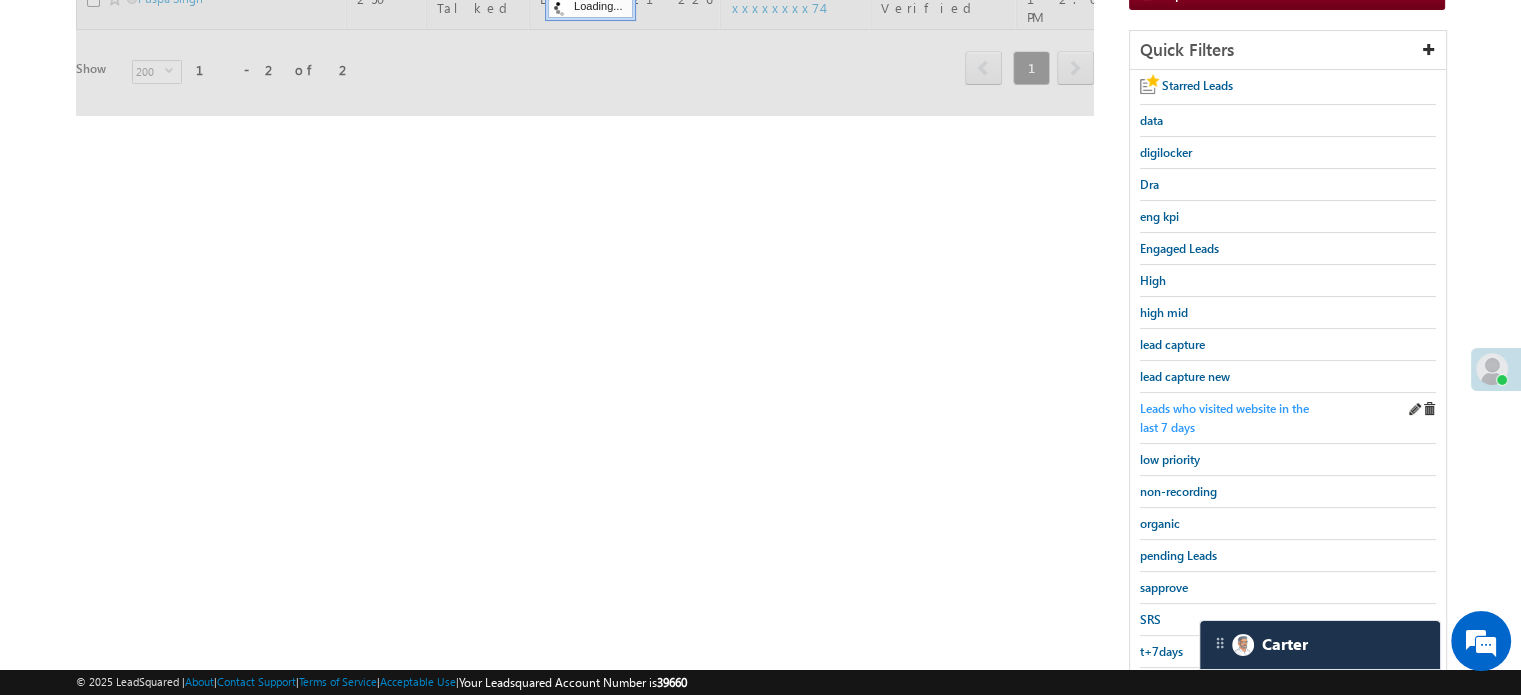 scroll, scrollTop: 129, scrollLeft: 0, axis: vertical 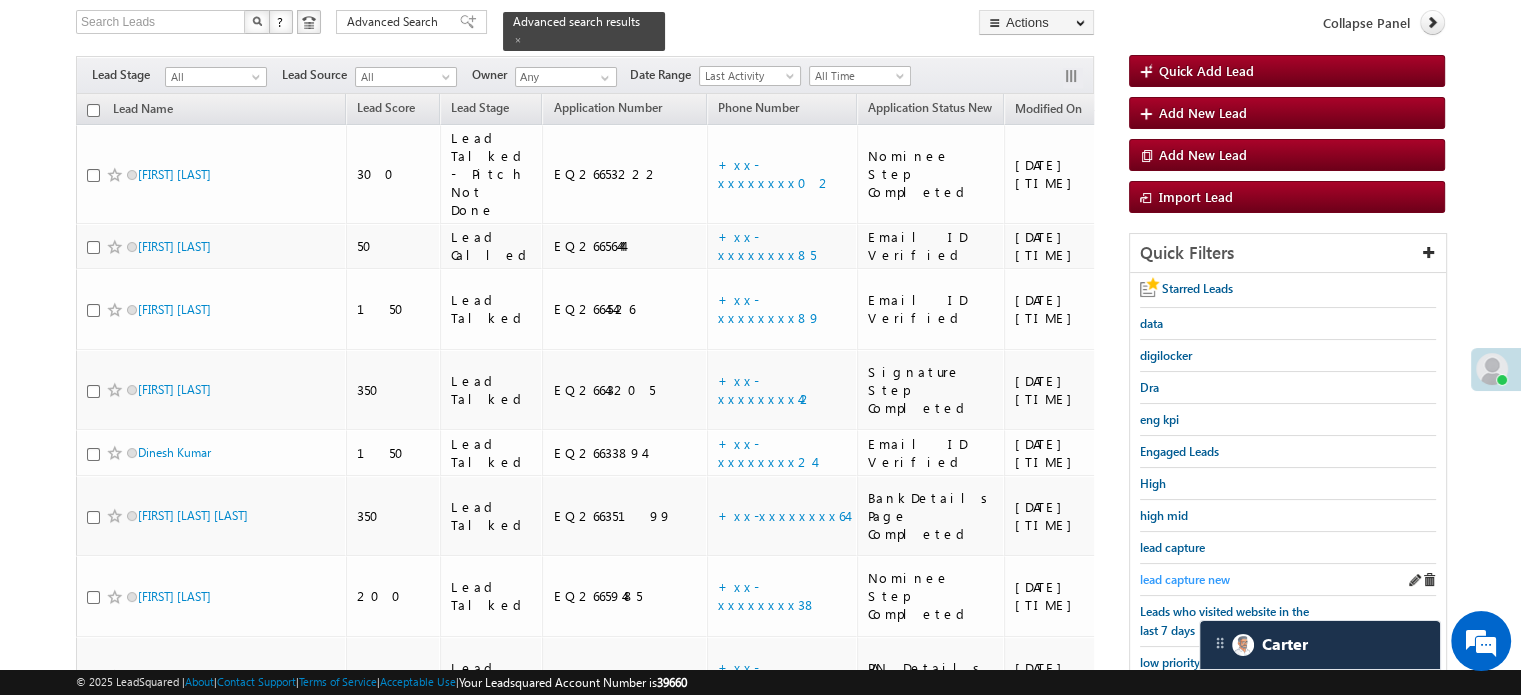 click on "lead capture new" at bounding box center (1185, 579) 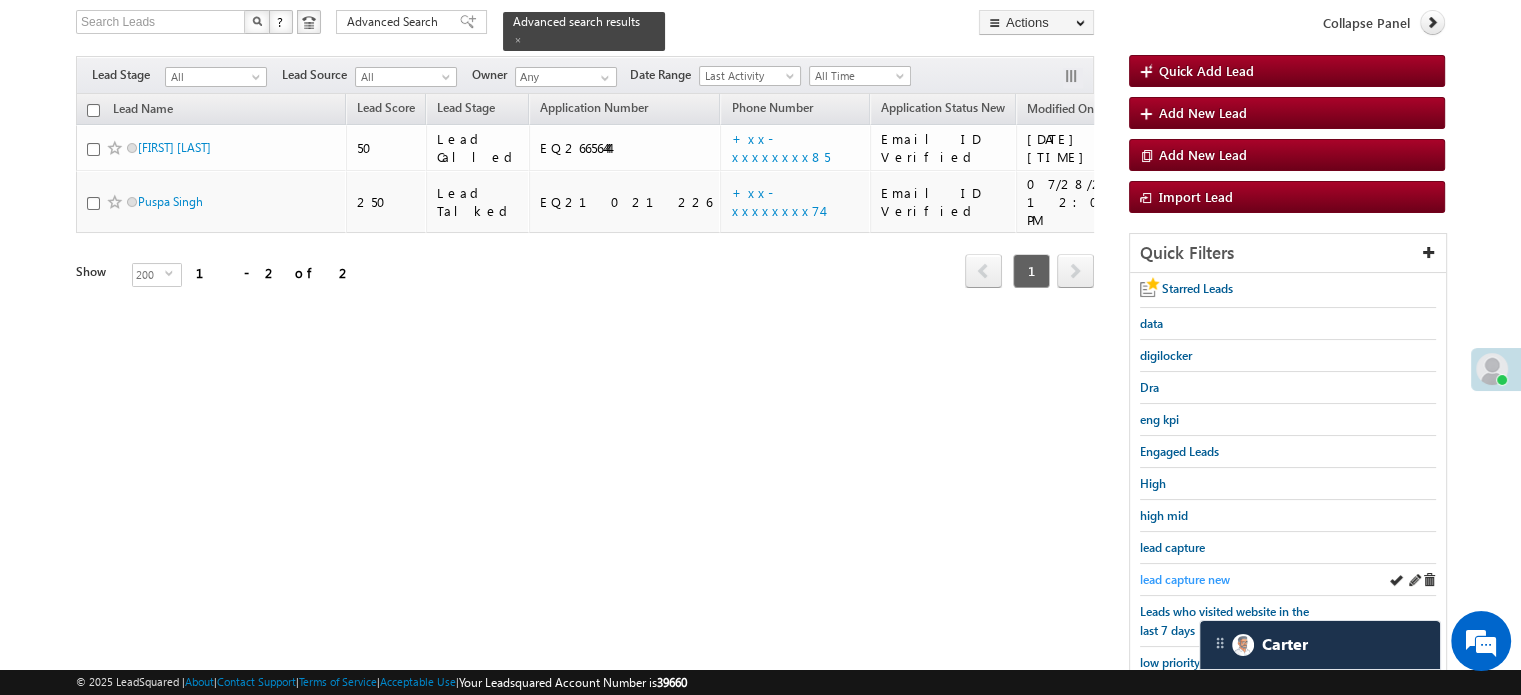 click on "lead capture new" at bounding box center [1185, 579] 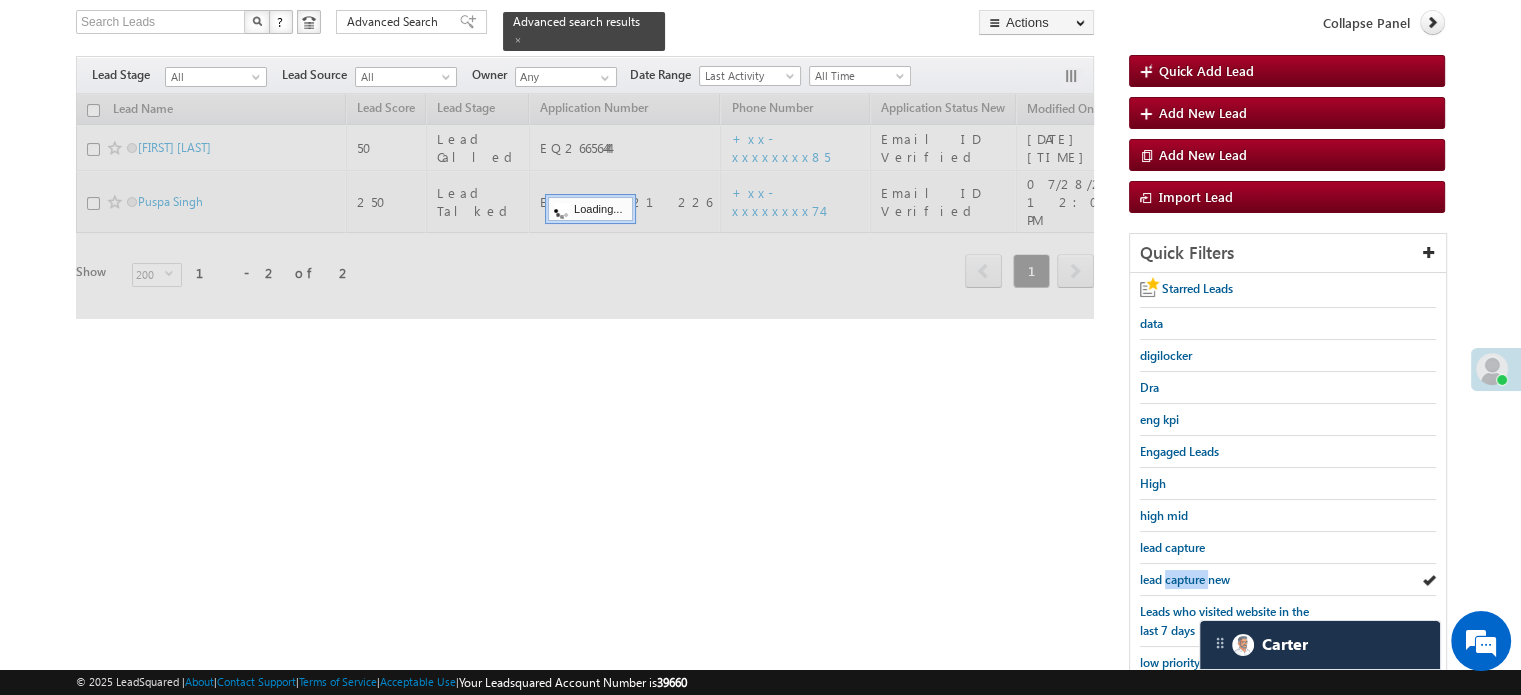 click on "lead capture new" at bounding box center (1185, 579) 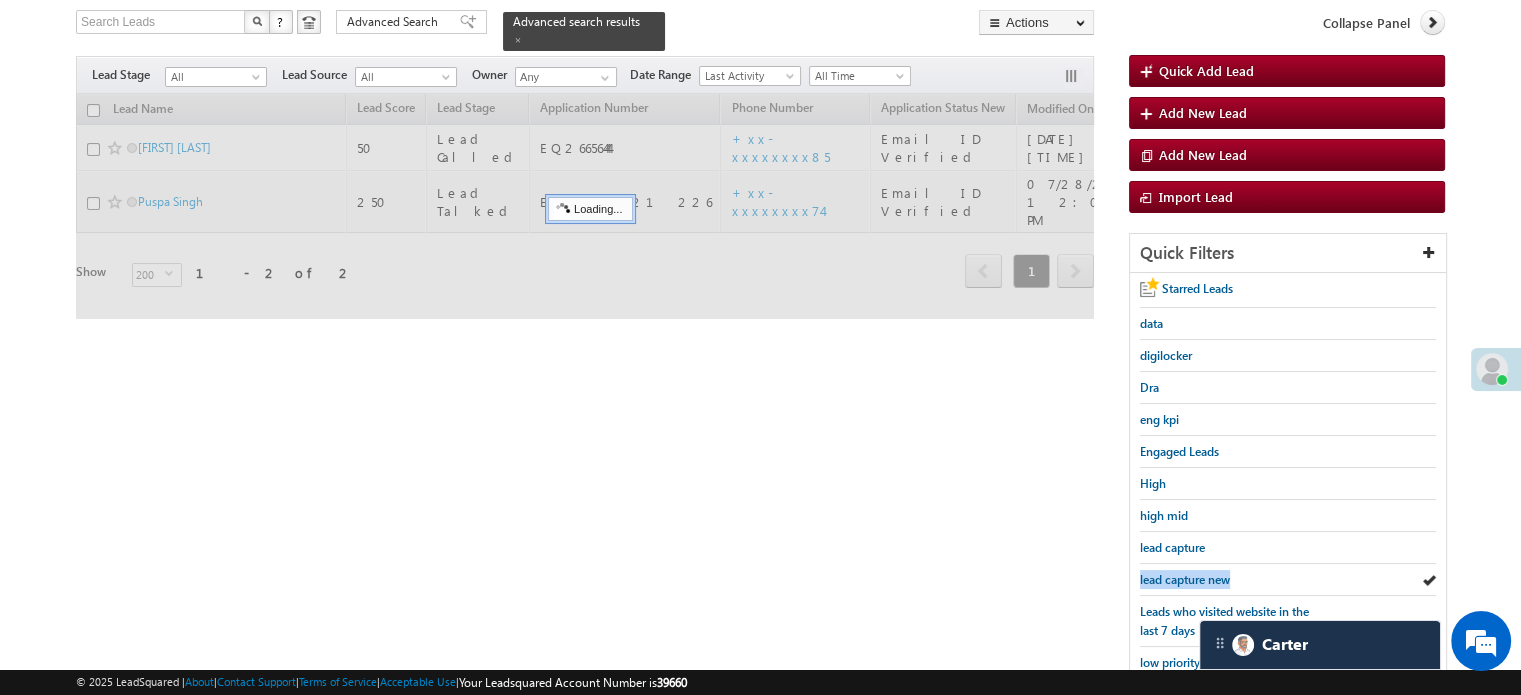 click on "lead capture new" at bounding box center [1185, 579] 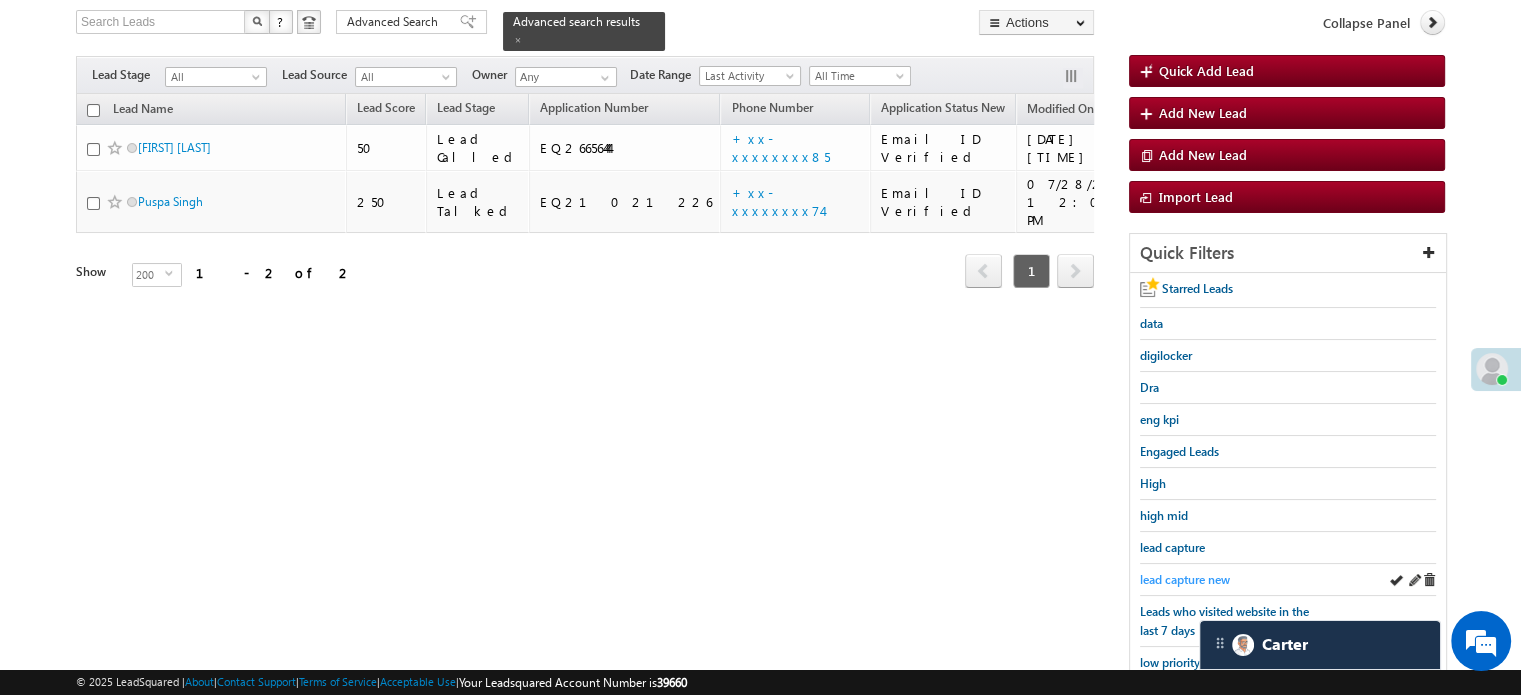 click on "lead capture new" at bounding box center [1185, 579] 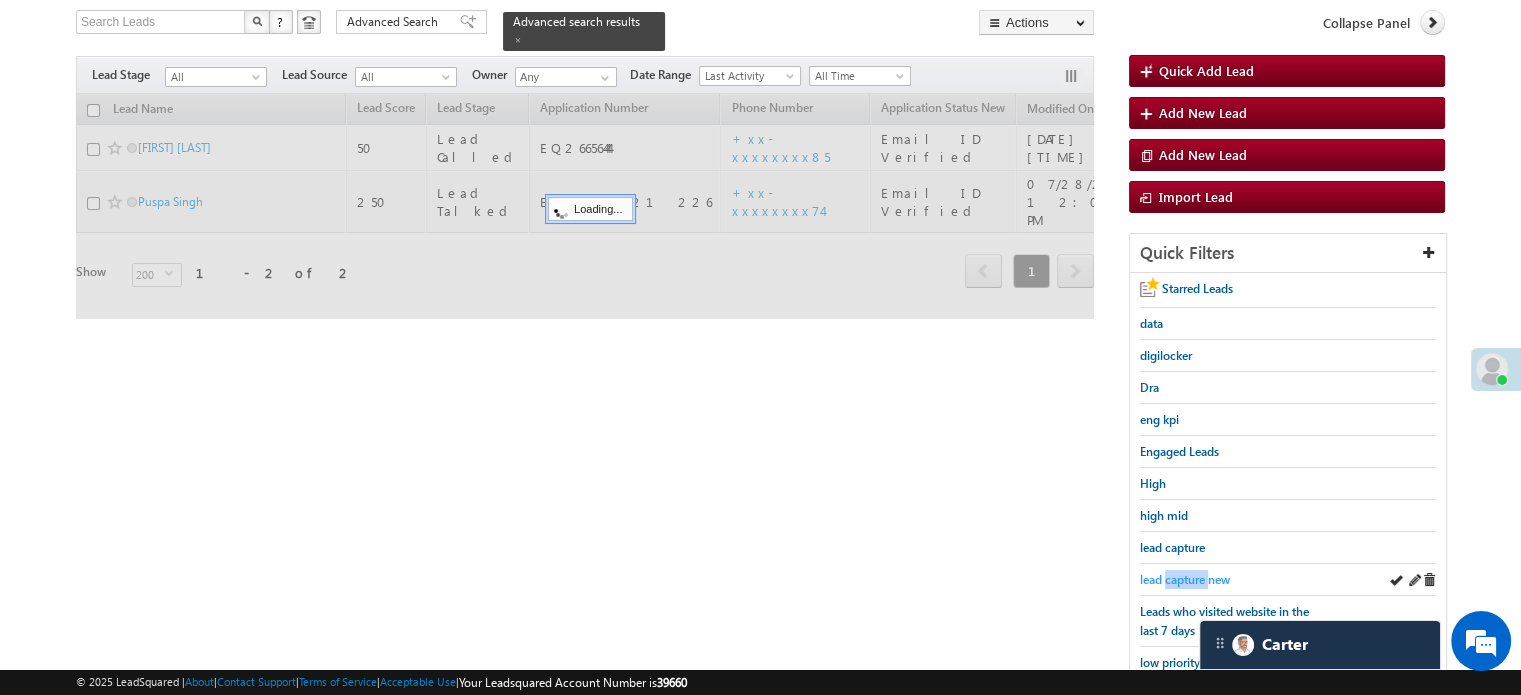 click on "lead capture new" at bounding box center [1185, 579] 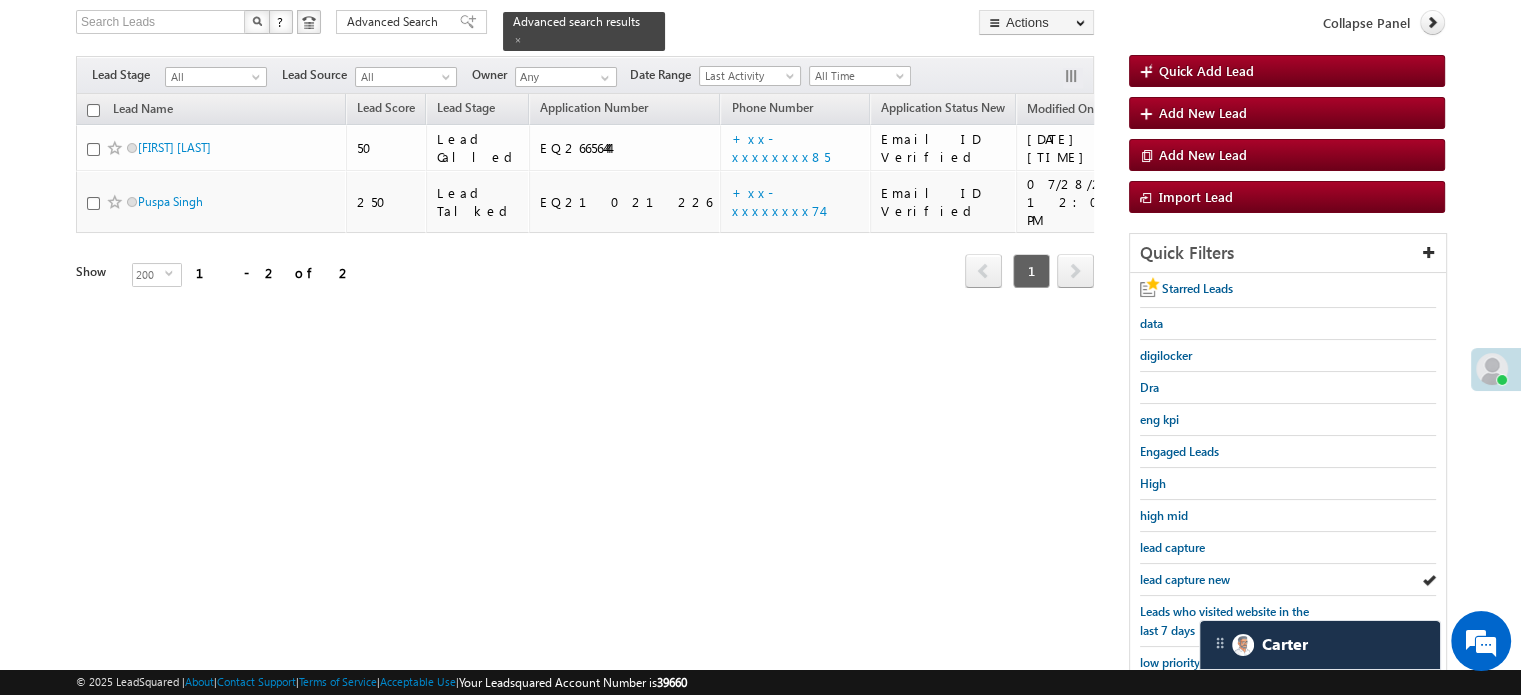 drag, startPoint x: 1172, startPoint y: 576, endPoint x: 538, endPoint y: 337, distance: 677.5522 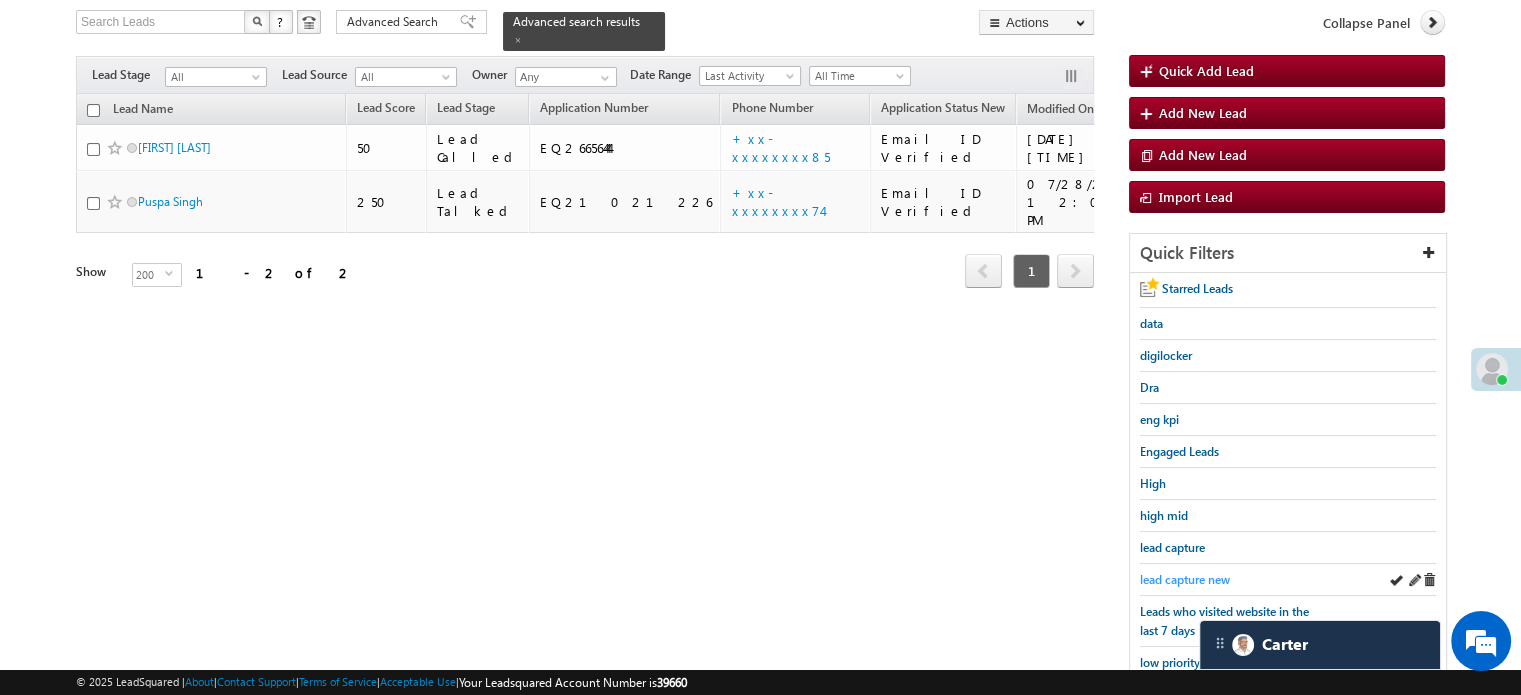 click on "lead capture new" at bounding box center [1185, 579] 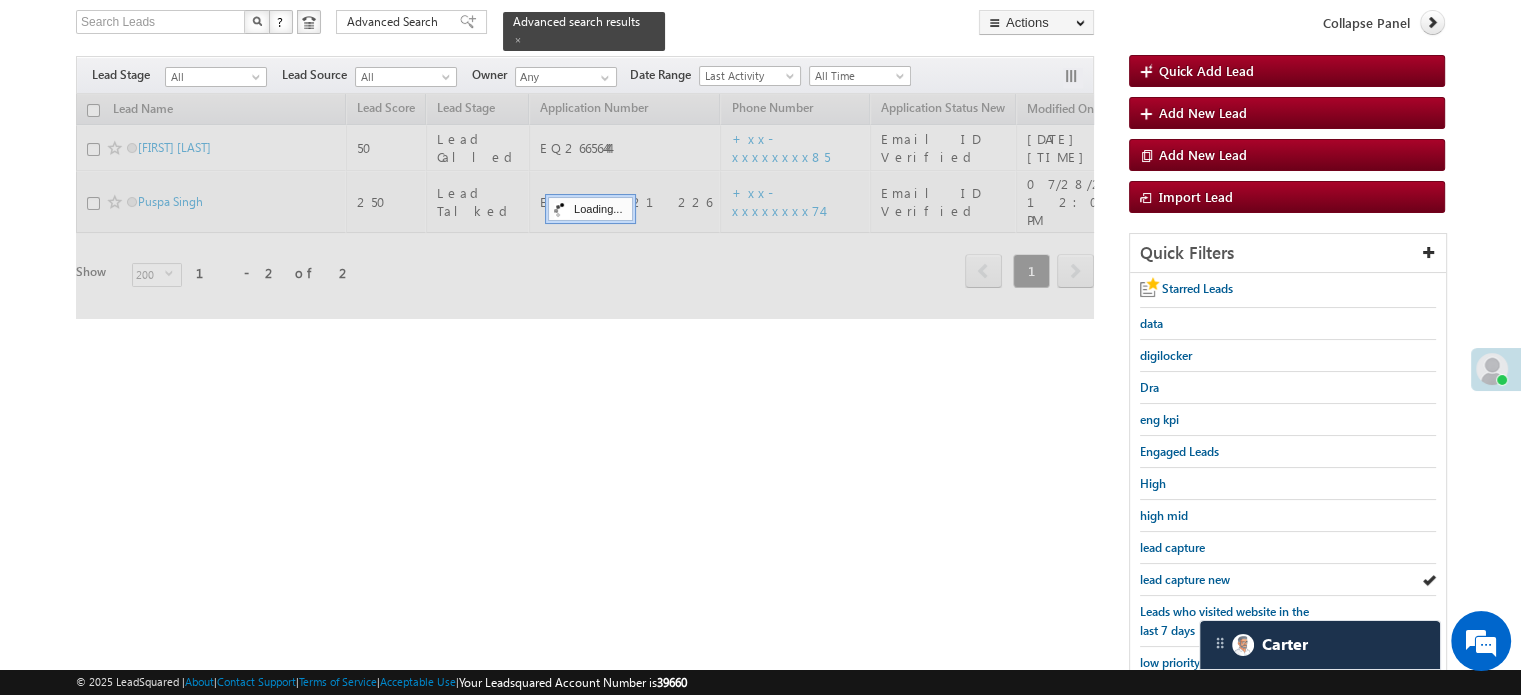 click on "lead capture new" at bounding box center (1185, 579) 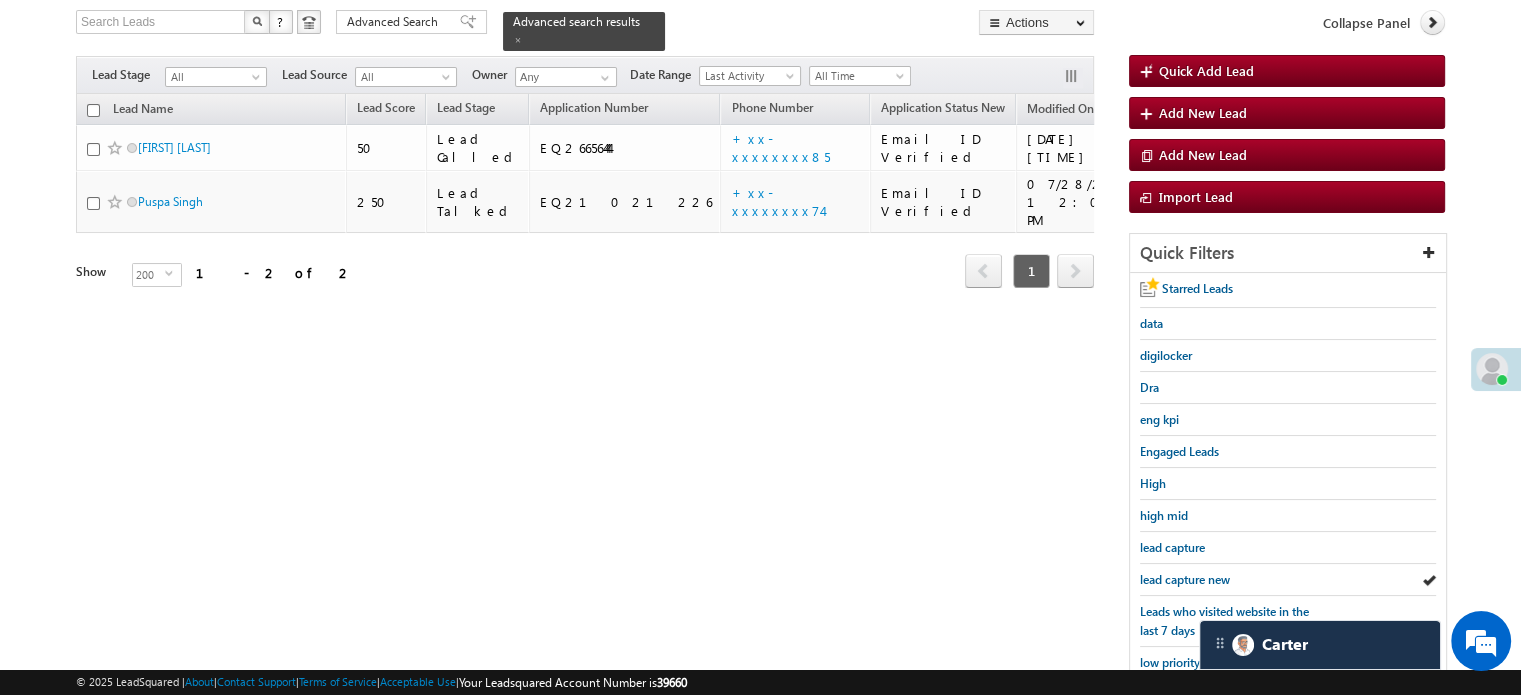 click on "lead capture new" at bounding box center [1185, 579] 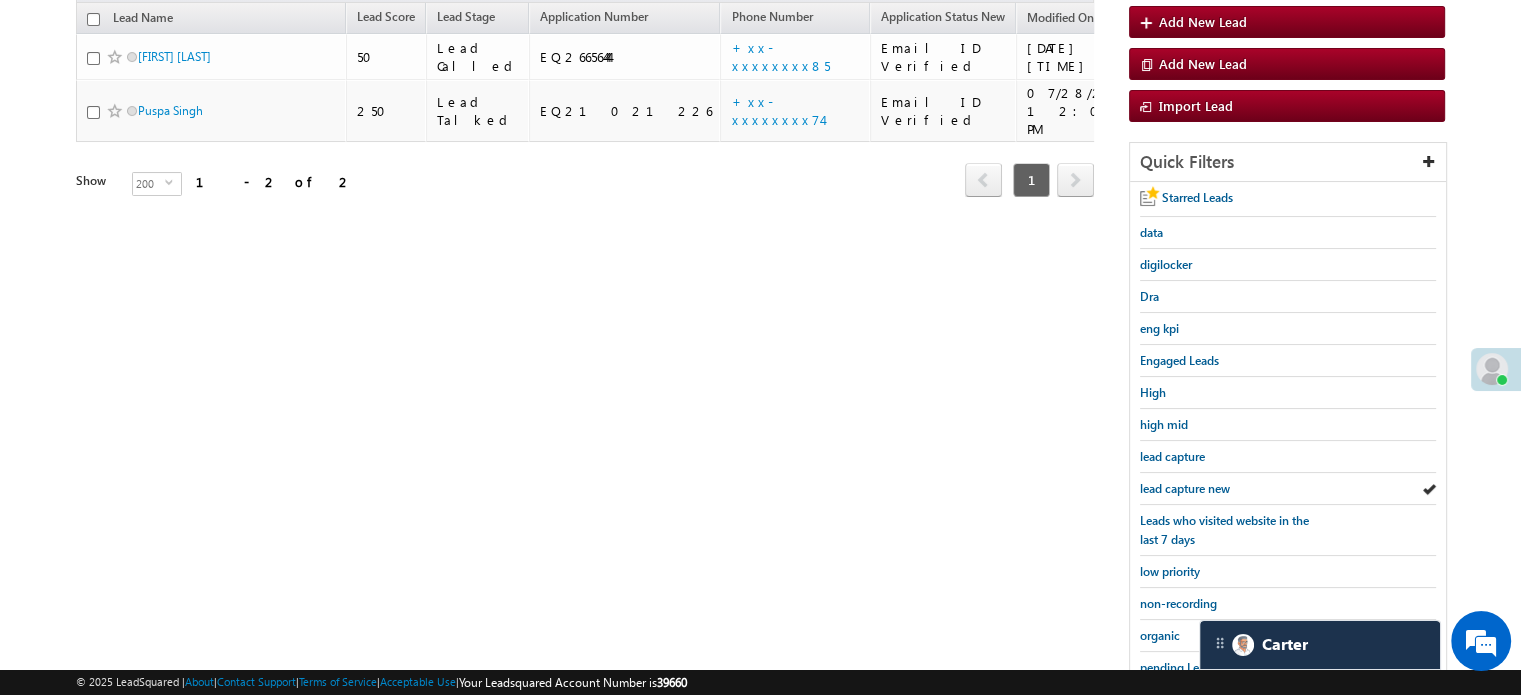 scroll, scrollTop: 429, scrollLeft: 0, axis: vertical 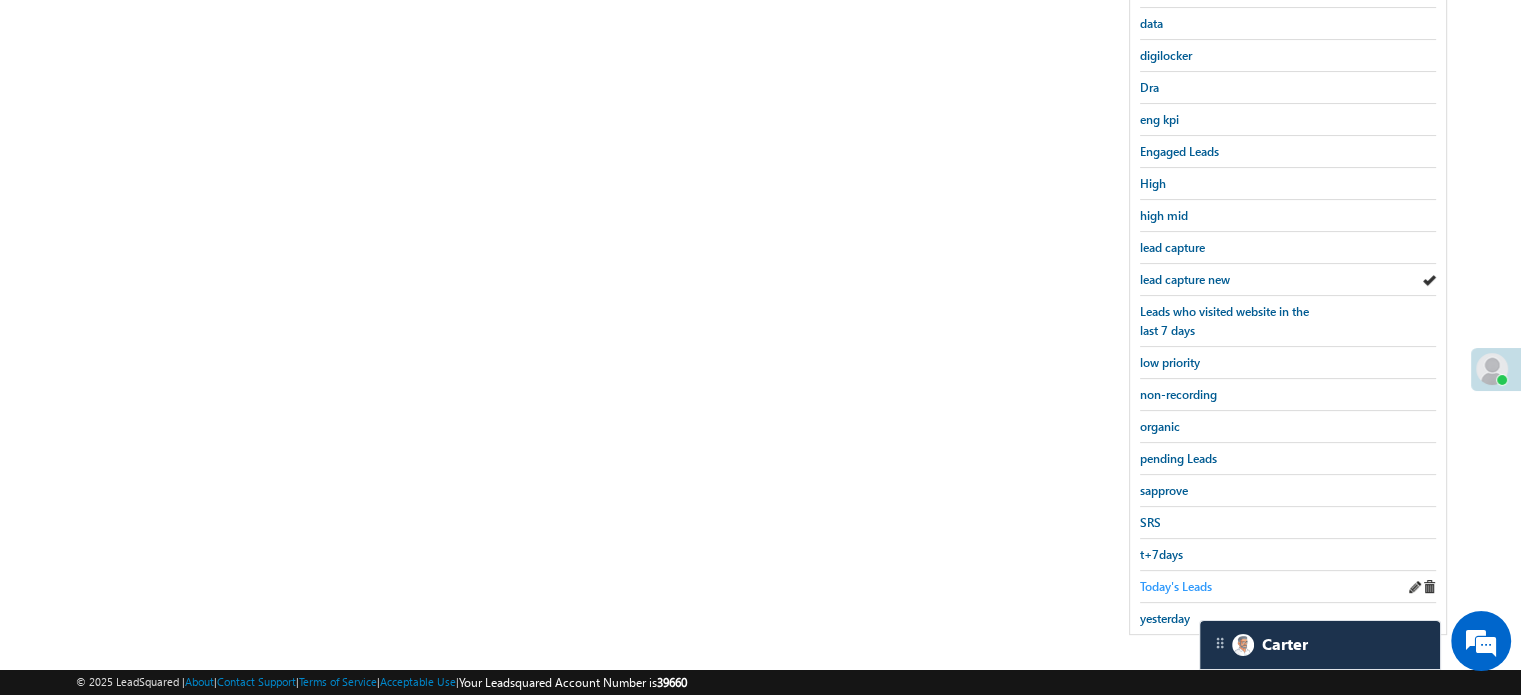 click on "Today's Leads" at bounding box center [1176, 586] 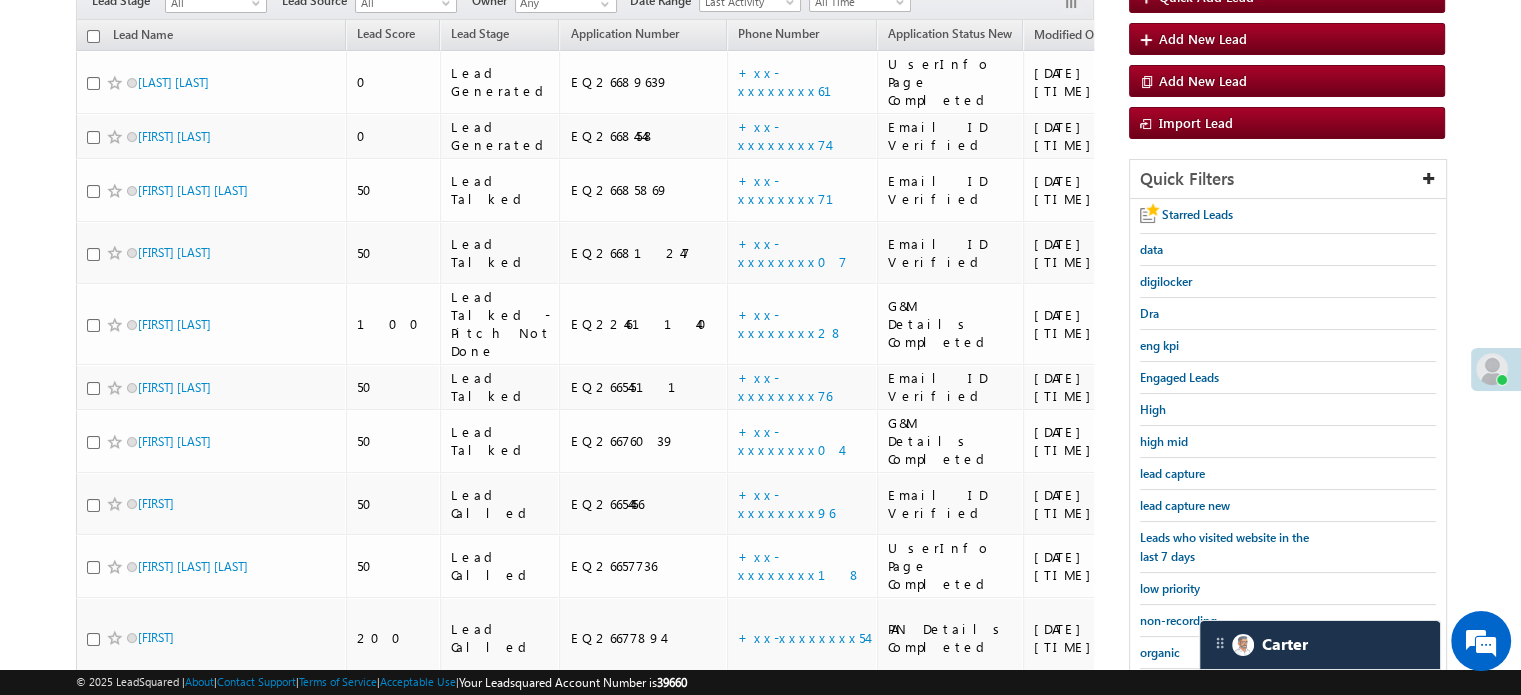 scroll, scrollTop: 129, scrollLeft: 0, axis: vertical 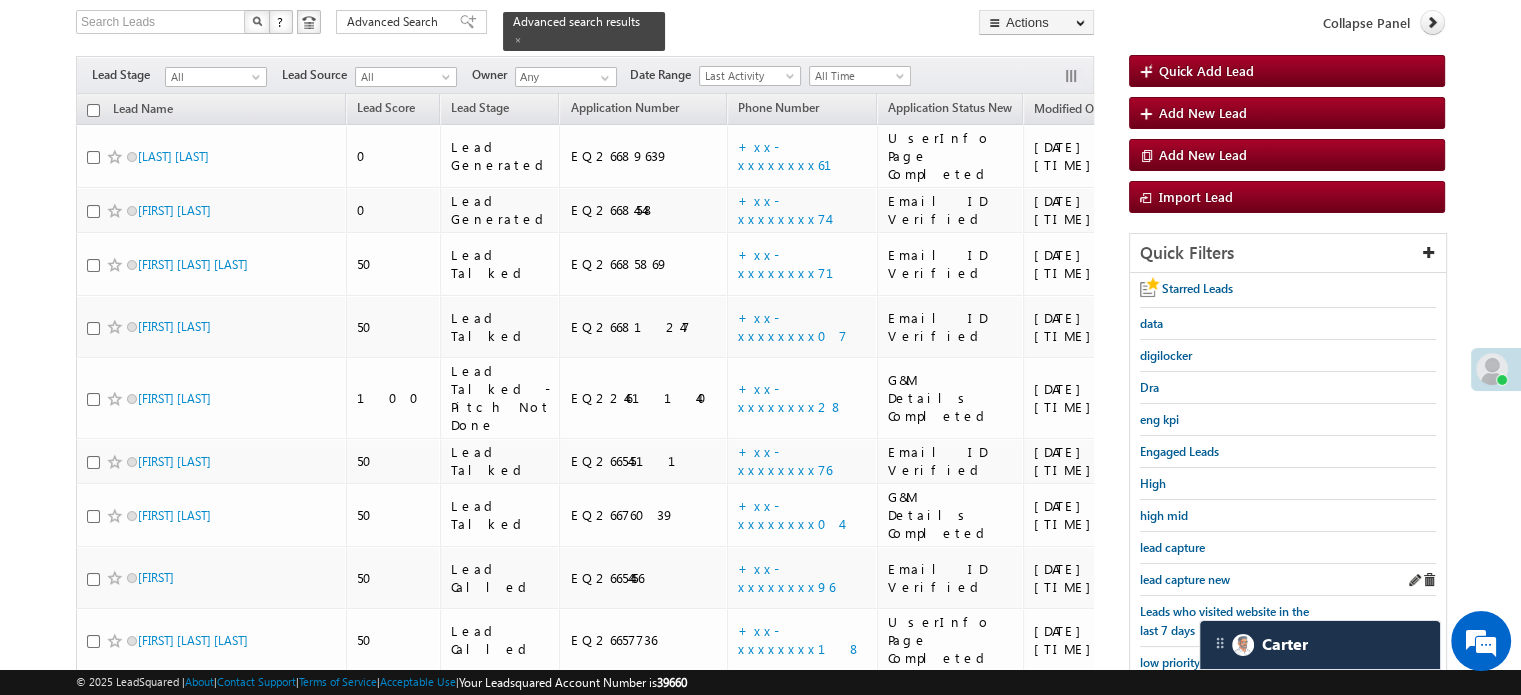 click on "lead capture new" at bounding box center (1288, 580) 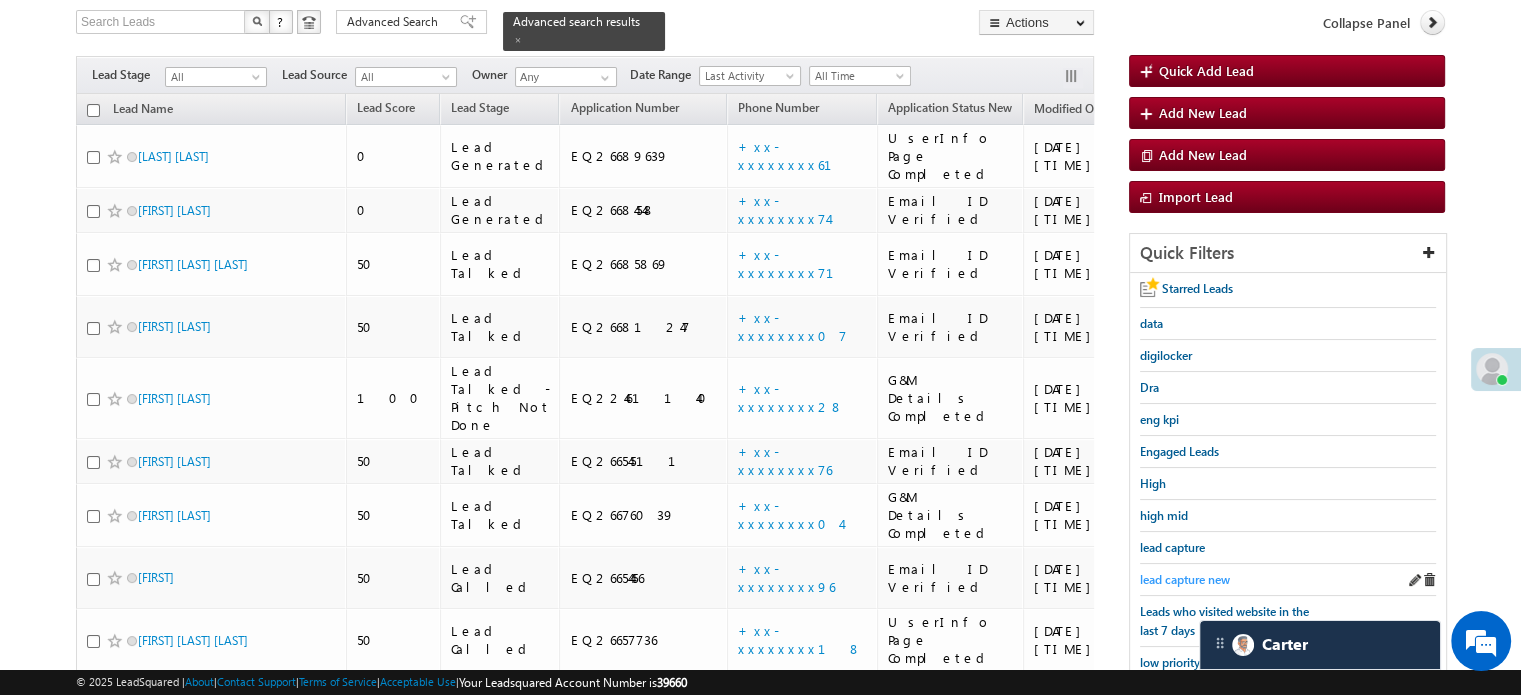 click on "lead capture new" at bounding box center [1288, 580] 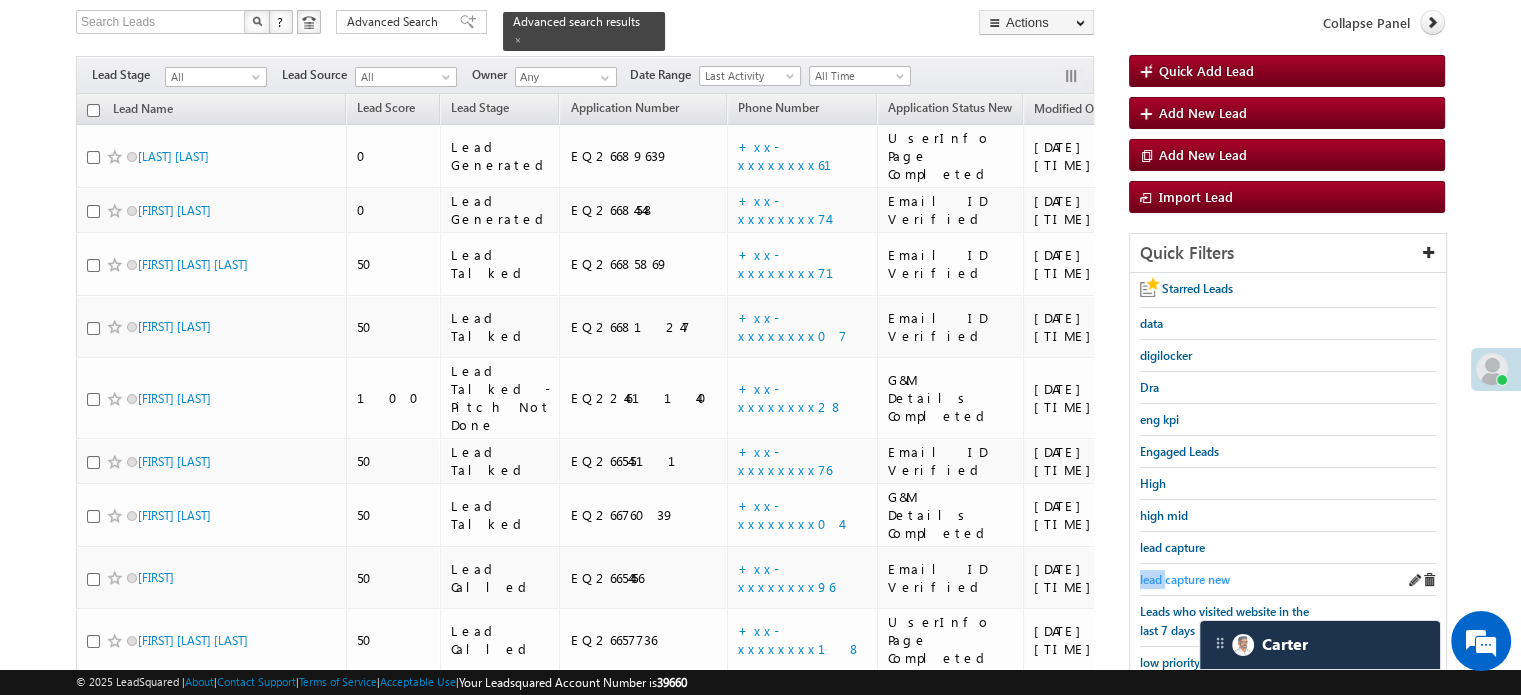 click on "lead capture new" at bounding box center [1185, 579] 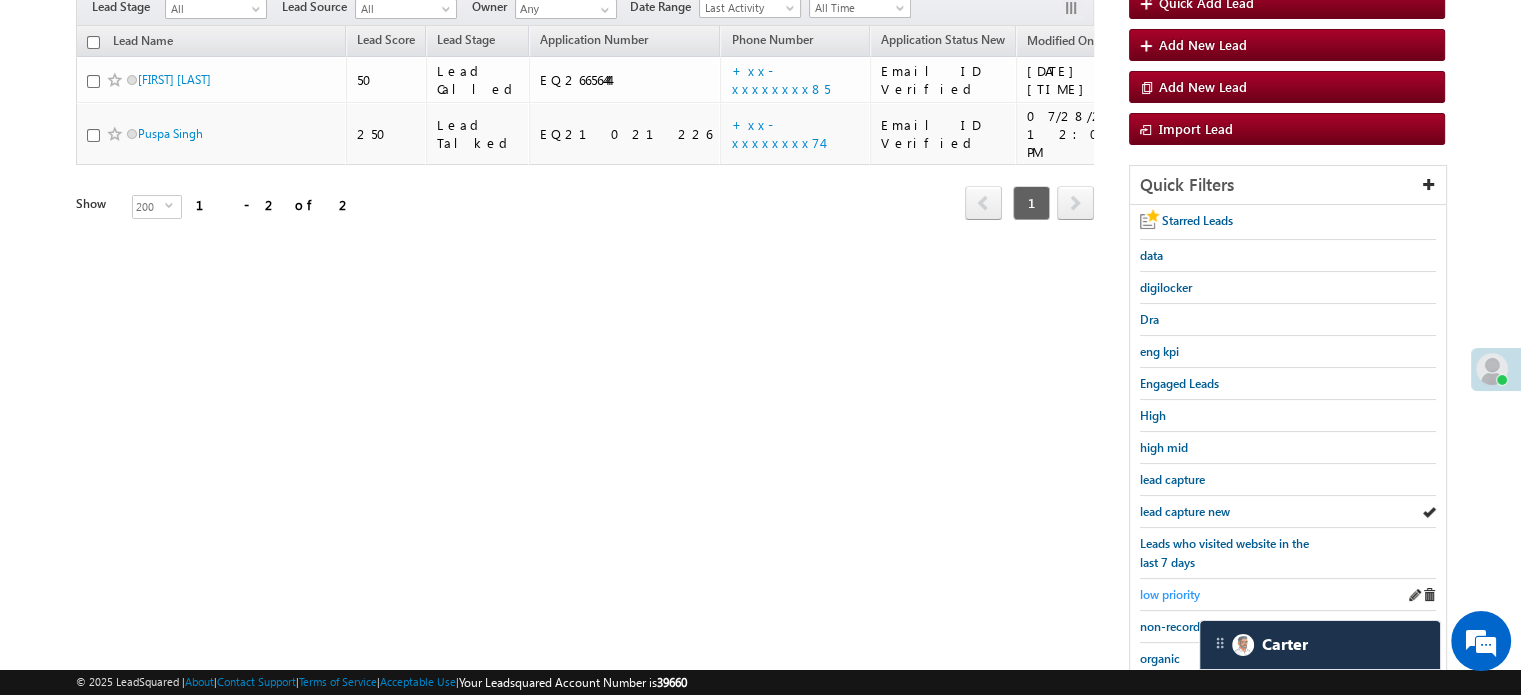 scroll, scrollTop: 429, scrollLeft: 0, axis: vertical 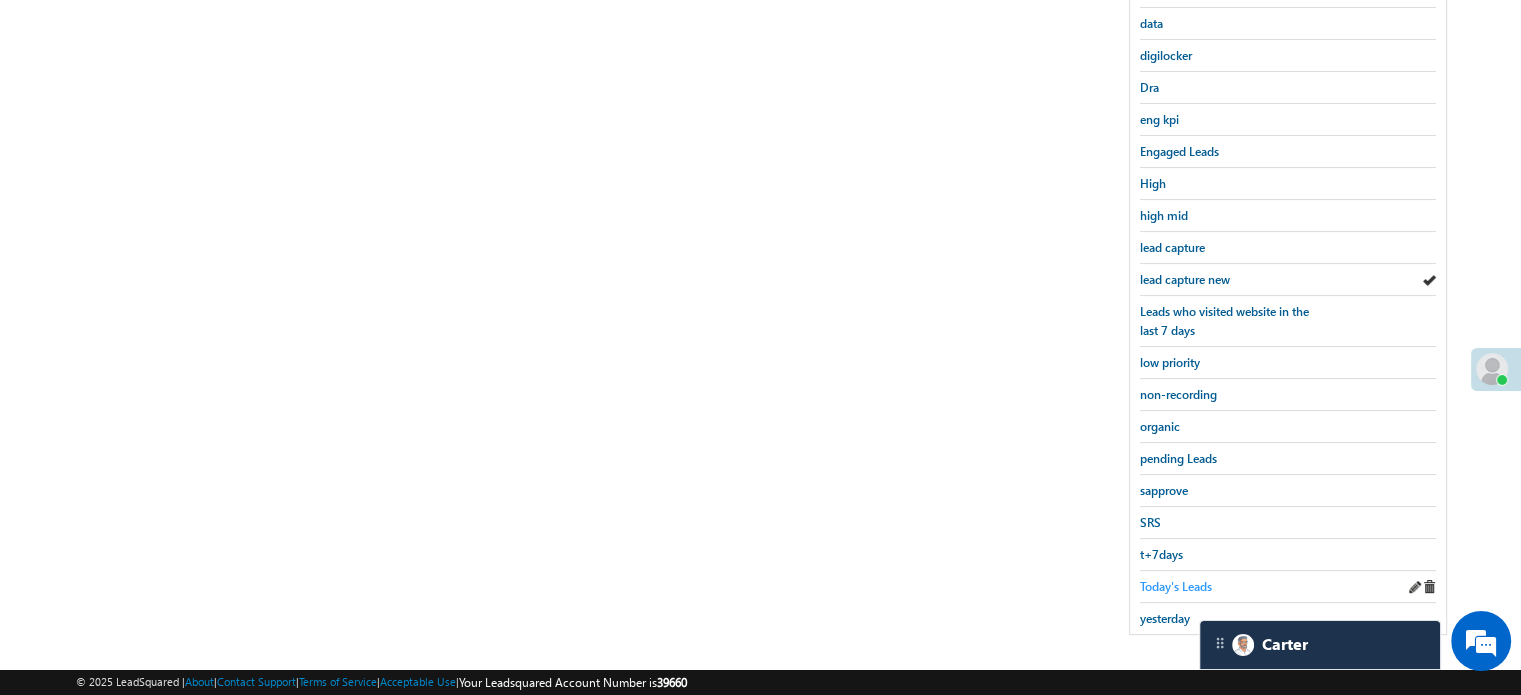 click on "Today's Leads" at bounding box center [1176, 586] 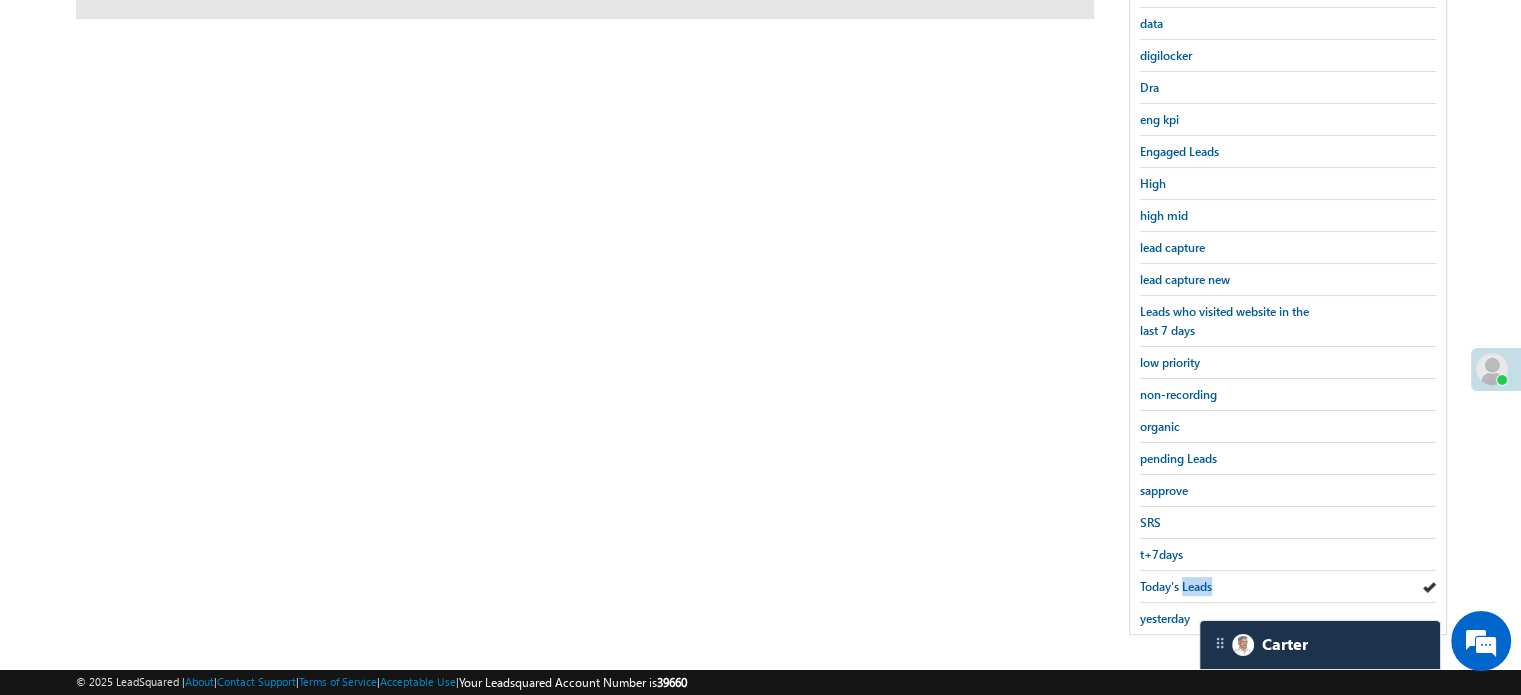 click on "Today's Leads" at bounding box center (1176, 586) 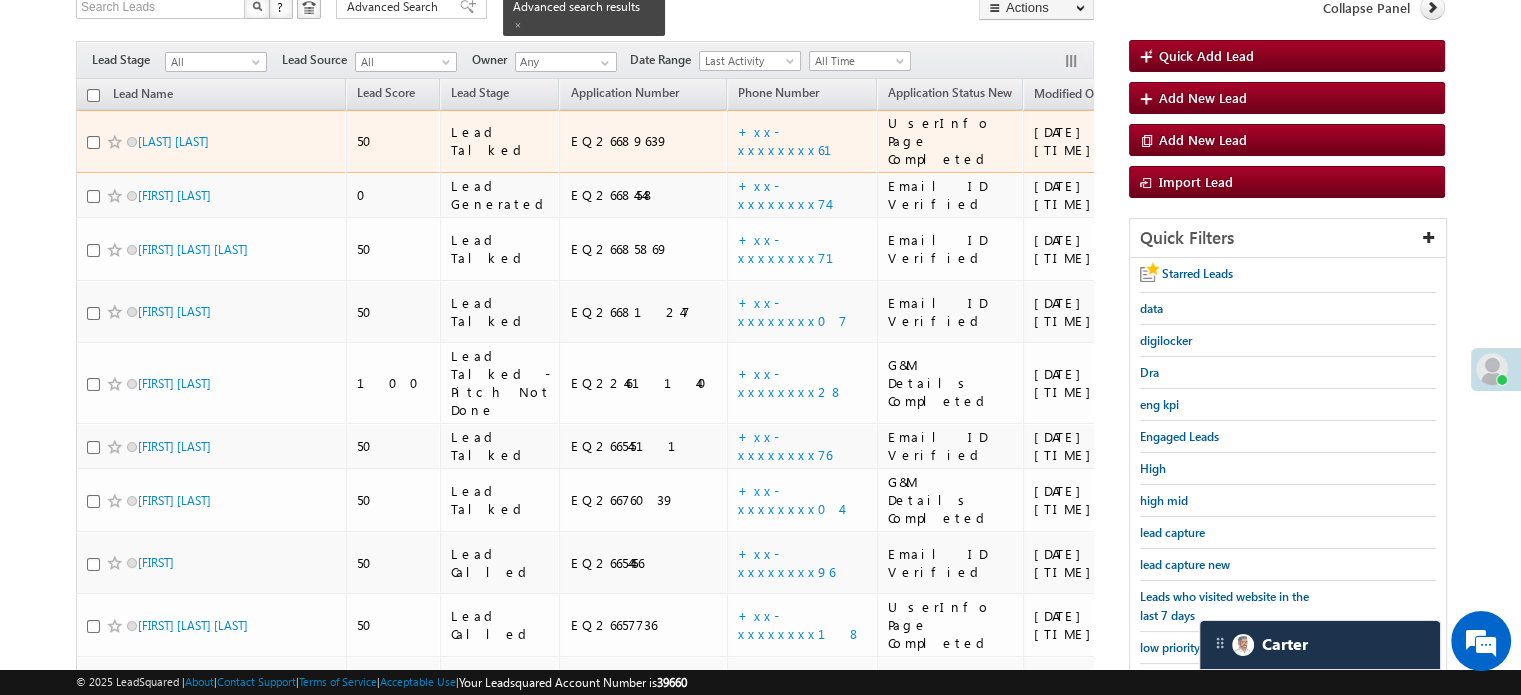 scroll, scrollTop: 229, scrollLeft: 0, axis: vertical 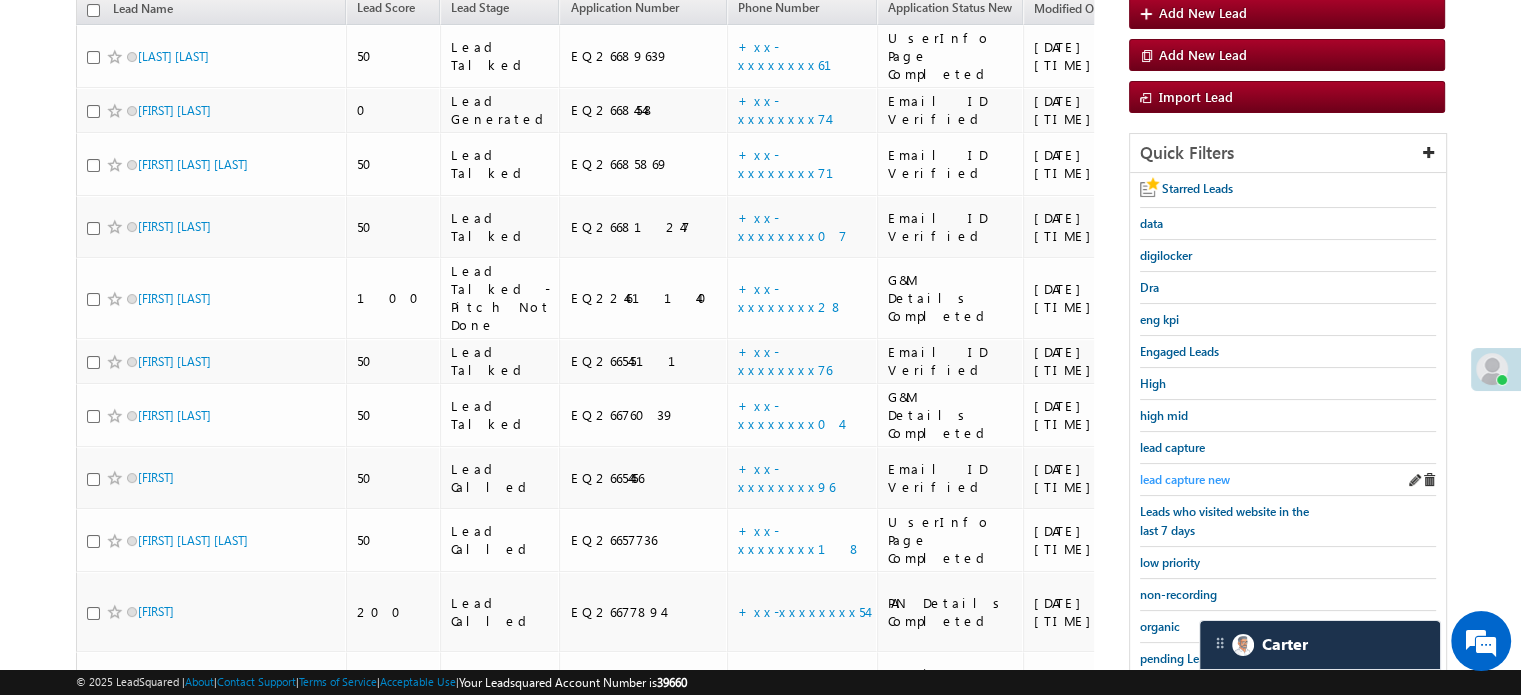 click on "lead capture new" at bounding box center (1185, 479) 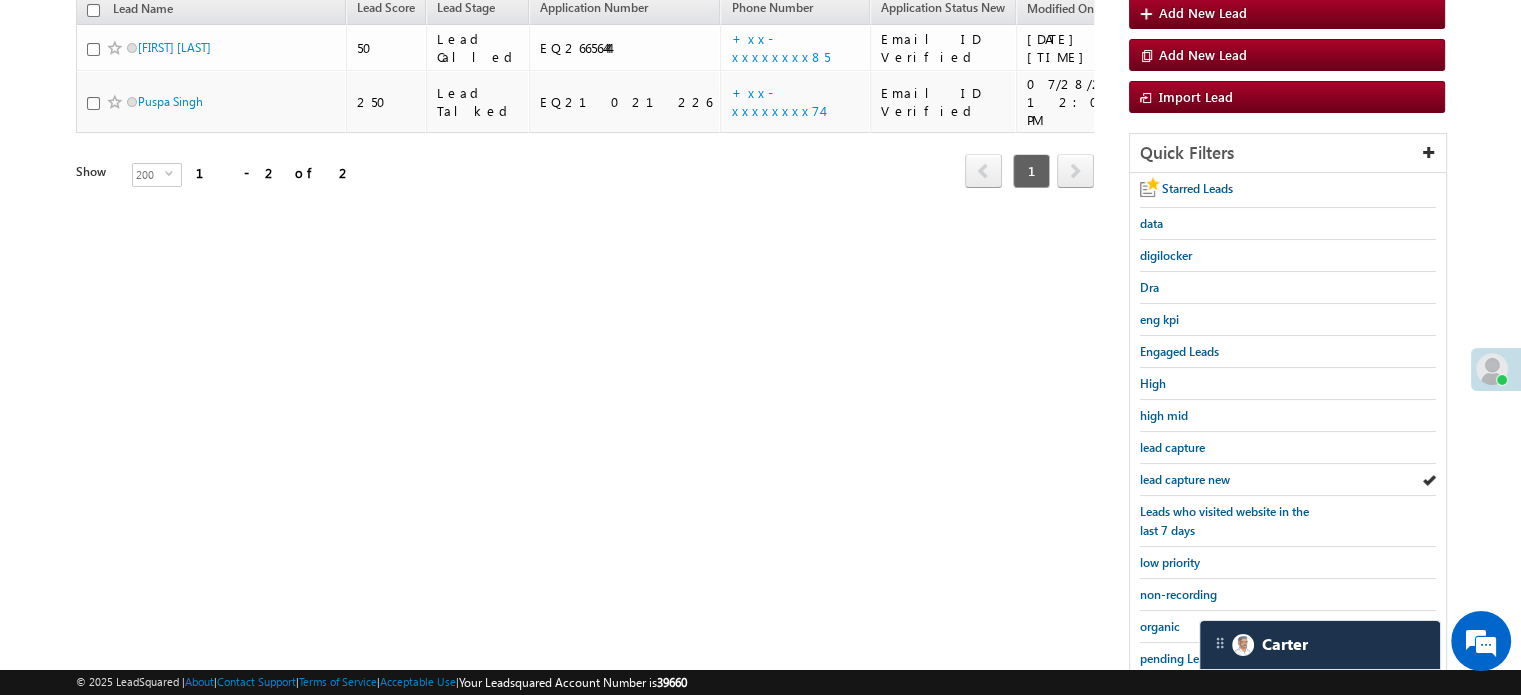 scroll, scrollTop: 129, scrollLeft: 0, axis: vertical 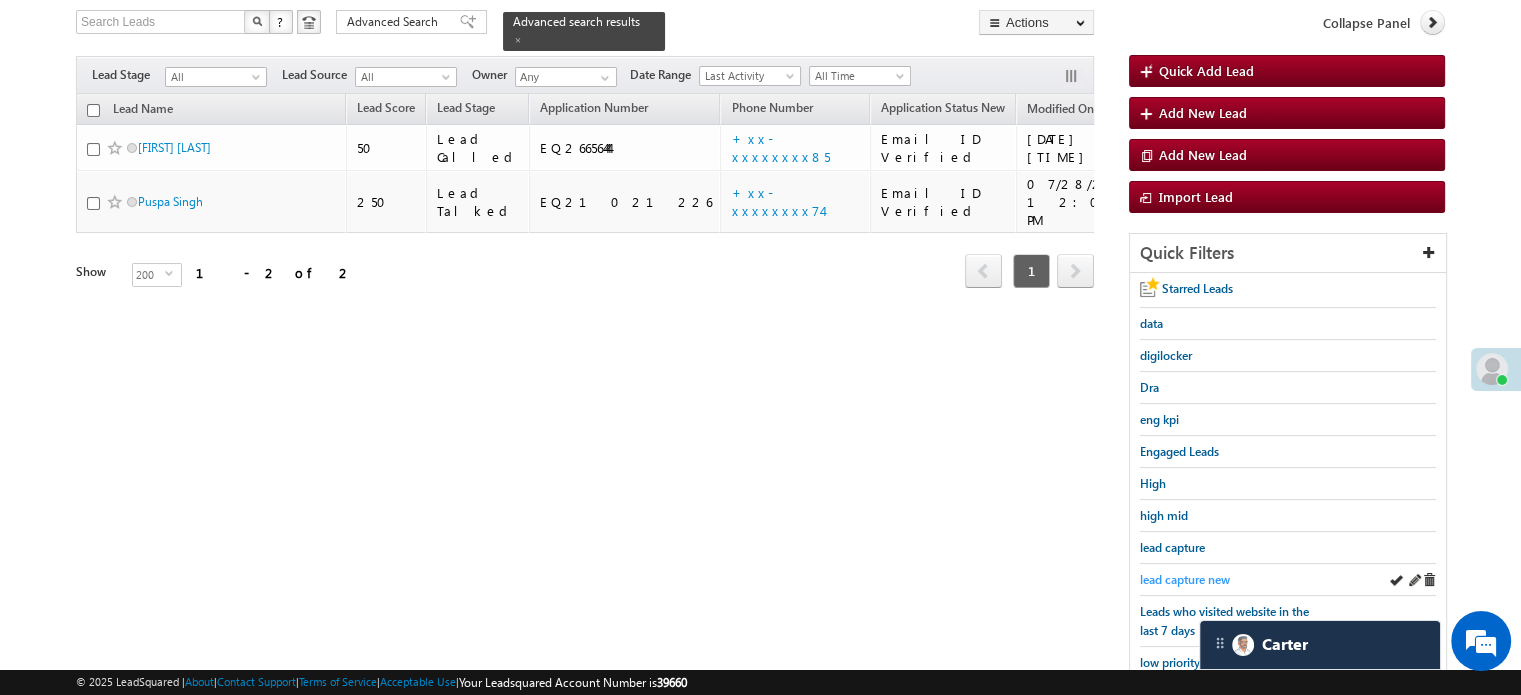 click on "lead capture new" at bounding box center (1185, 579) 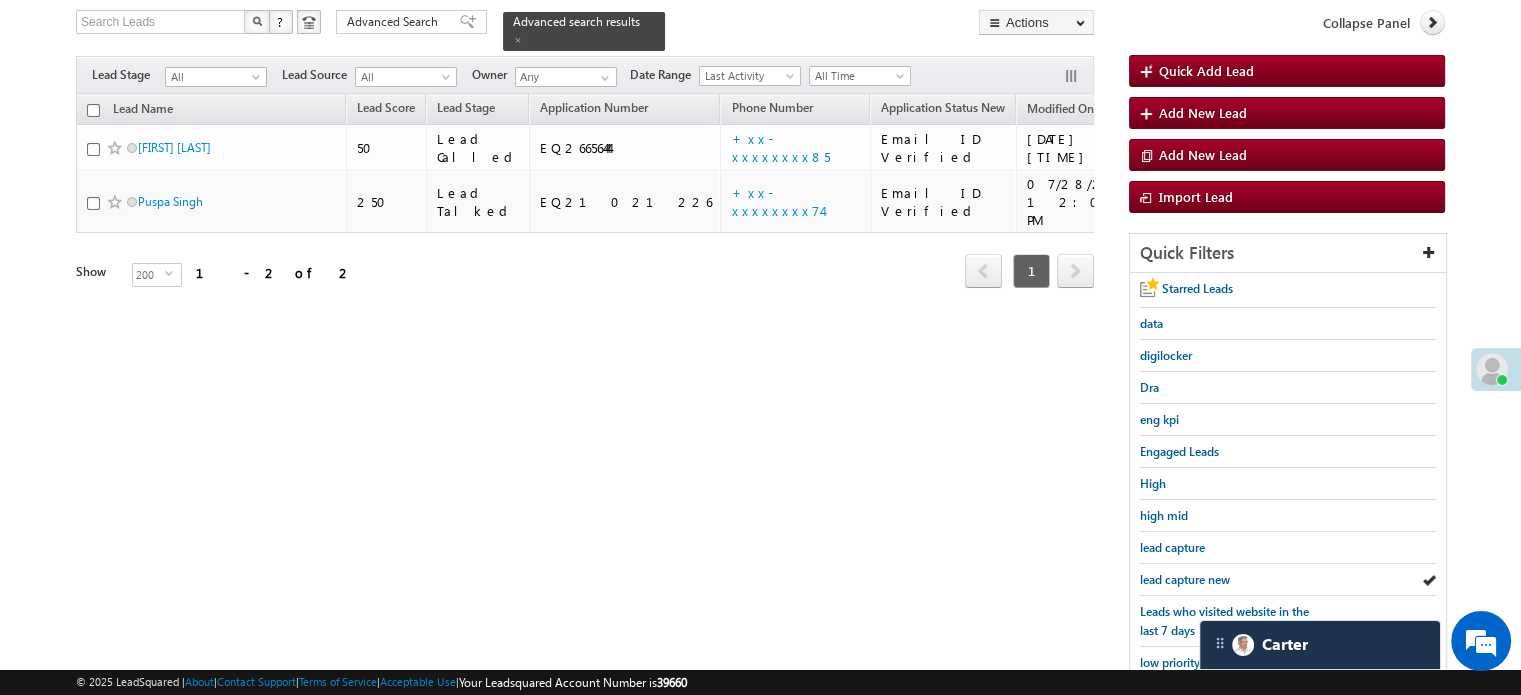 click on "lead capture new" at bounding box center [1185, 579] 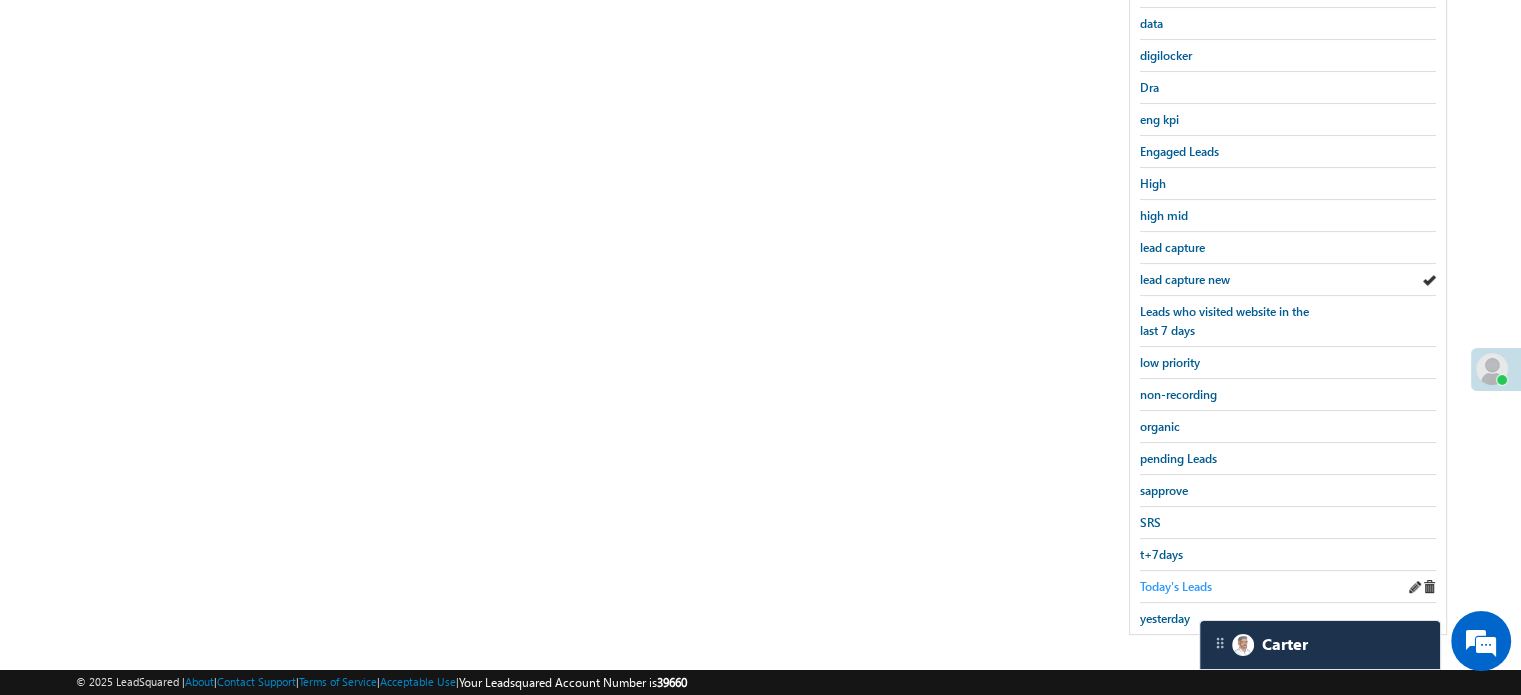 click on "Today's Leads" at bounding box center [1176, 586] 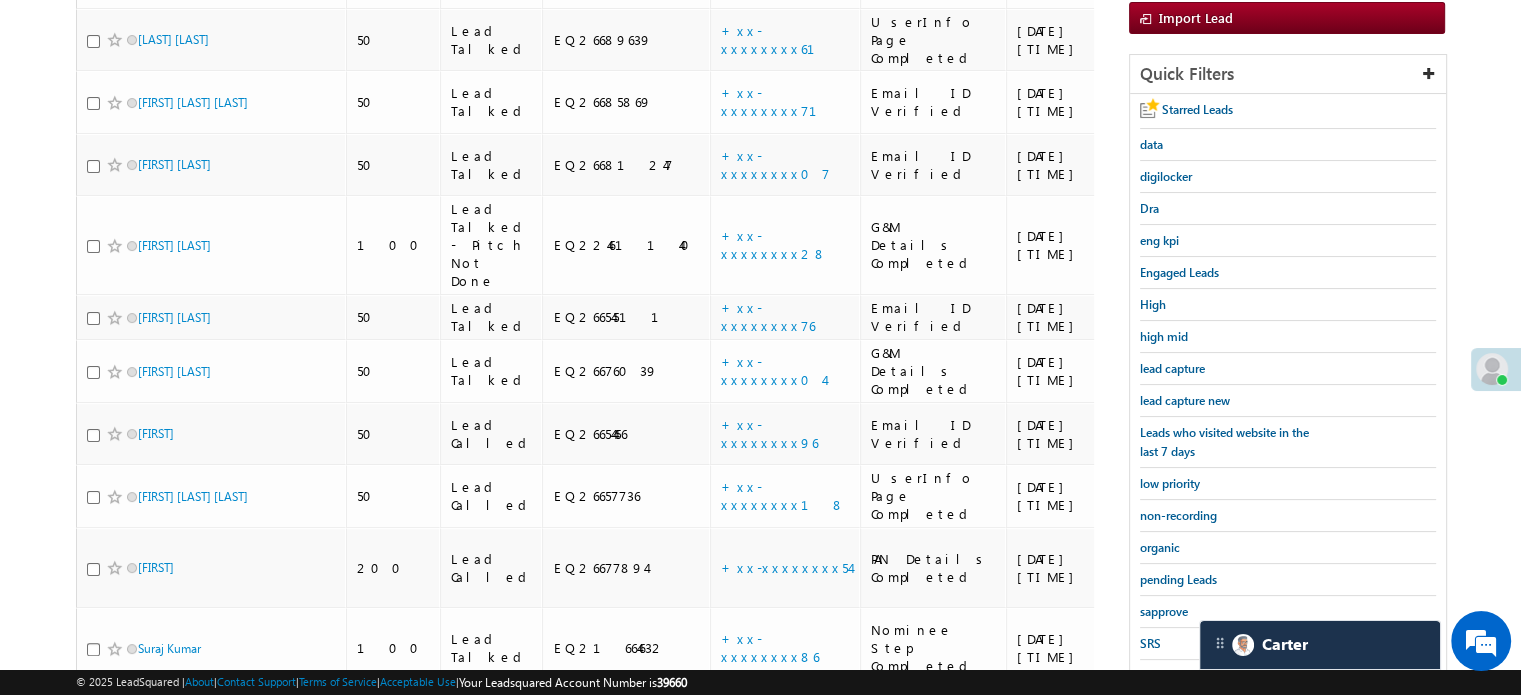 scroll, scrollTop: 272, scrollLeft: 0, axis: vertical 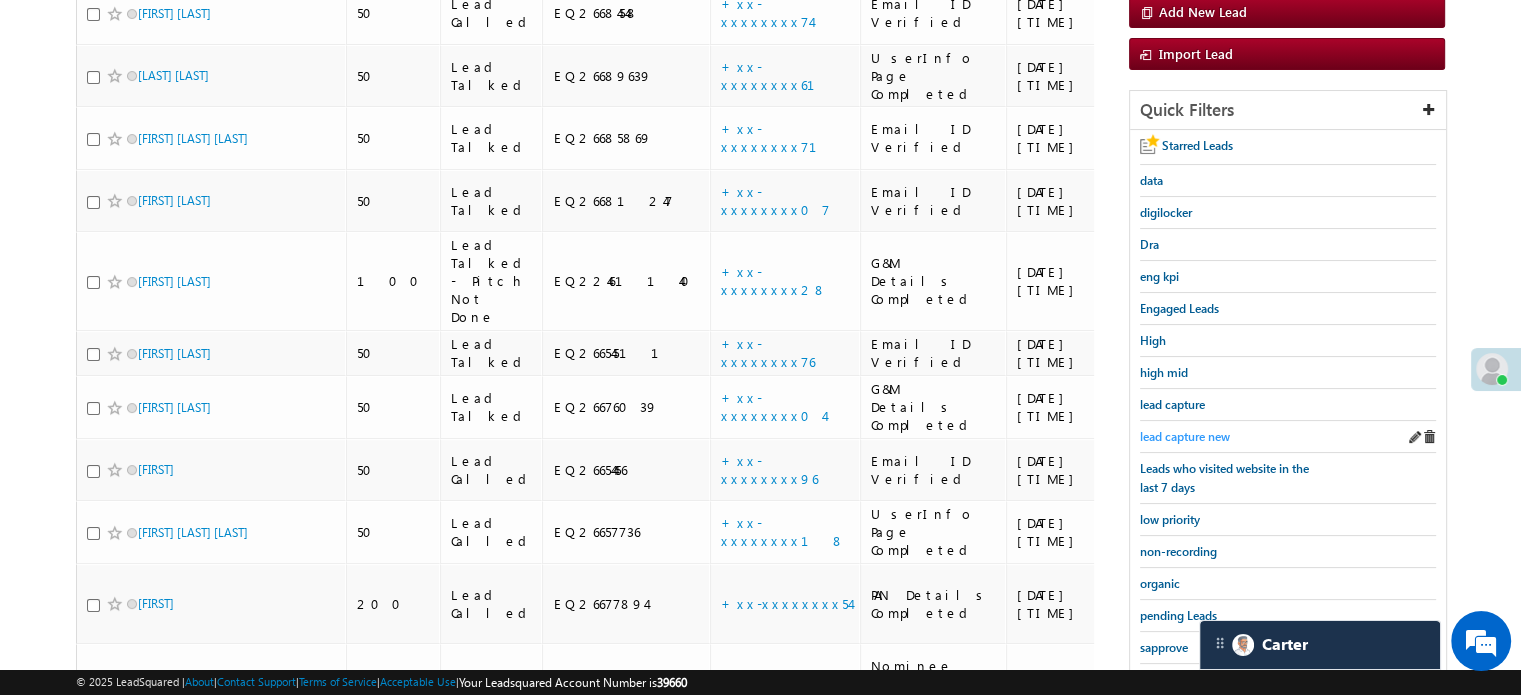 click on "lead capture new" at bounding box center [1185, 436] 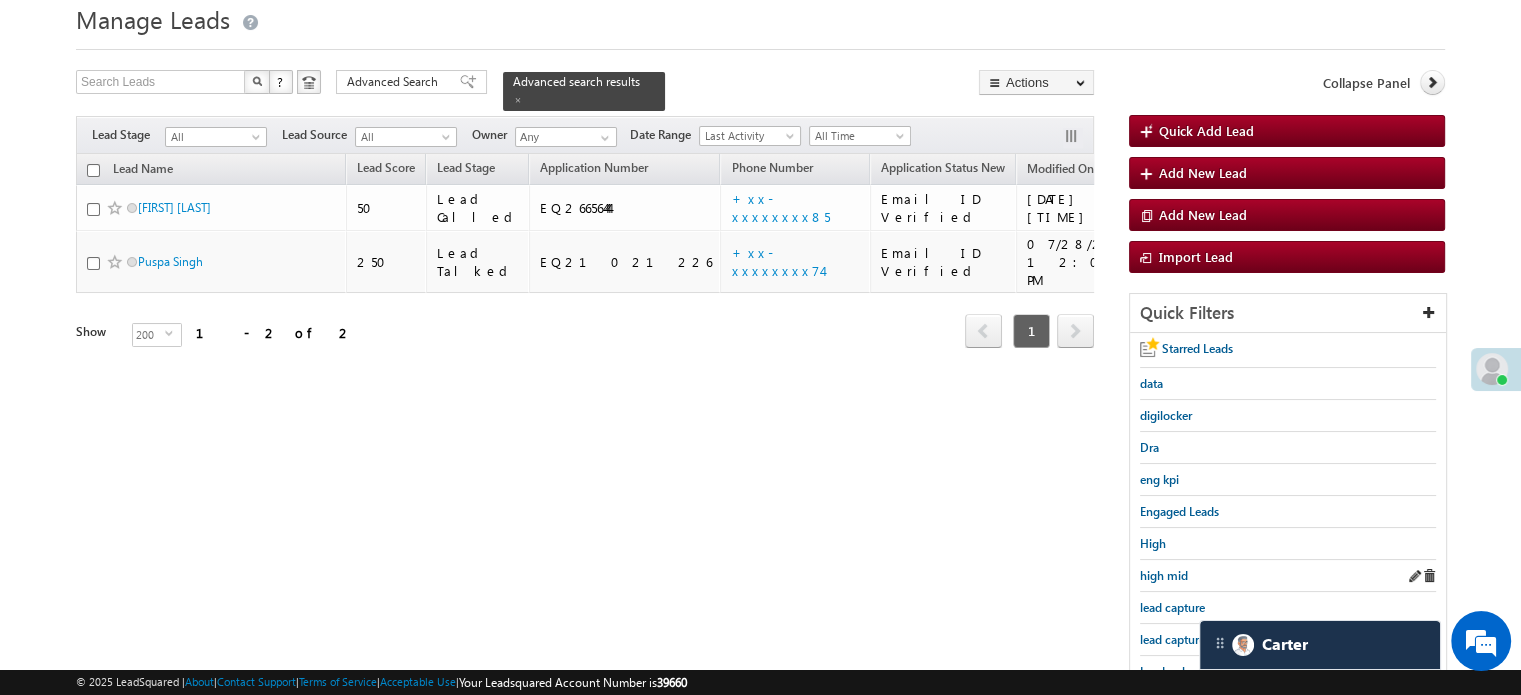 scroll, scrollTop: 200, scrollLeft: 0, axis: vertical 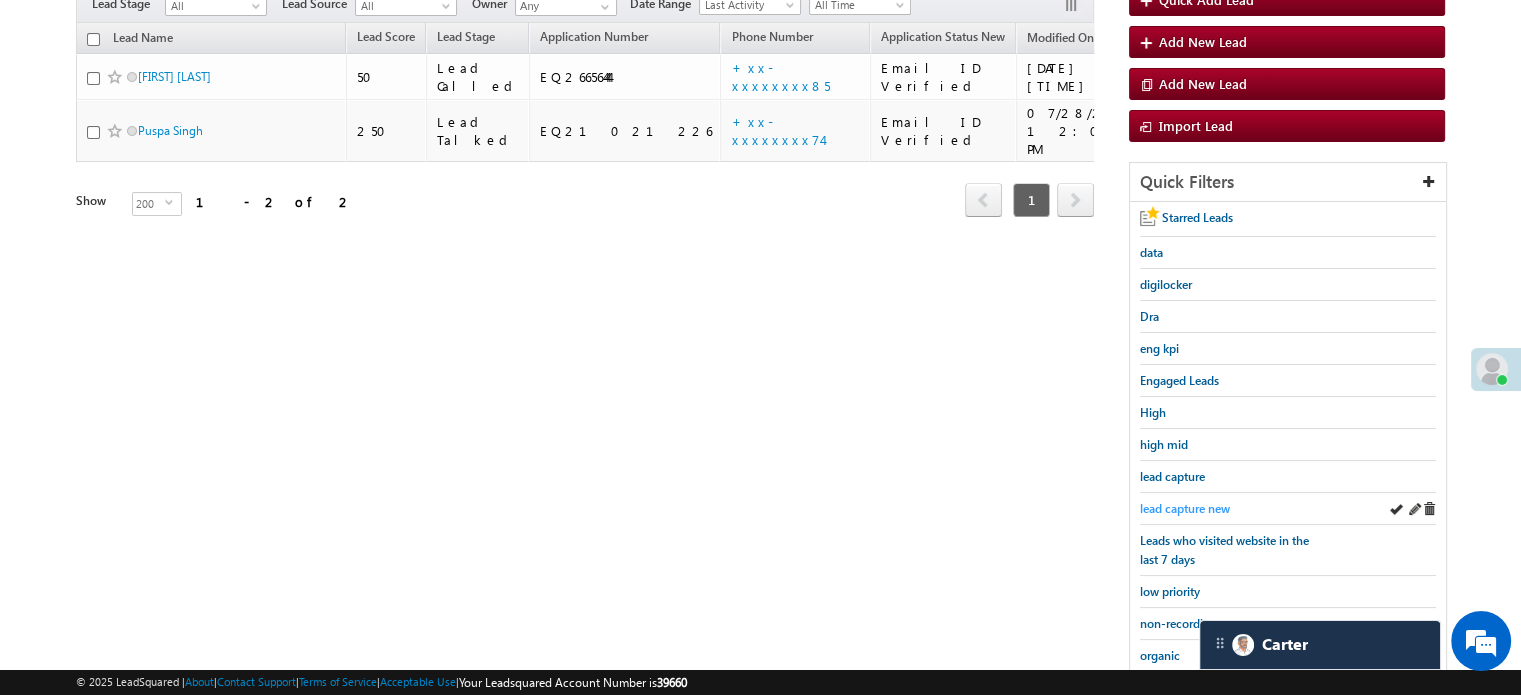 click on "lead capture new" at bounding box center [1185, 508] 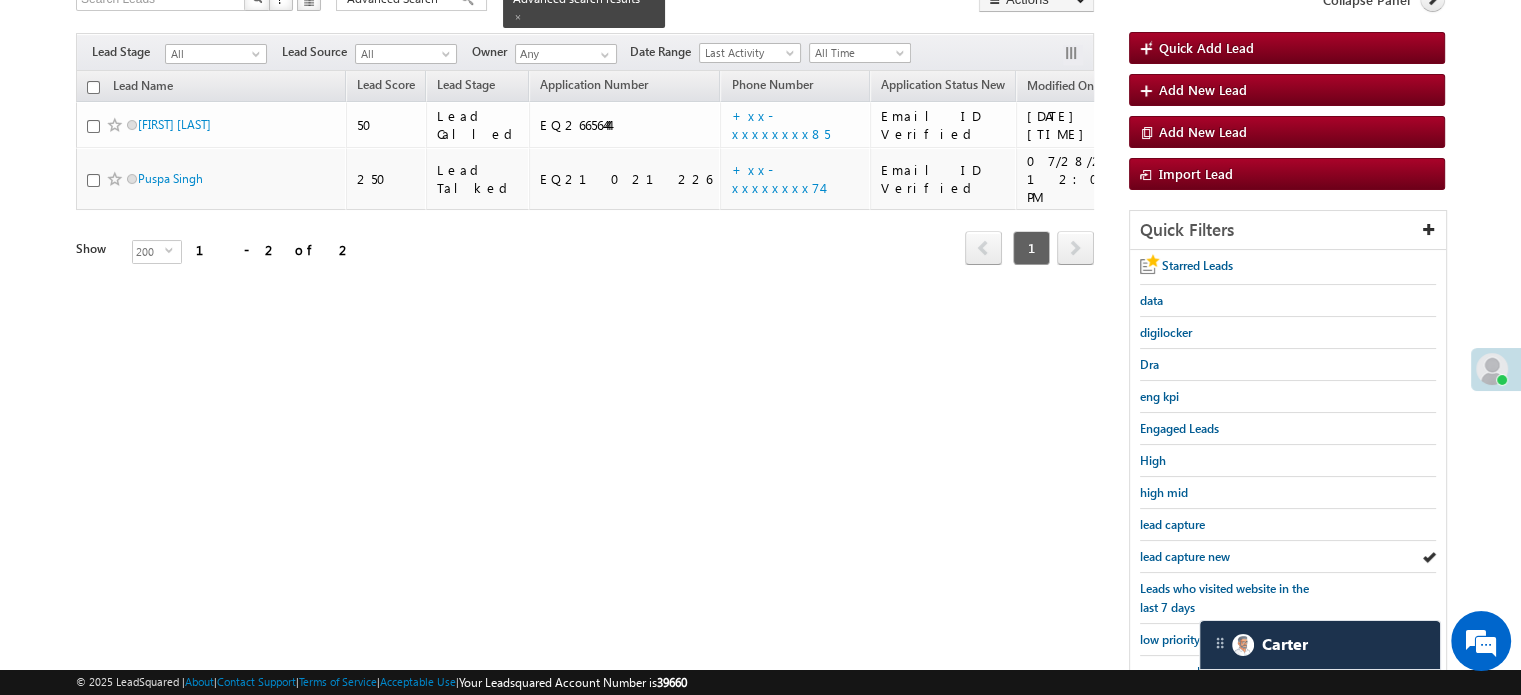 scroll, scrollTop: 200, scrollLeft: 0, axis: vertical 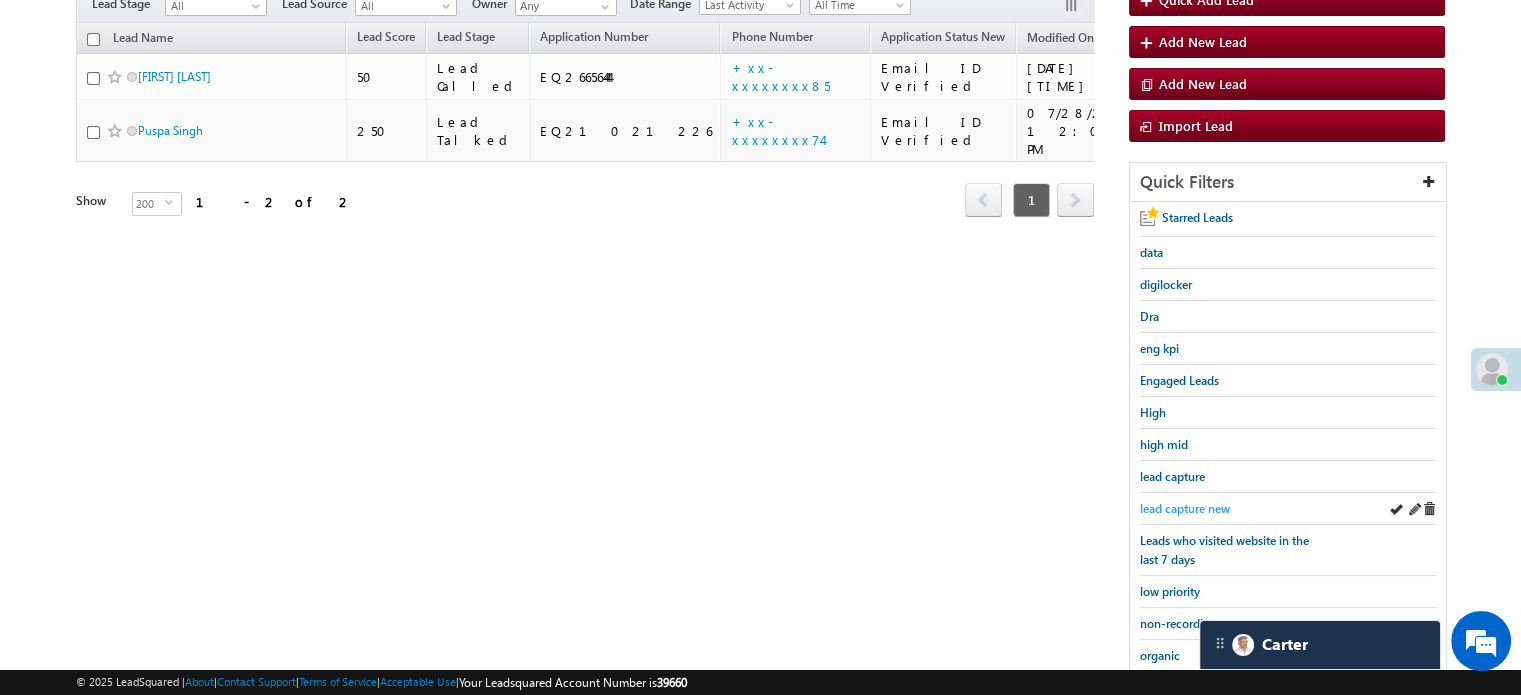click on "lead capture new" at bounding box center (1185, 508) 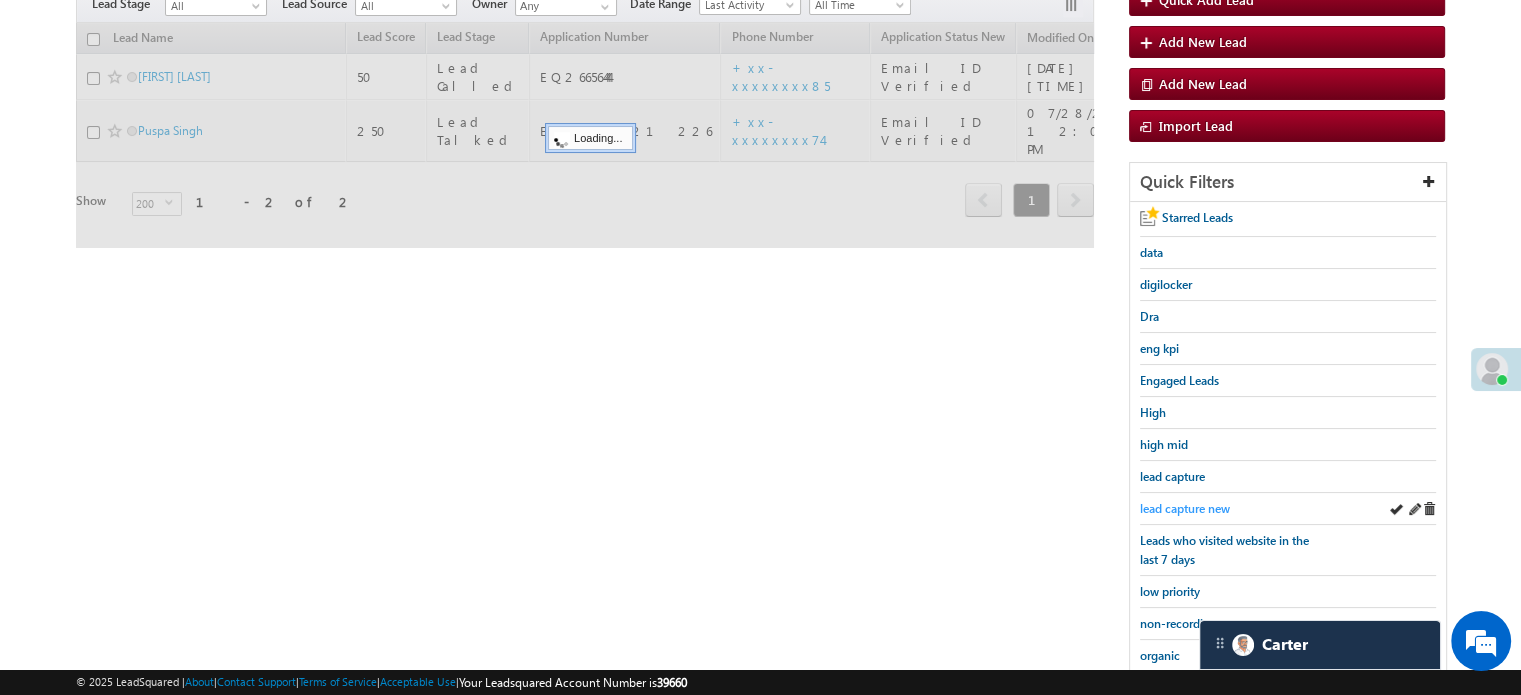 click on "lead capture new" at bounding box center (1185, 508) 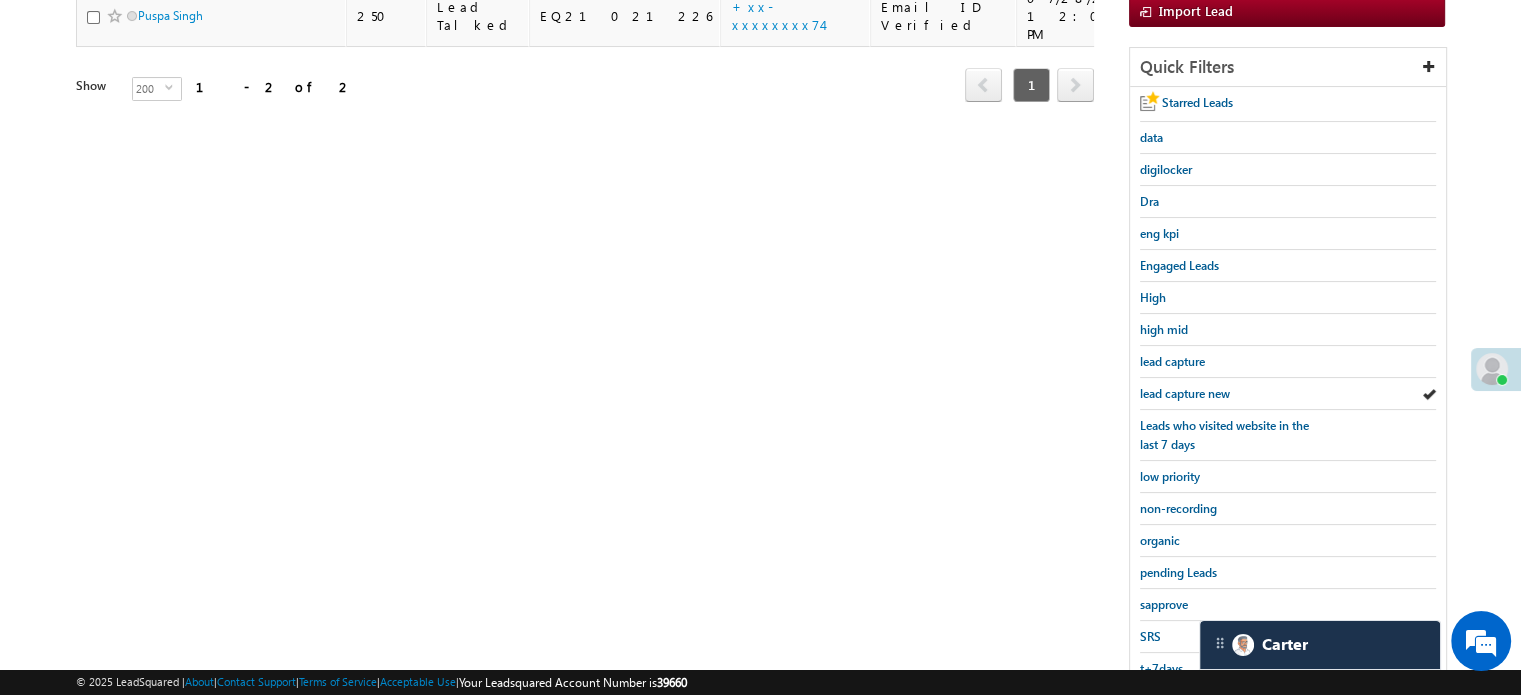 scroll, scrollTop: 429, scrollLeft: 0, axis: vertical 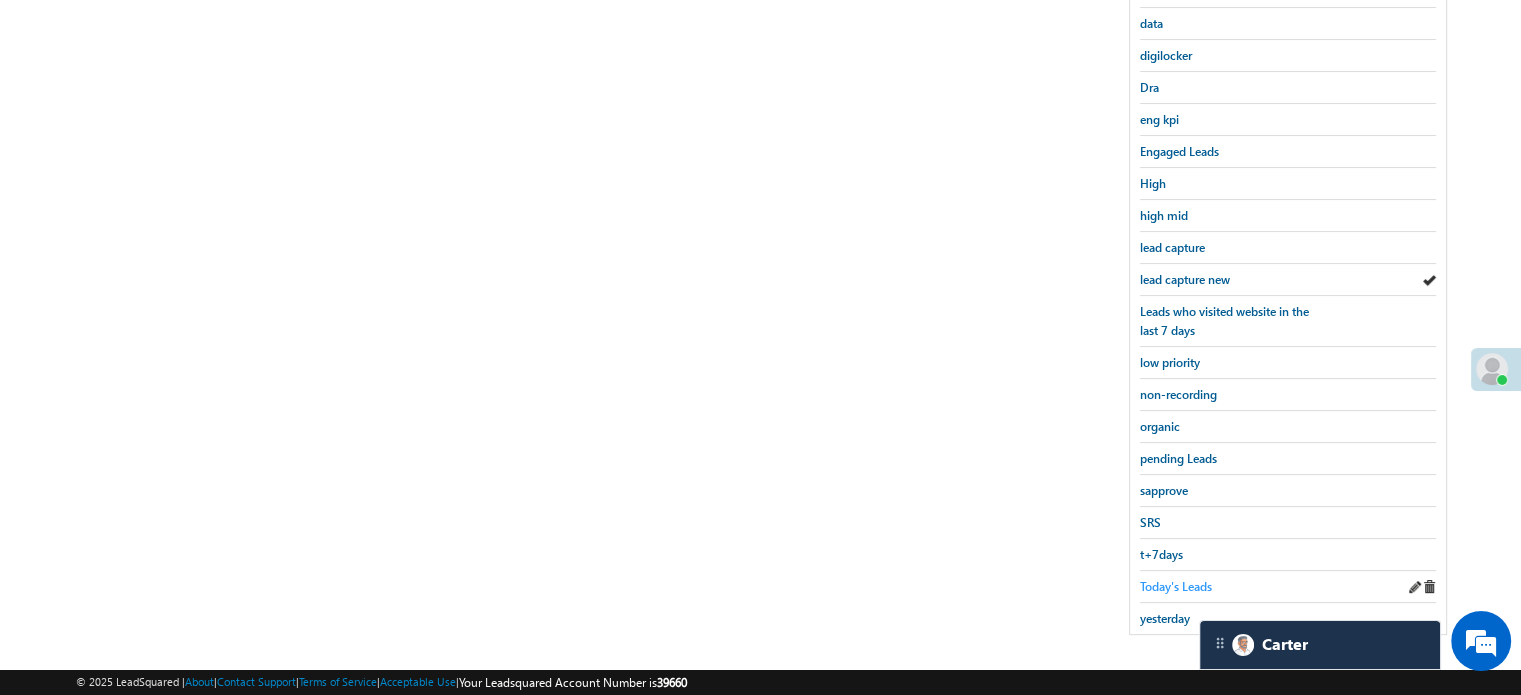 click on "Today's Leads" at bounding box center (1176, 586) 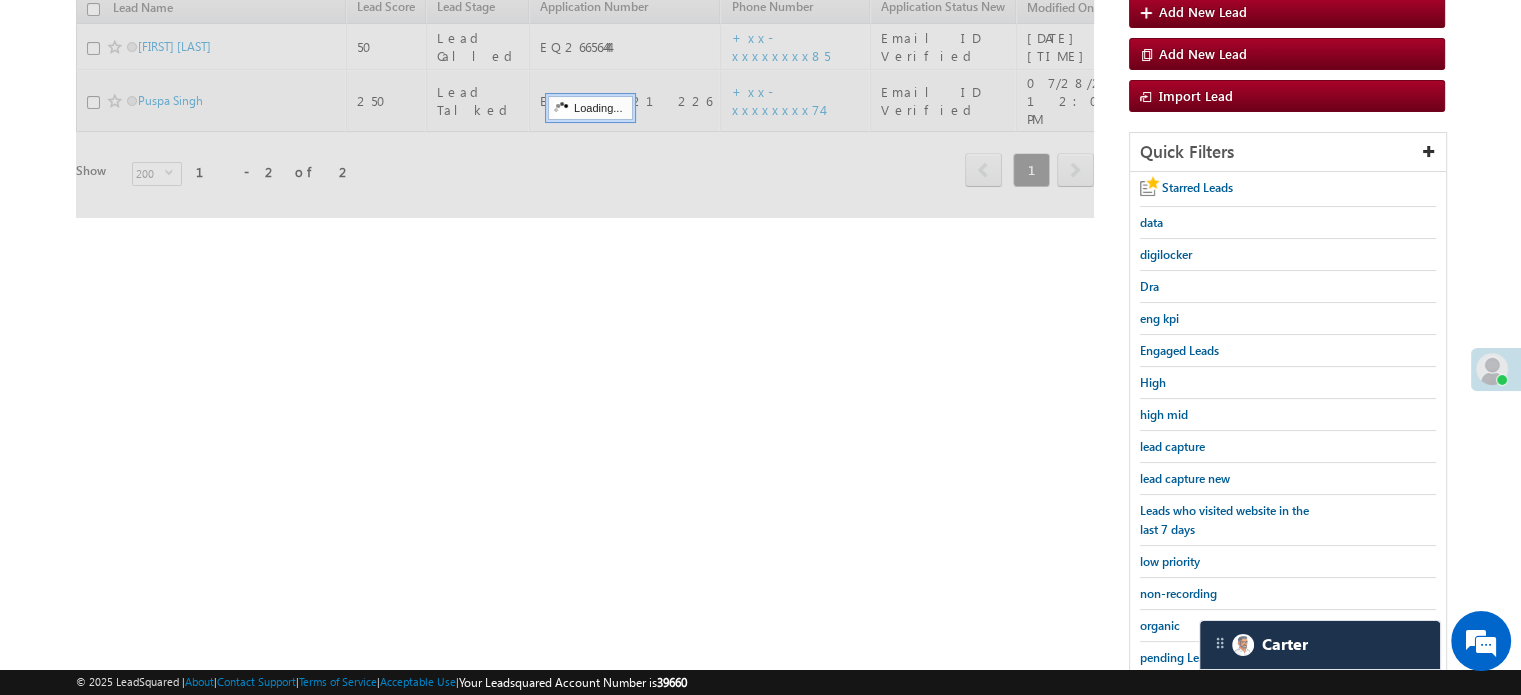 scroll, scrollTop: 229, scrollLeft: 0, axis: vertical 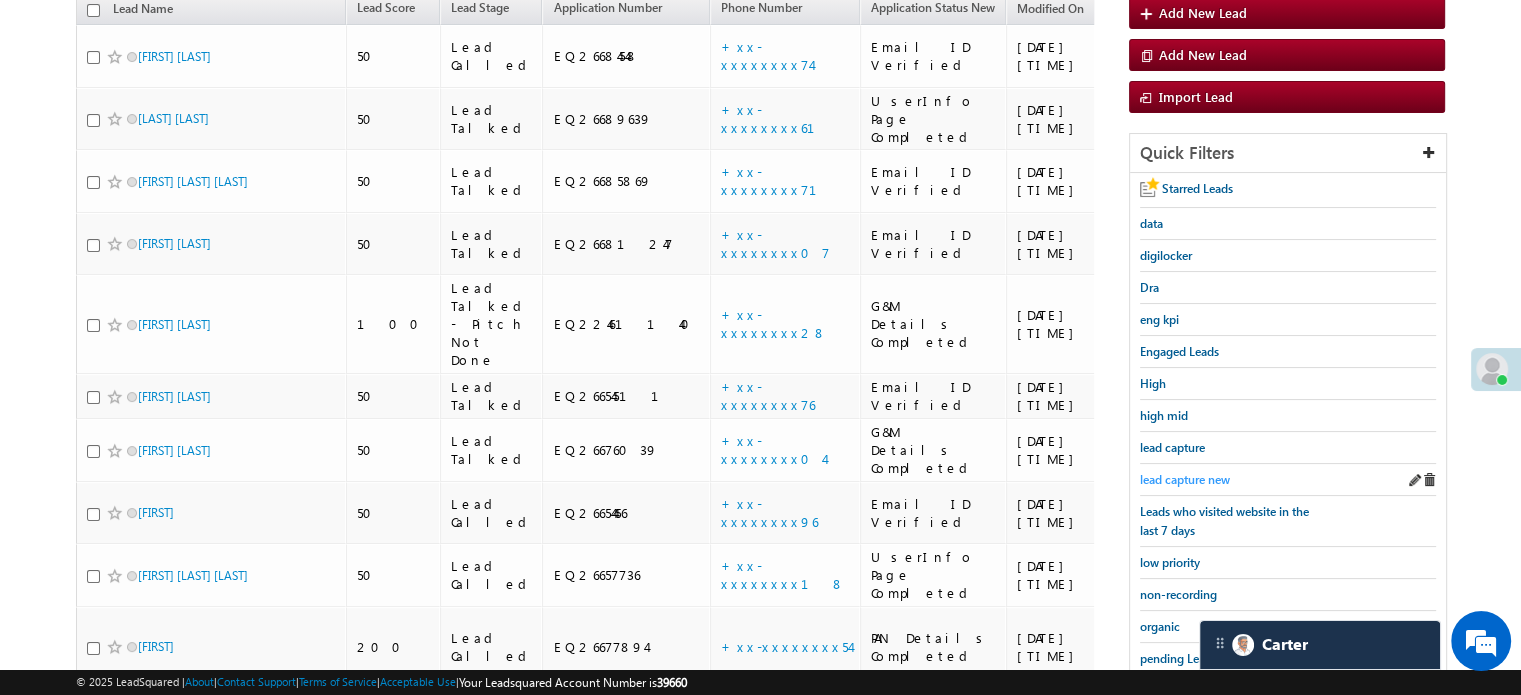 click on "lead capture new" at bounding box center [1185, 479] 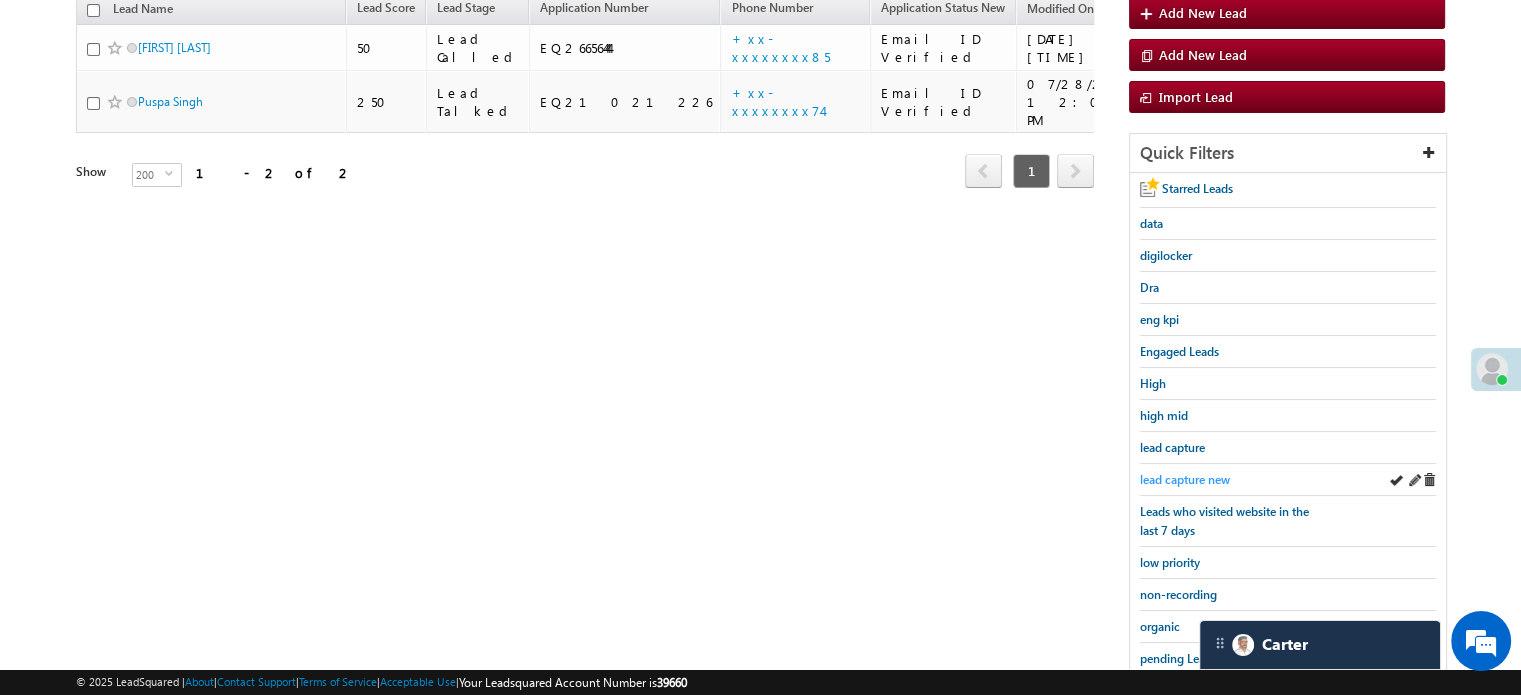 click on "lead capture new" at bounding box center [1185, 479] 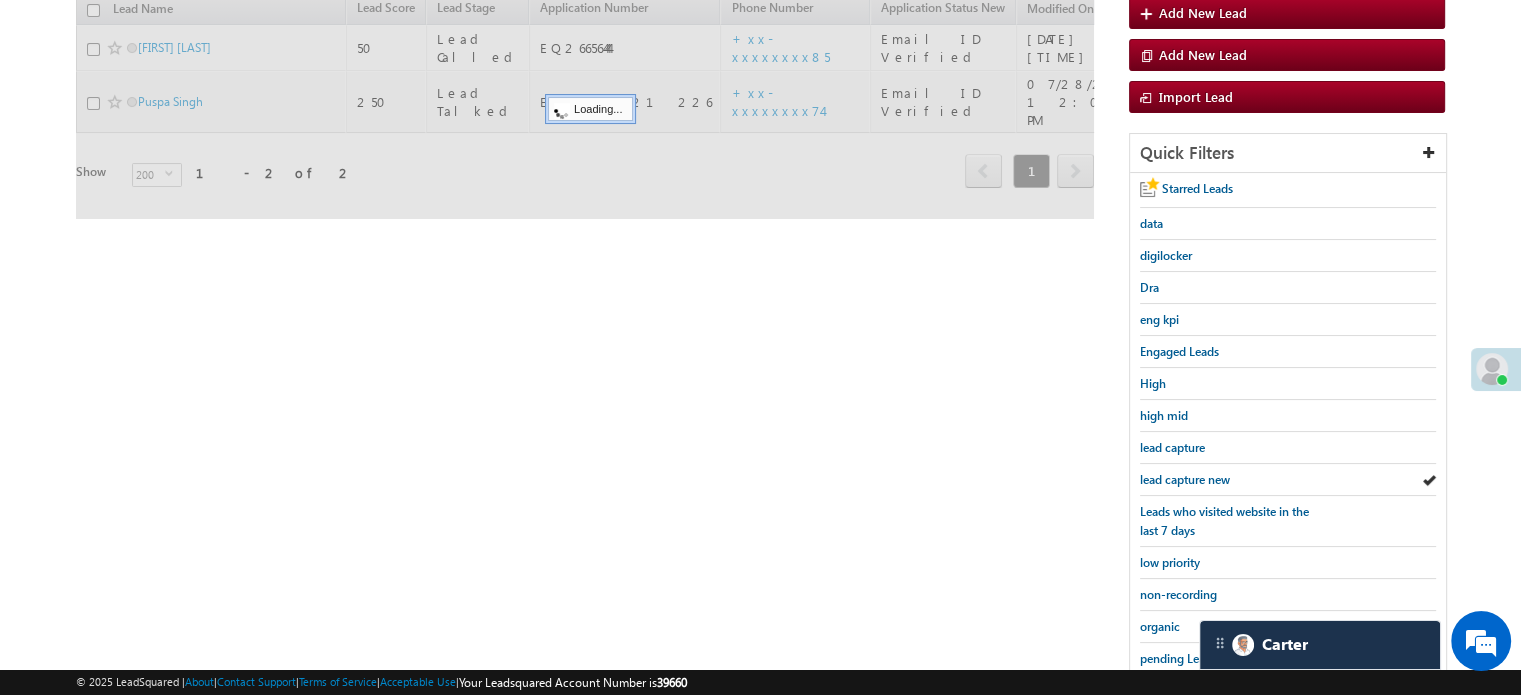 click on "lead capture new" at bounding box center (1185, 479) 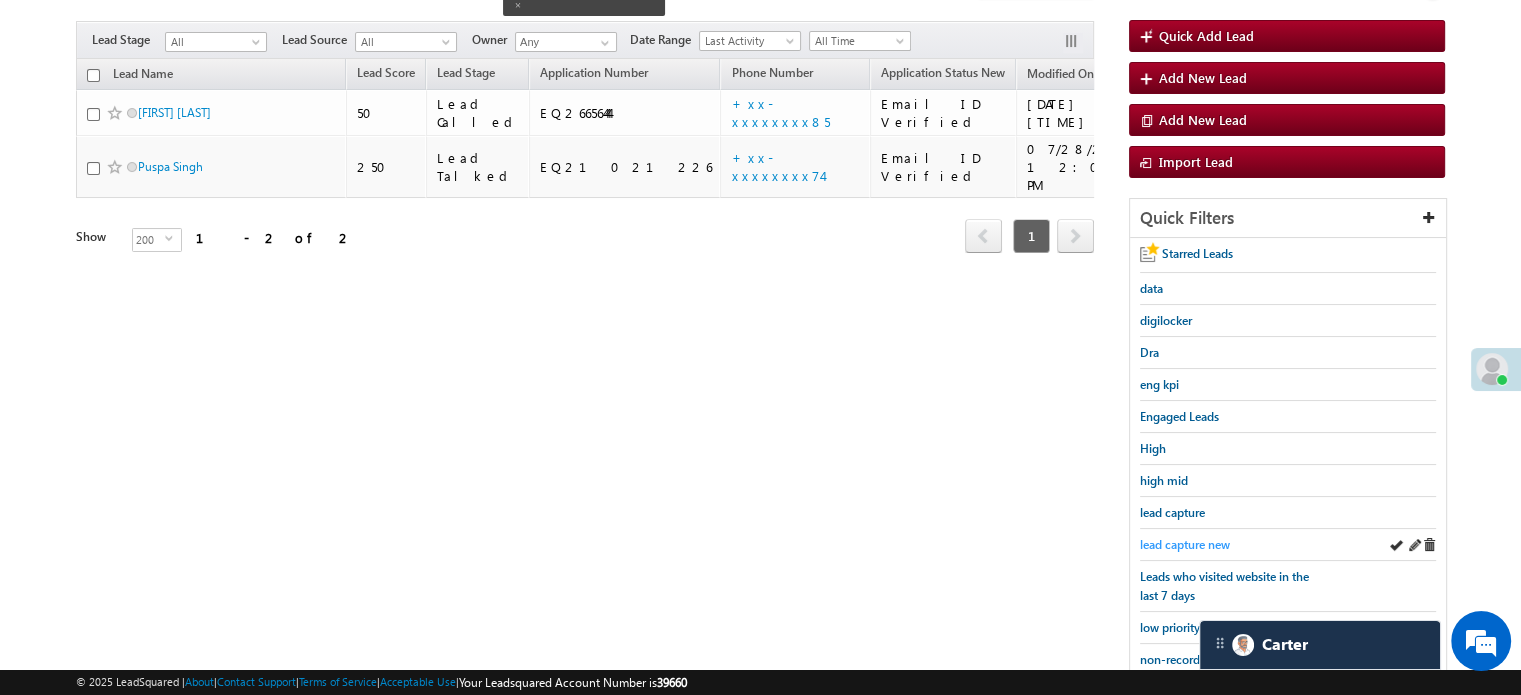 scroll, scrollTop: 129, scrollLeft: 0, axis: vertical 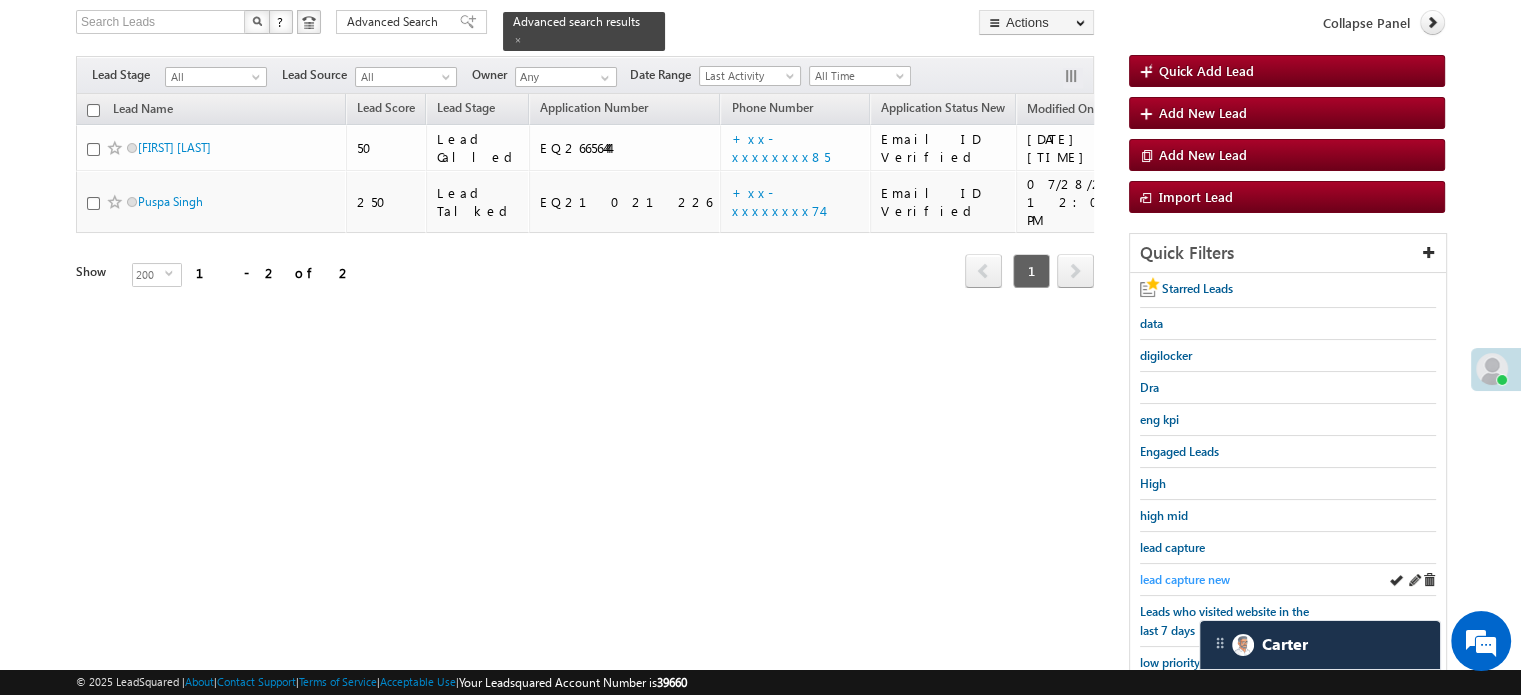 click on "lead capture new" at bounding box center (1185, 579) 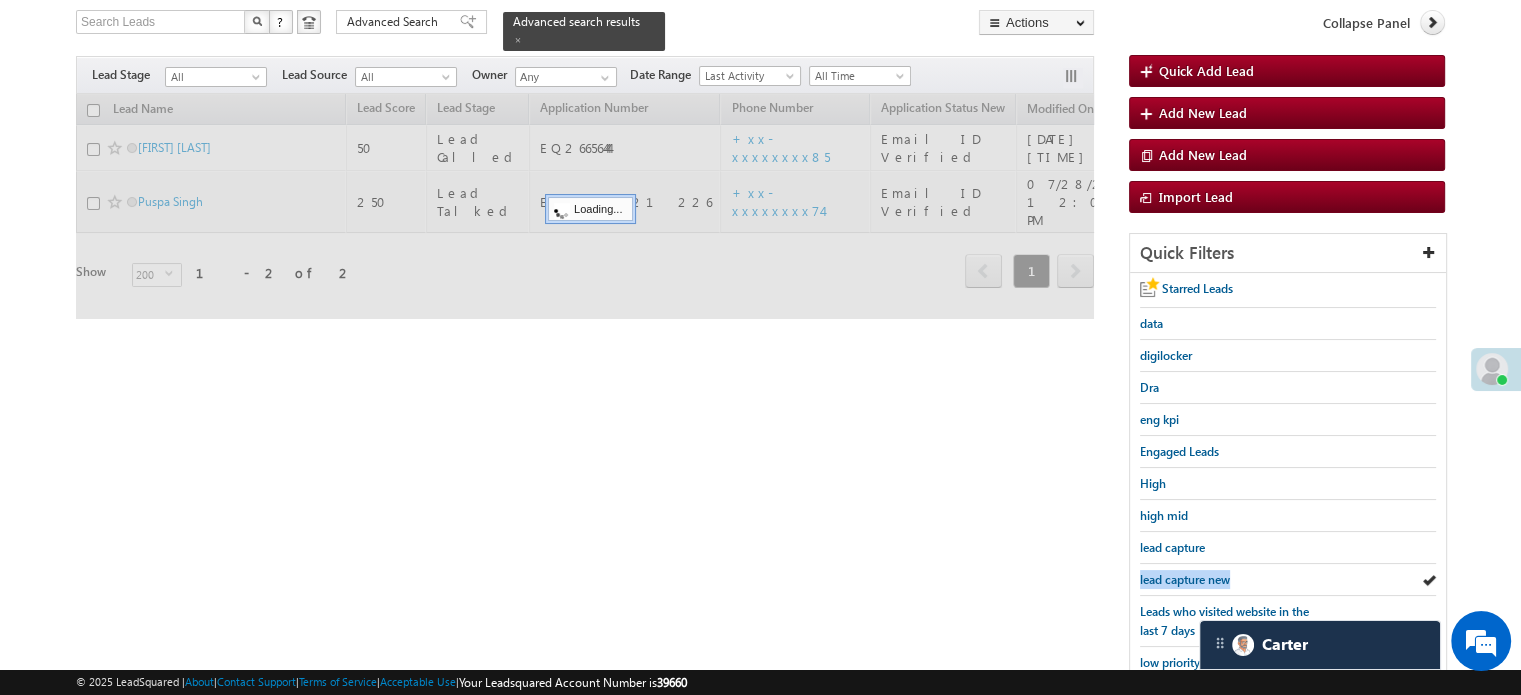 click on "lead capture new" at bounding box center (1185, 579) 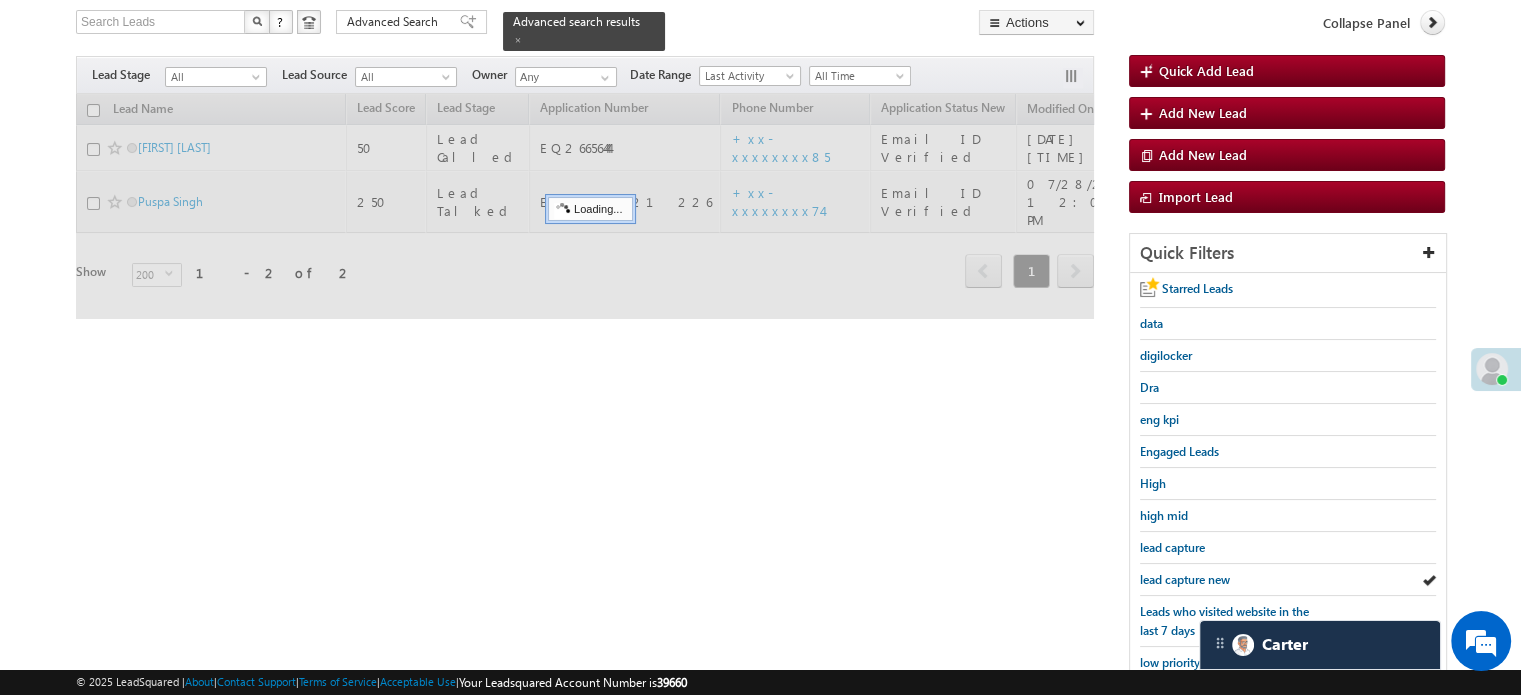 click on "lead capture new" at bounding box center (1185, 579) 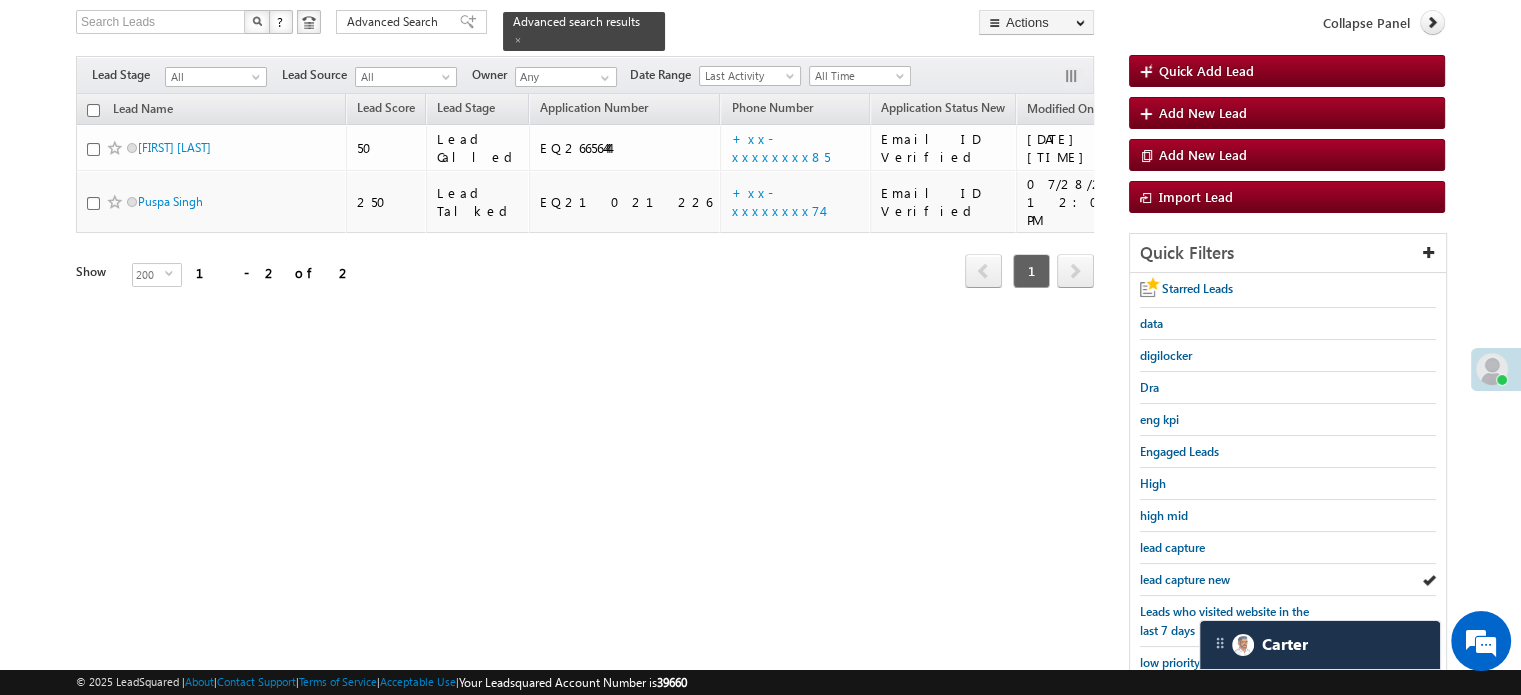 click on "lead capture new" at bounding box center (1185, 579) 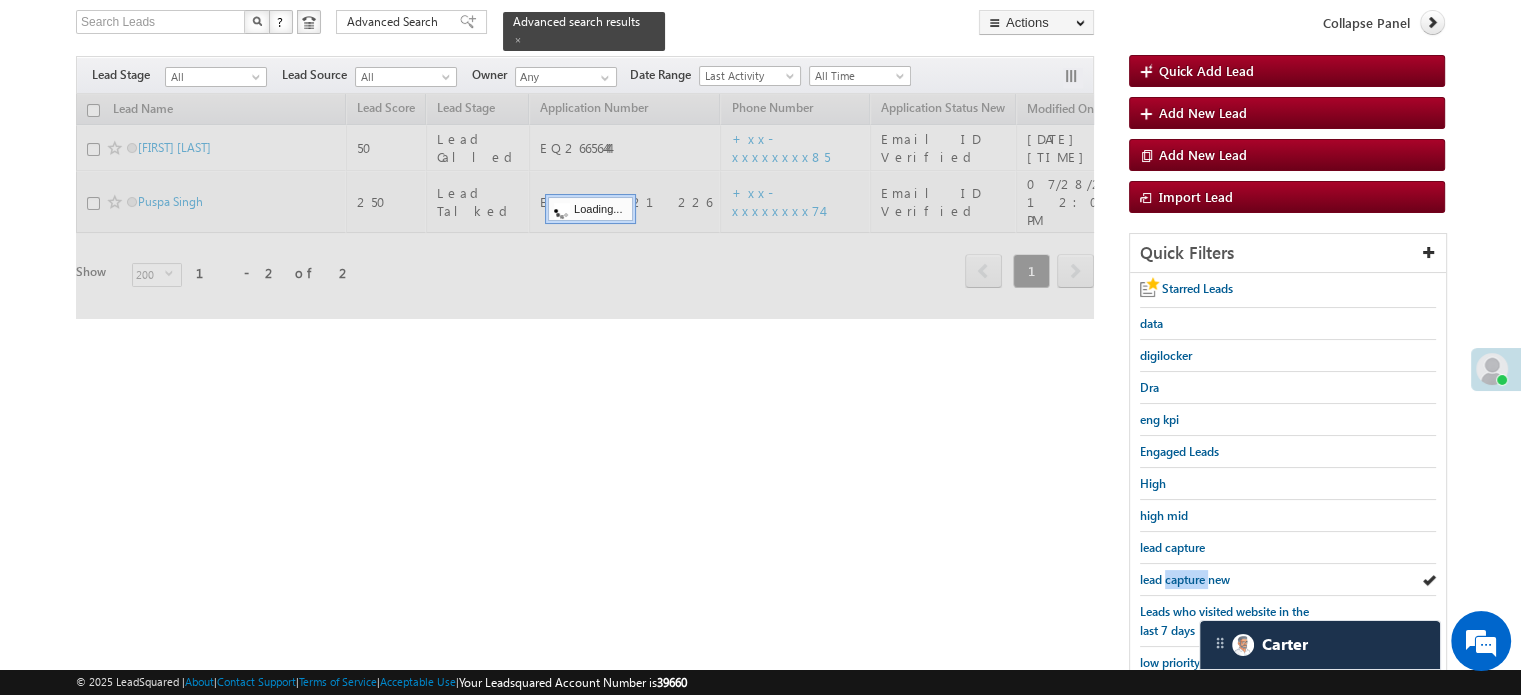click on "lead capture new" at bounding box center [1185, 579] 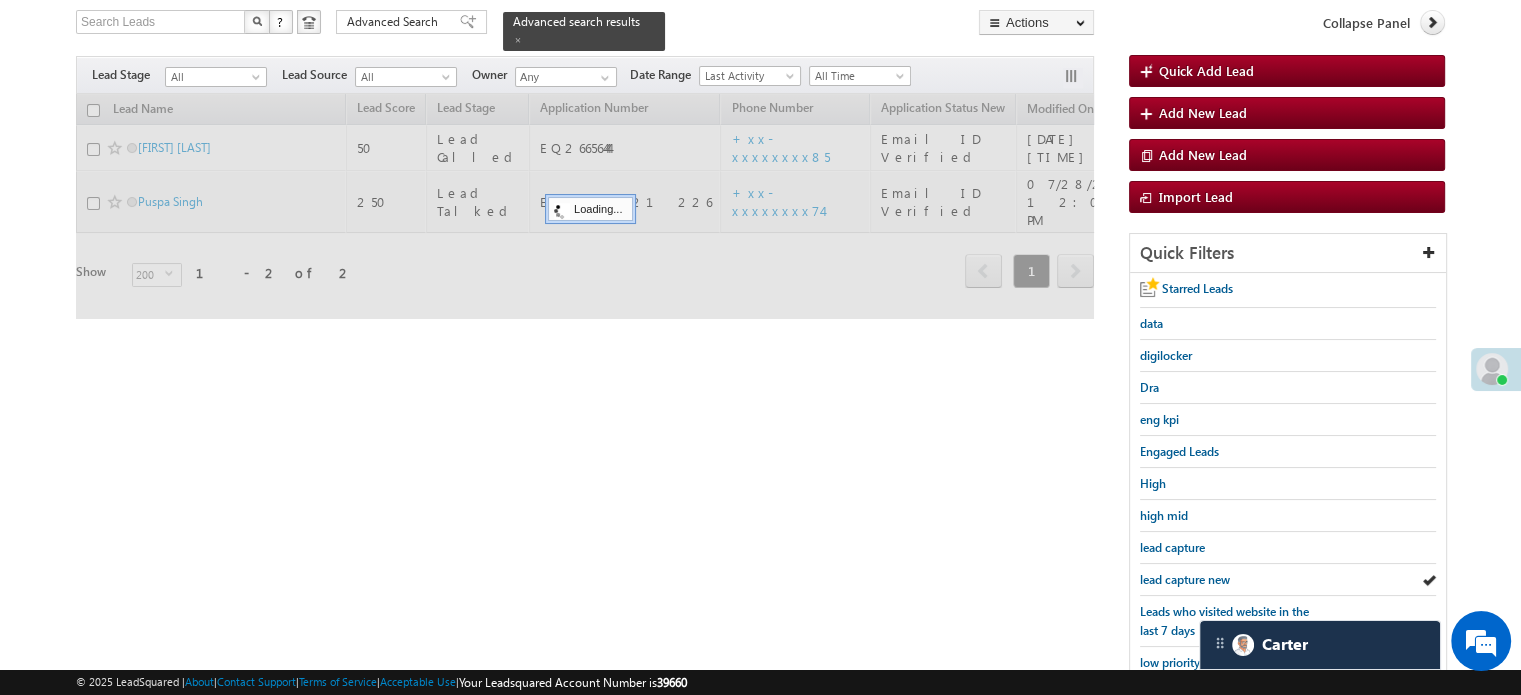 click on "lead capture new" at bounding box center [1185, 579] 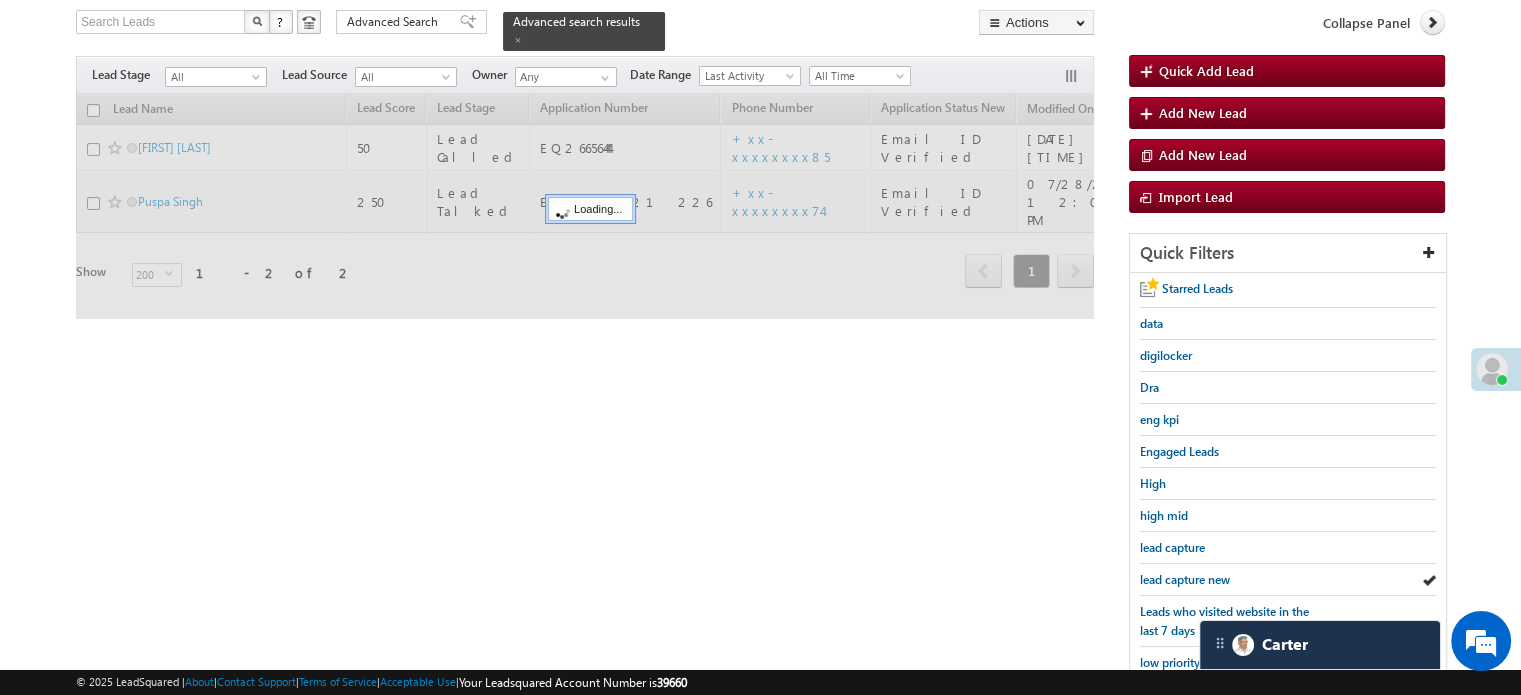 click on "lead capture new" at bounding box center (1185, 579) 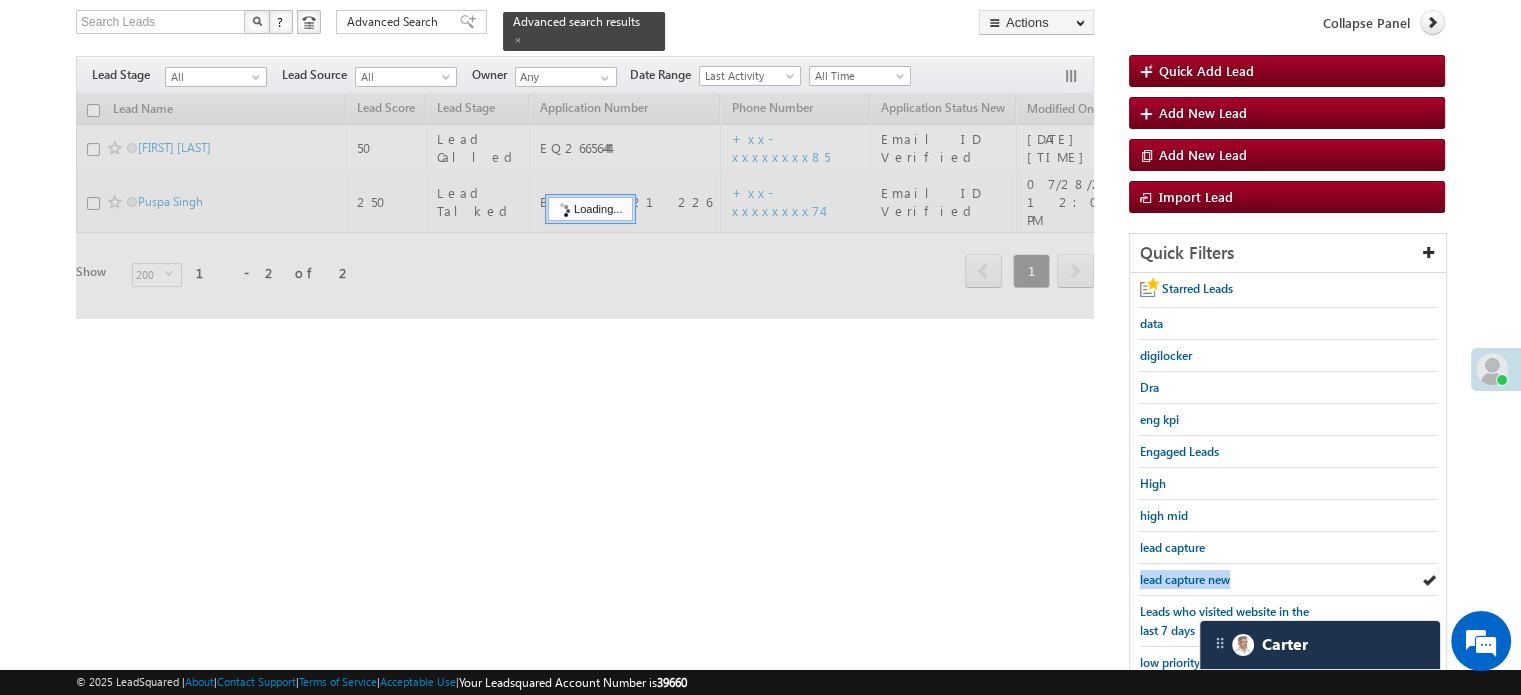 click on "lead capture new" at bounding box center (1185, 579) 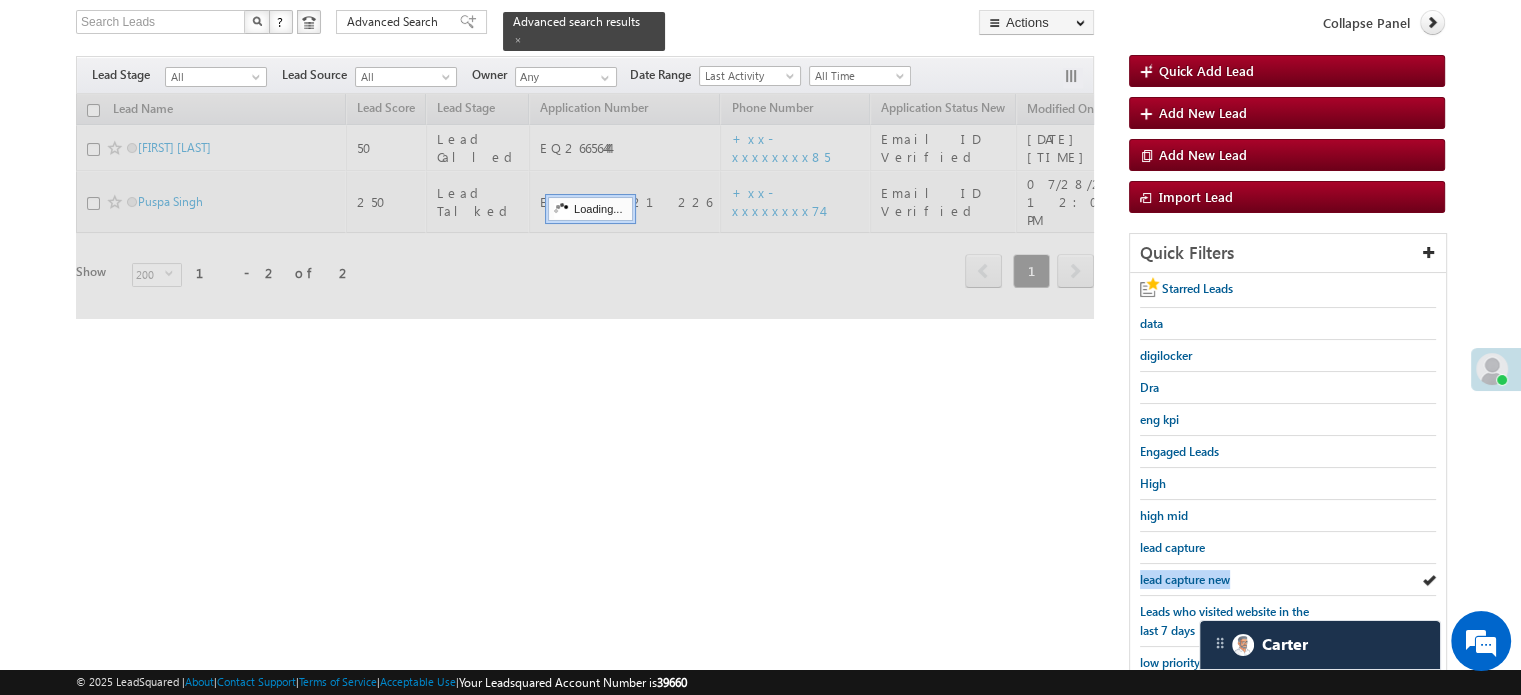 click on "lead capture new" at bounding box center [1185, 579] 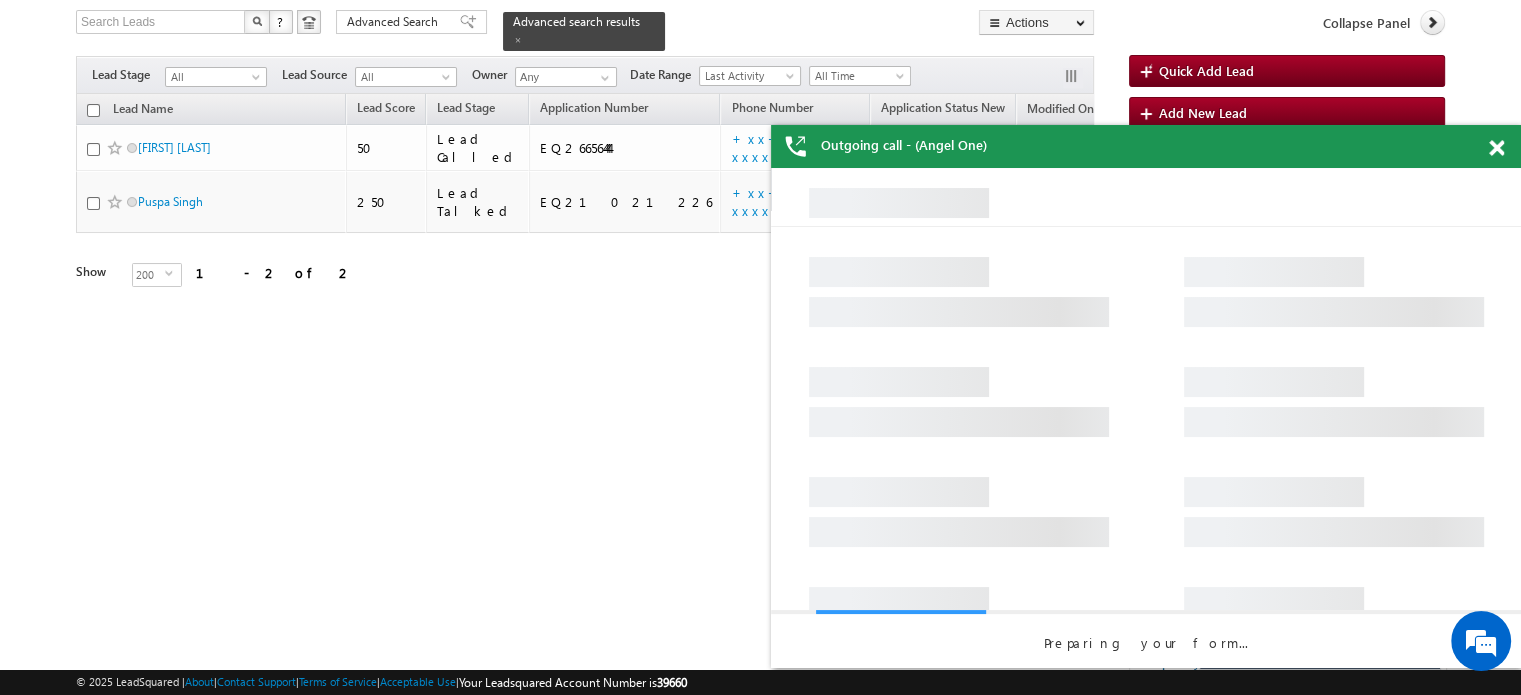 scroll, scrollTop: 0, scrollLeft: 0, axis: both 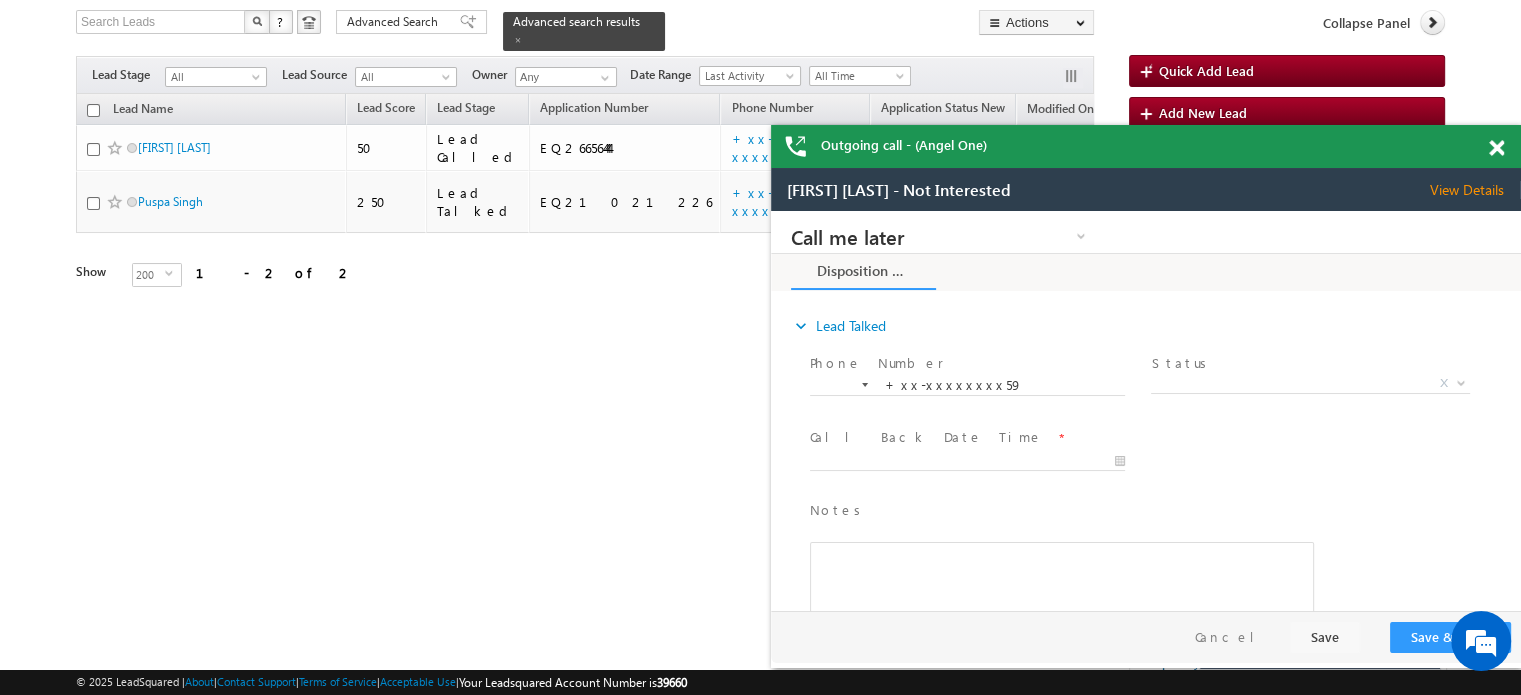 click at bounding box center [1496, 148] 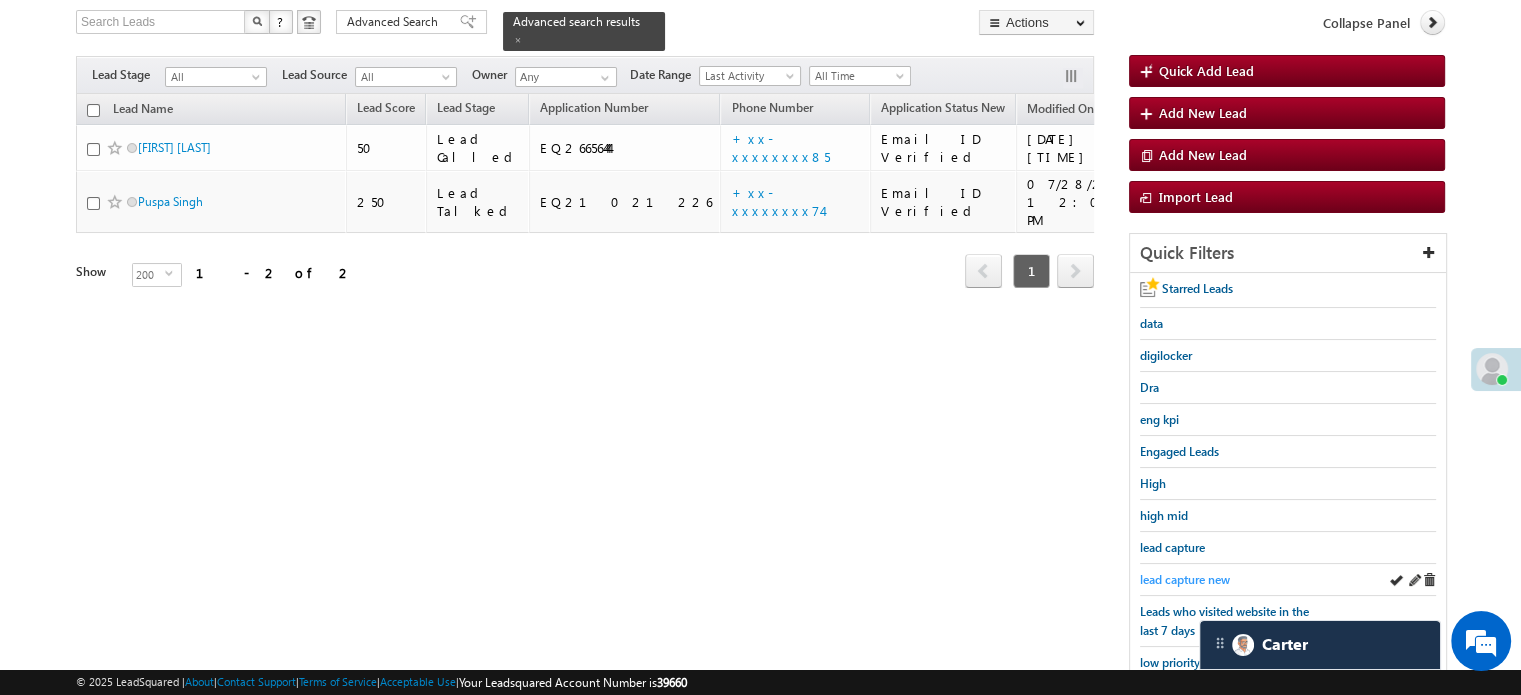 click on "lead capture new" at bounding box center (1185, 579) 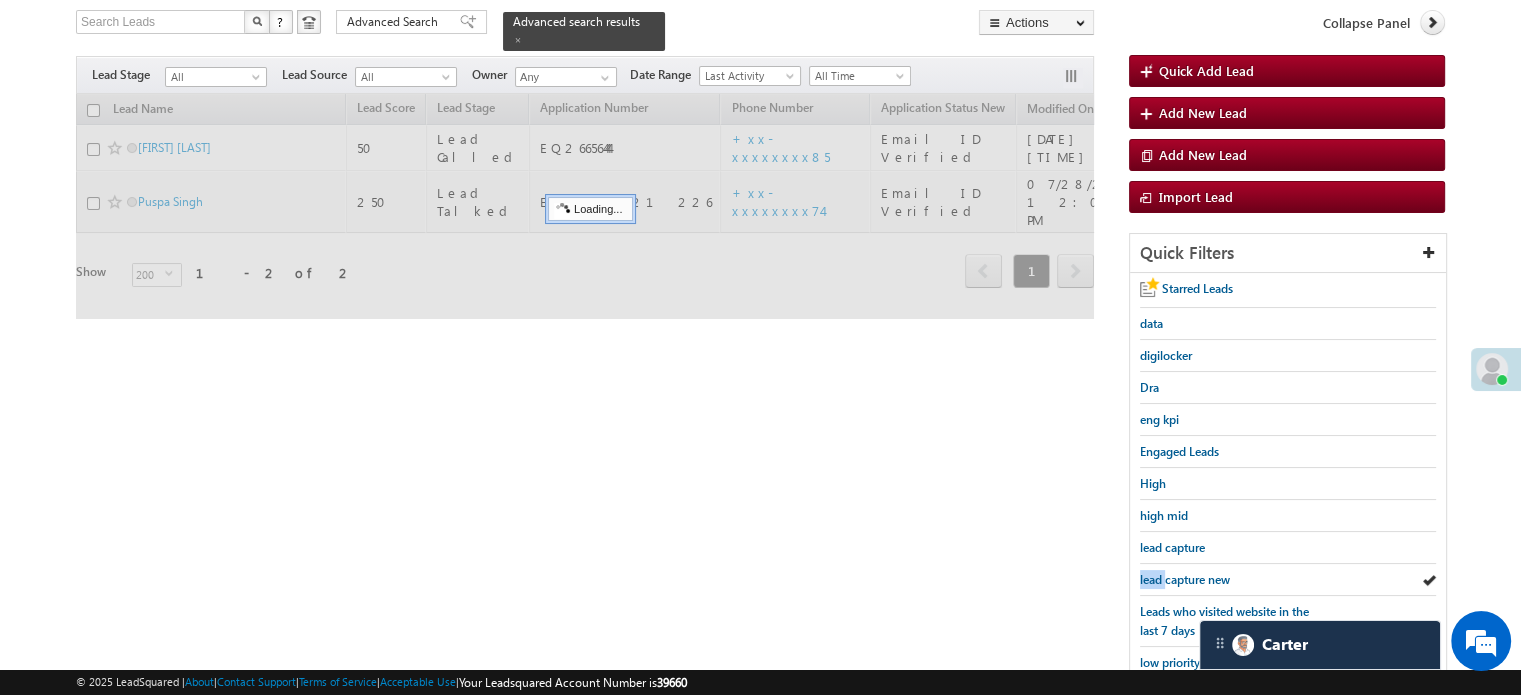 click on "lead capture new" at bounding box center [1185, 579] 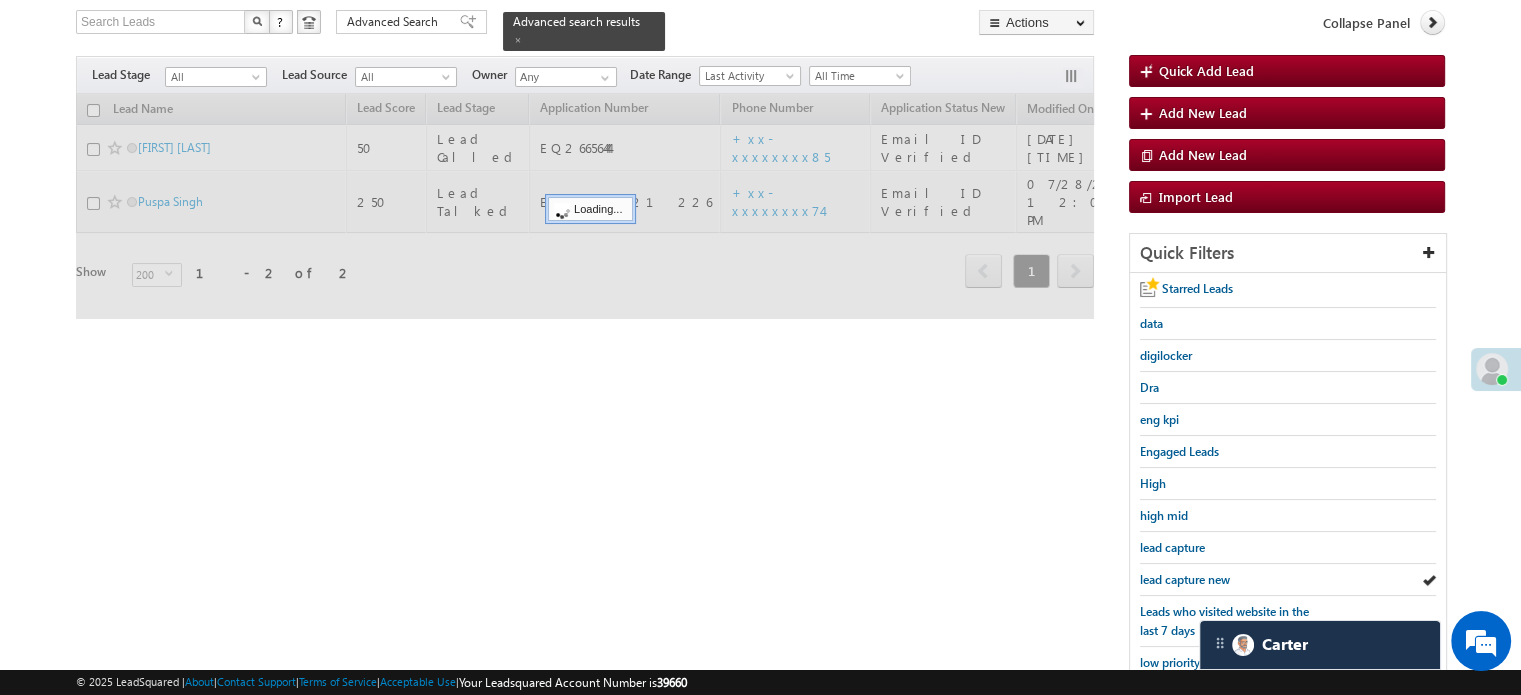 click on "lead capture new" at bounding box center [1185, 579] 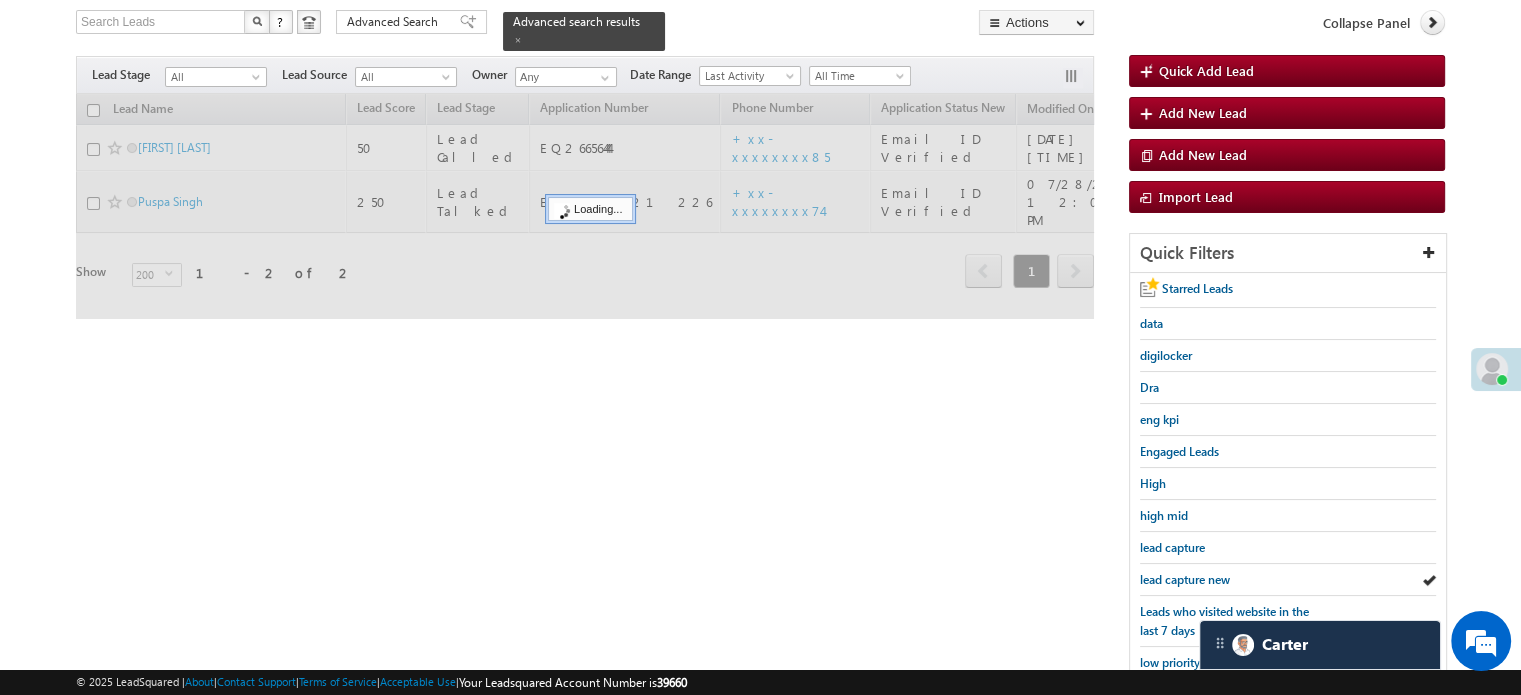 click on "lead capture new" at bounding box center [1185, 579] 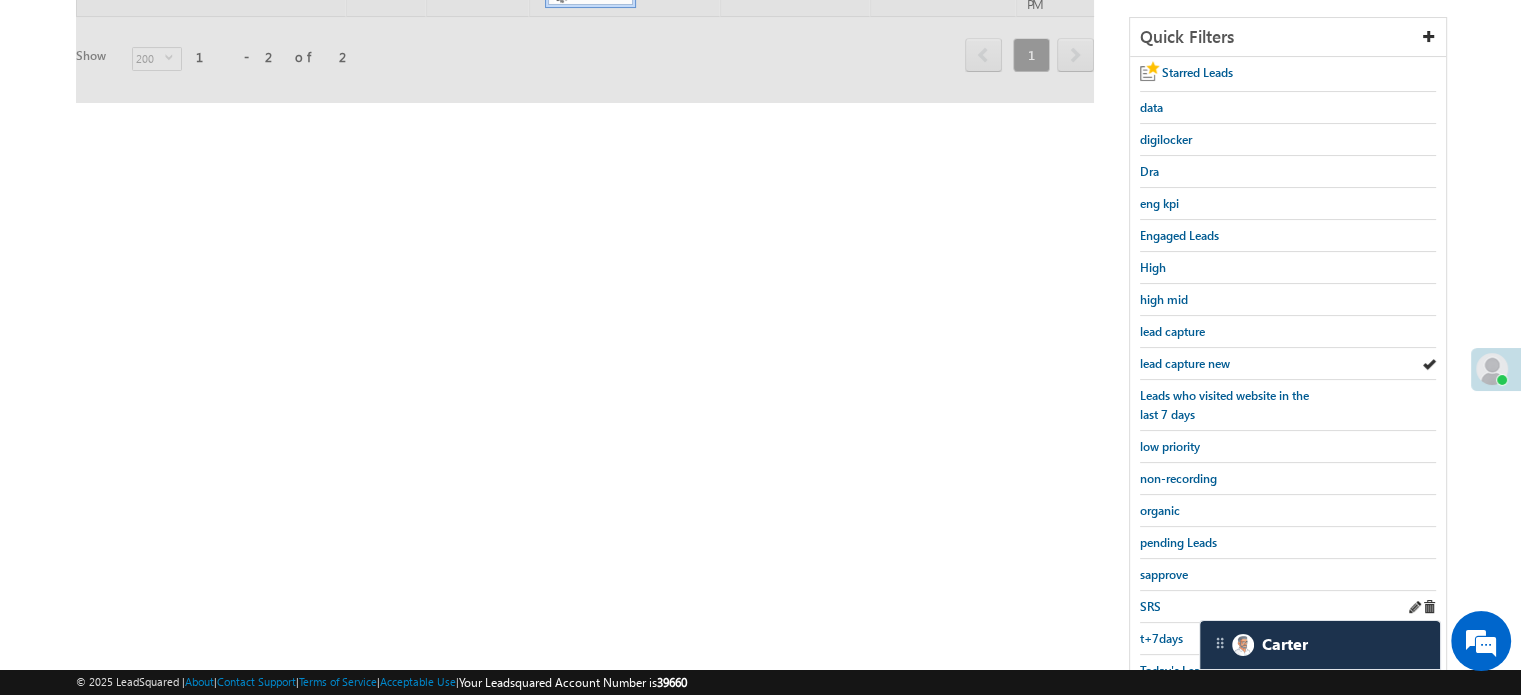 scroll, scrollTop: 129, scrollLeft: 0, axis: vertical 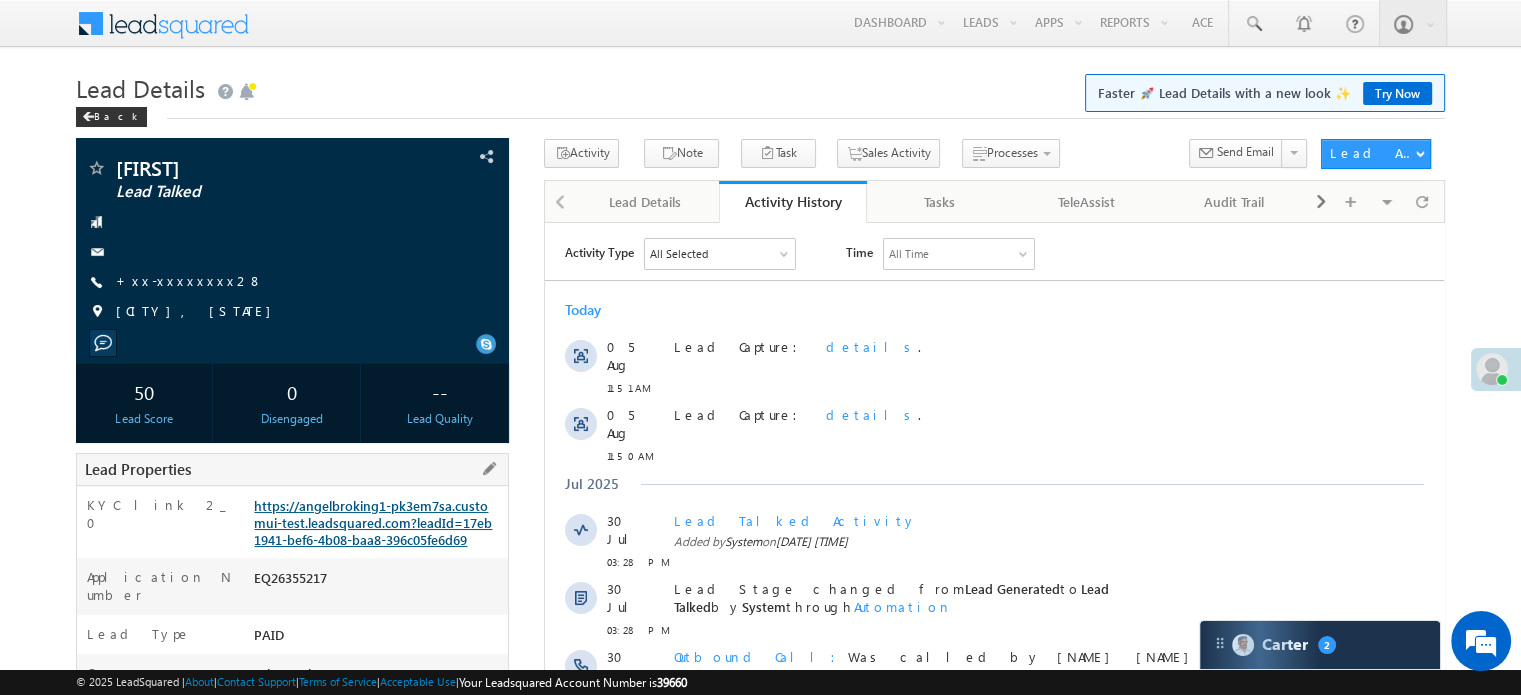 click on "https://angelbroking1-pk3em7sa.customui-test.leadsquared.com?leadId=17eb1941-bef6-4b08-baa8-396c05fe6d69" at bounding box center [373, 522] 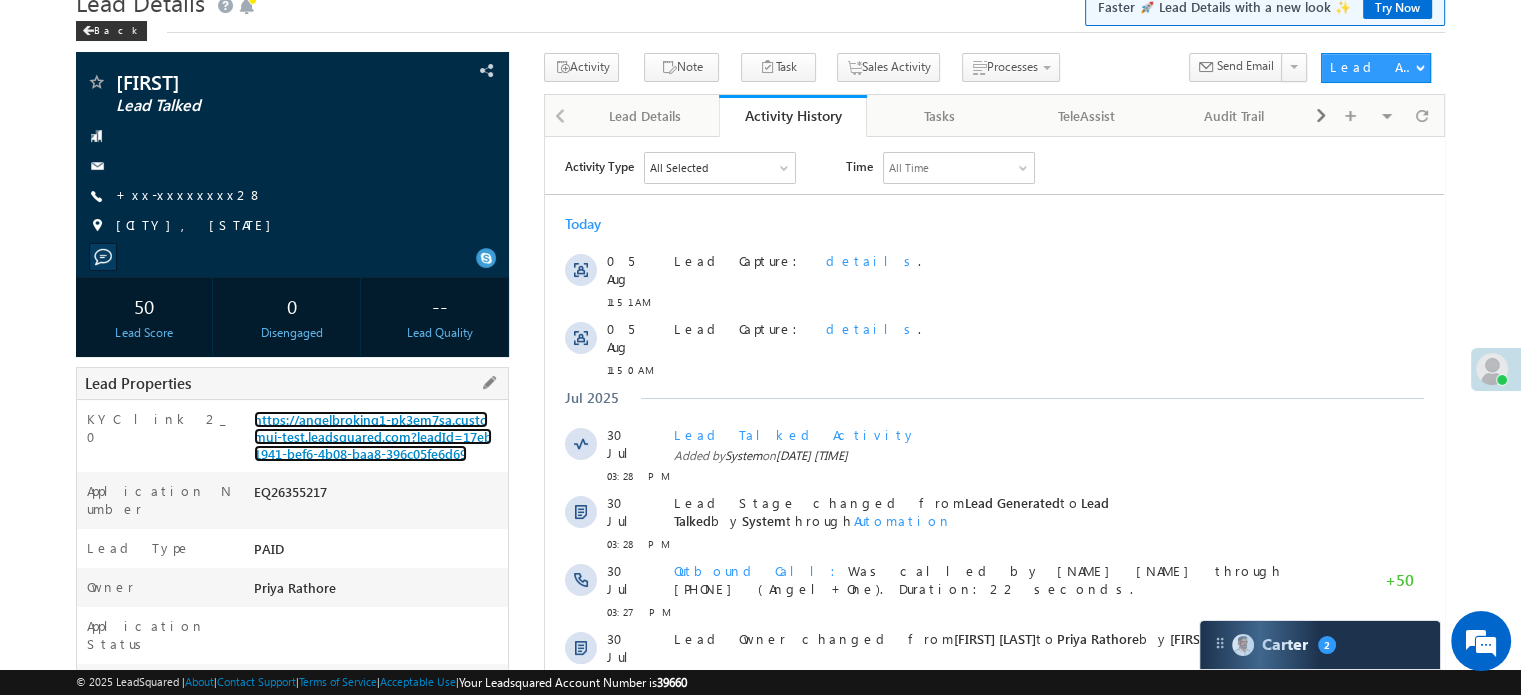 scroll, scrollTop: 0, scrollLeft: 0, axis: both 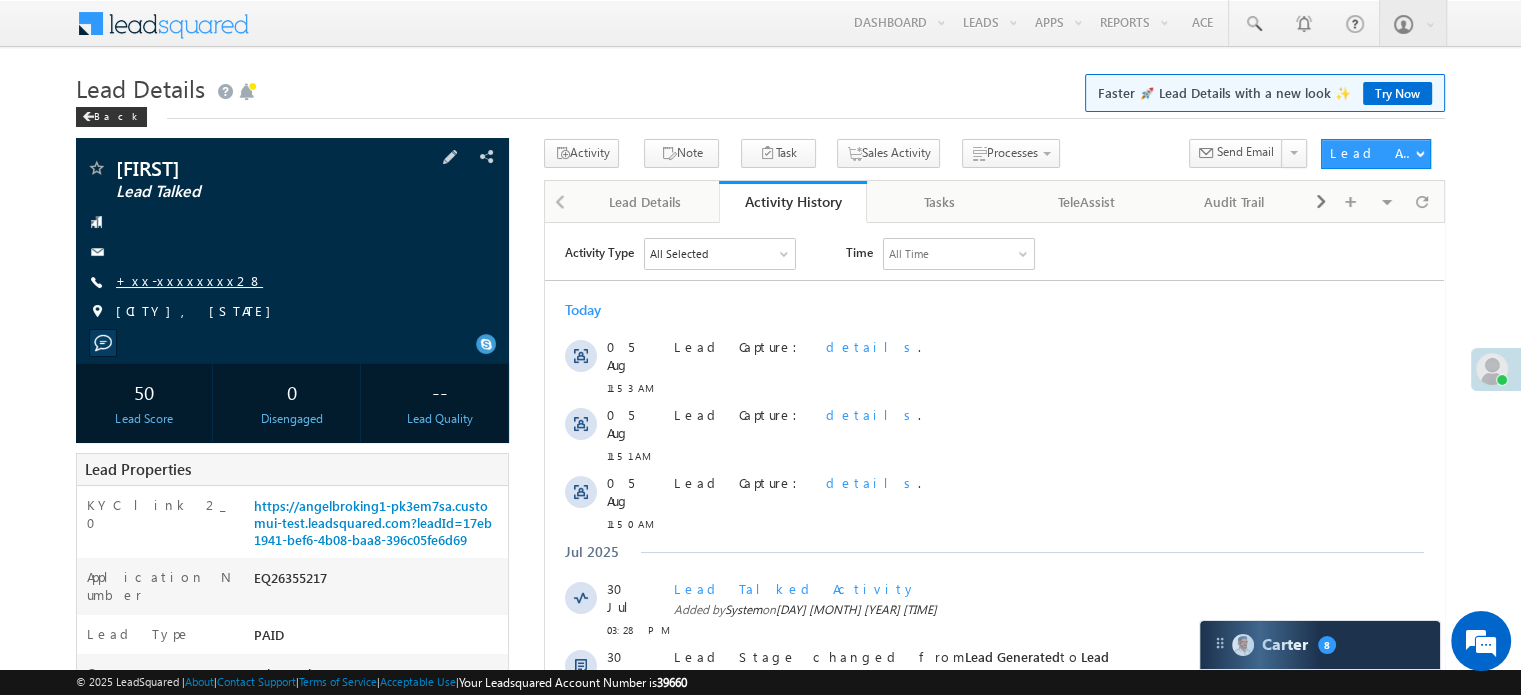 click on "+xx-xxxxxxxx28" at bounding box center (189, 280) 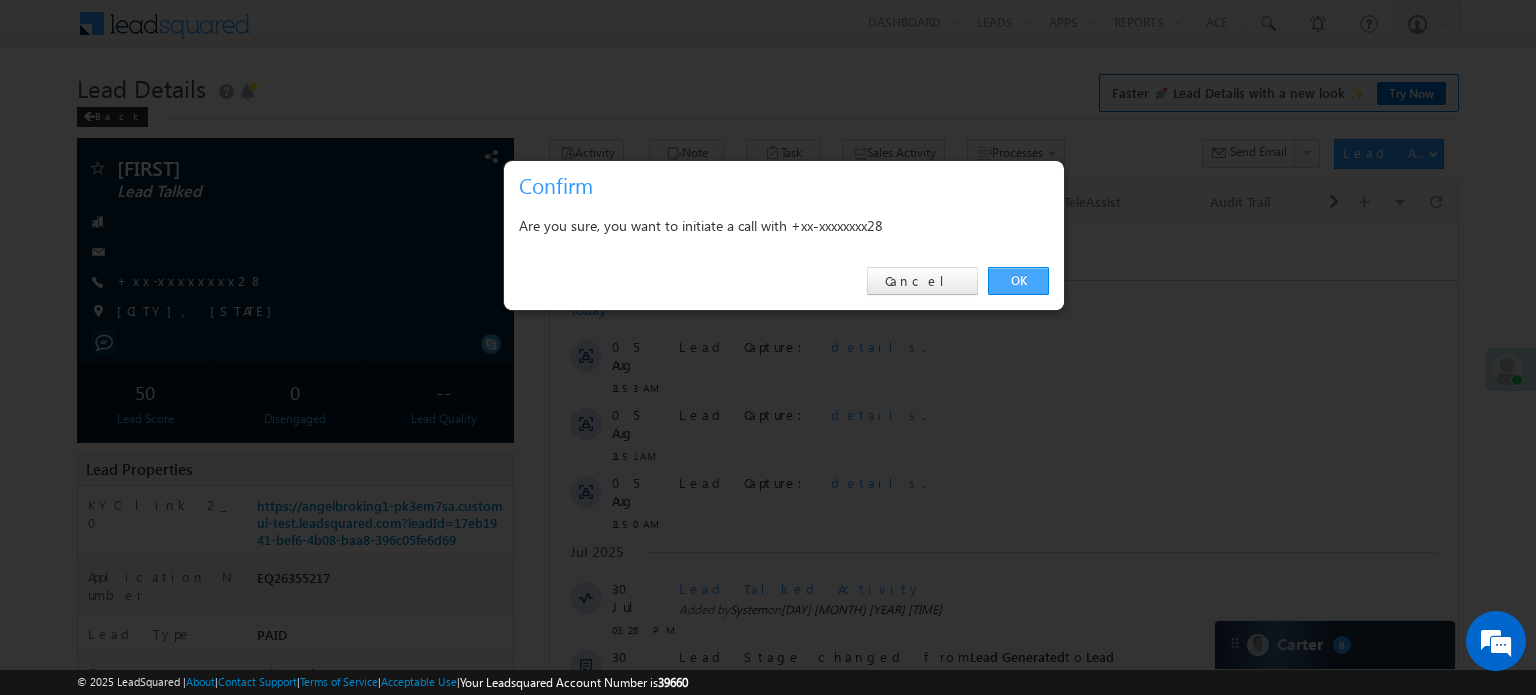 drag, startPoint x: 1036, startPoint y: 275, endPoint x: 492, endPoint y: 51, distance: 588.31287 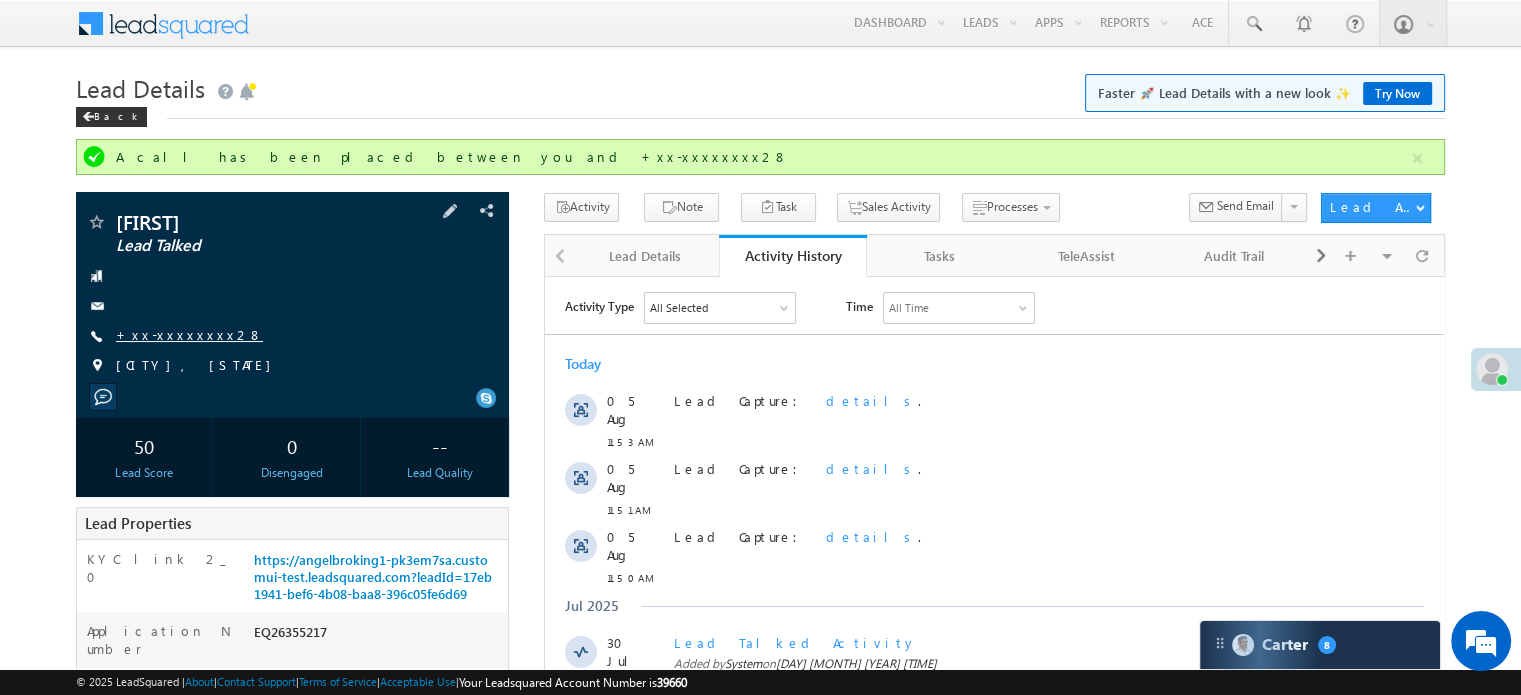 click on "+xx-xxxxxxxx28" at bounding box center [189, 334] 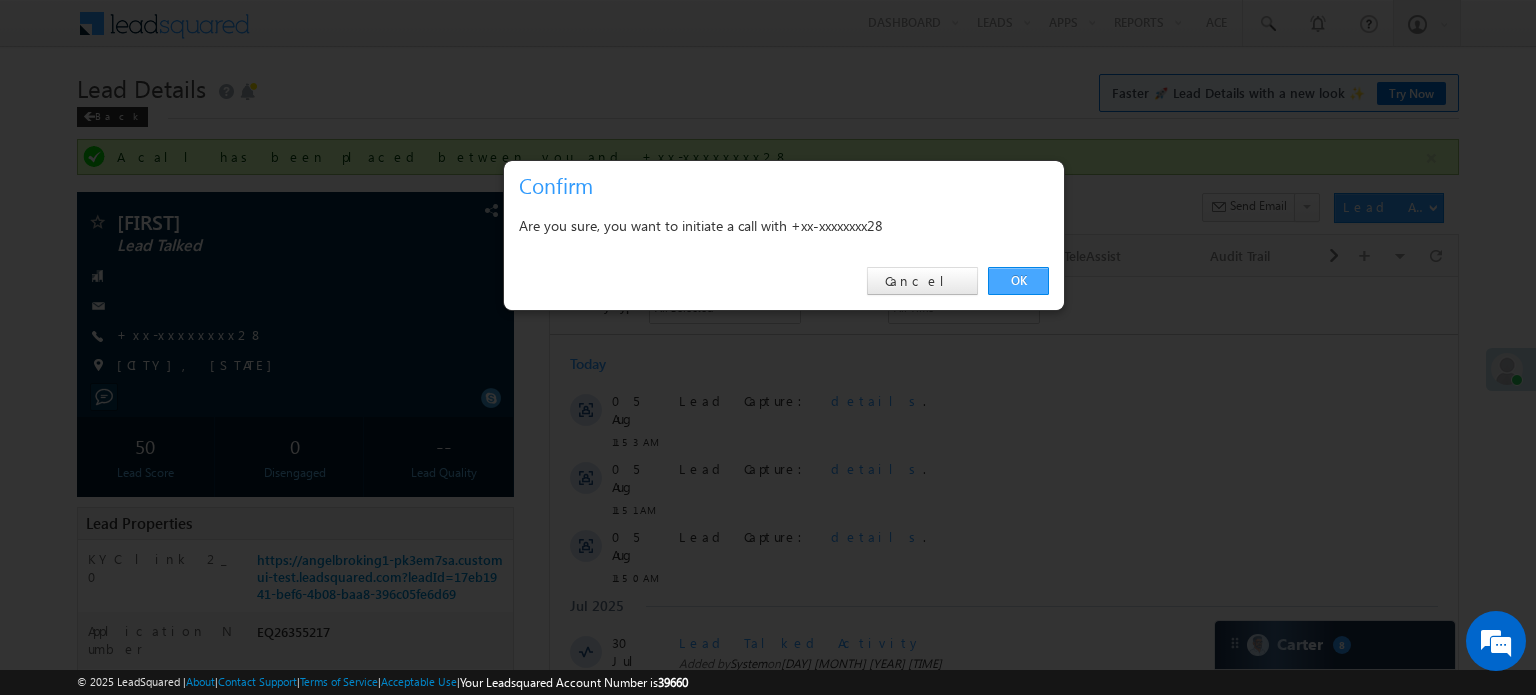 click on "OK" at bounding box center (1018, 281) 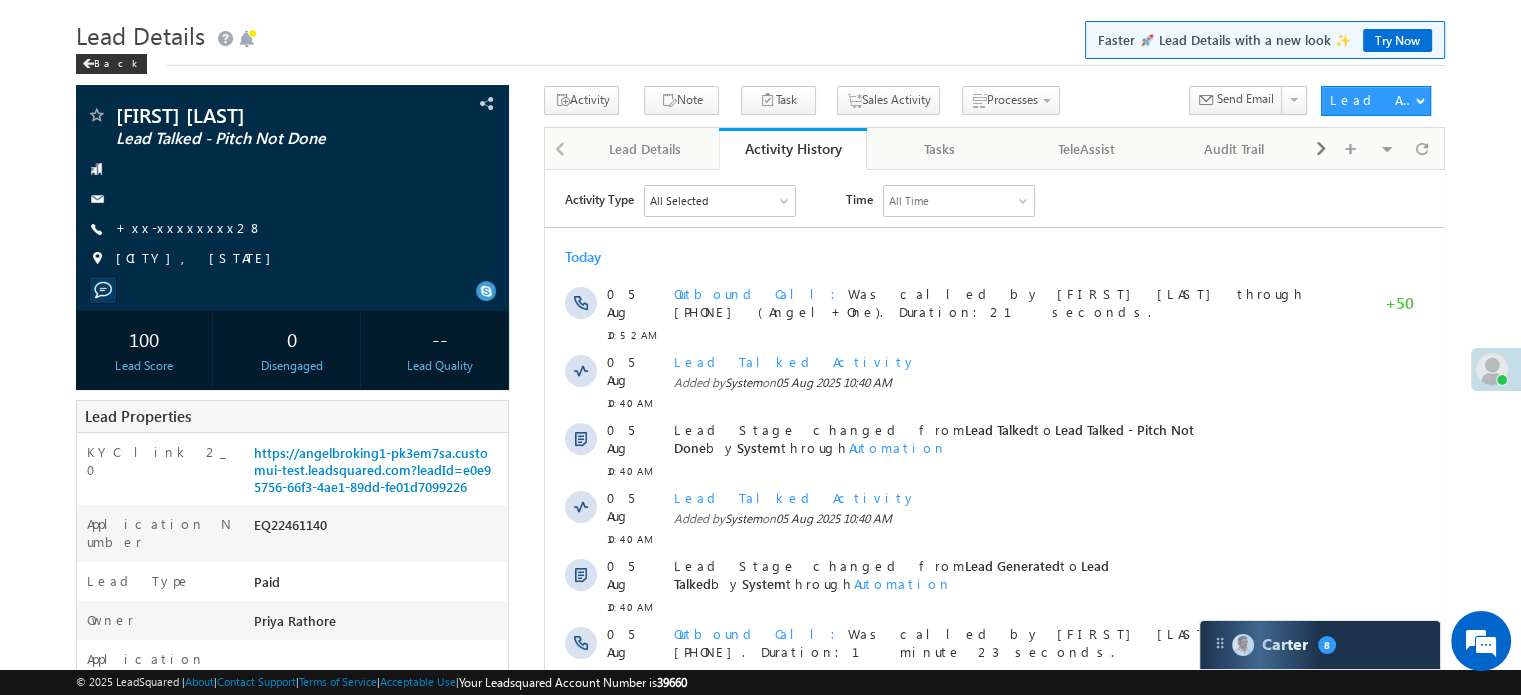 scroll, scrollTop: 0, scrollLeft: 0, axis: both 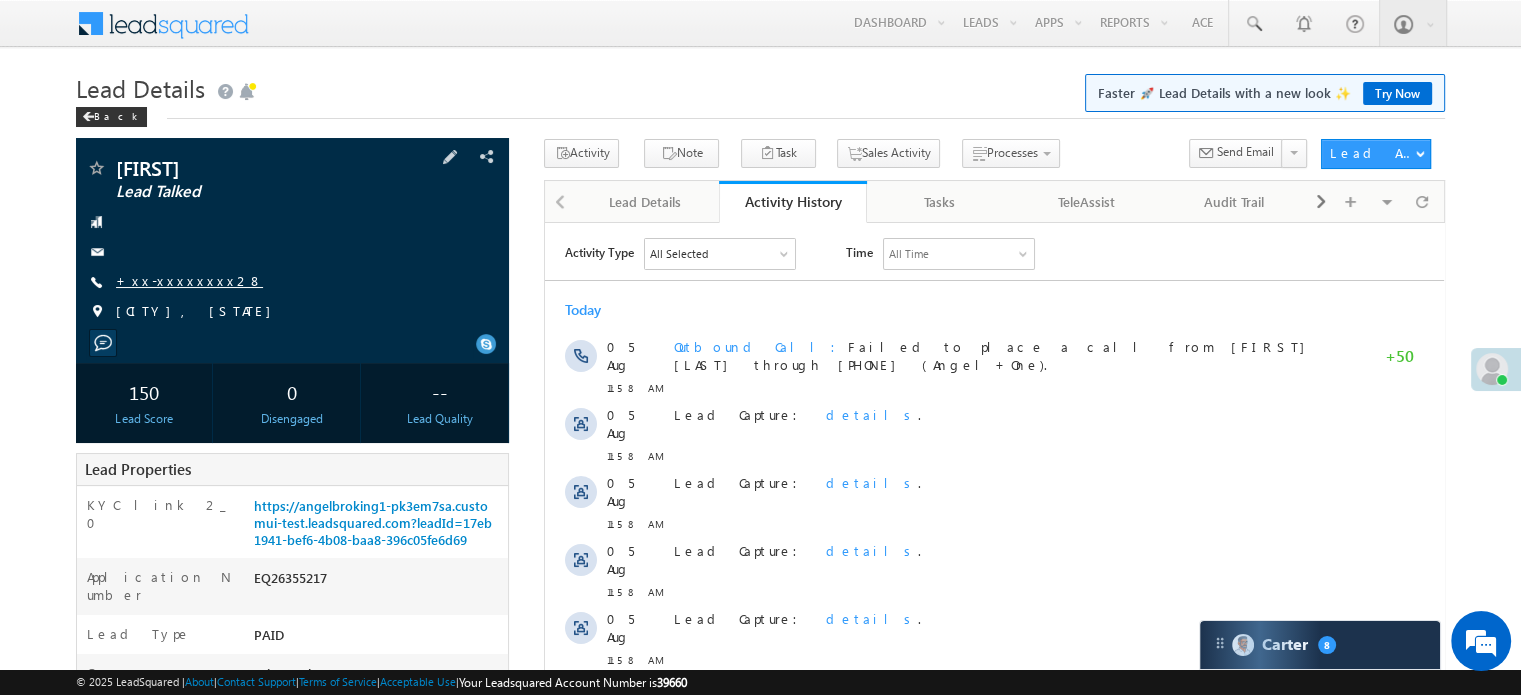 click on "+xx-xxxxxxxx28" at bounding box center [189, 280] 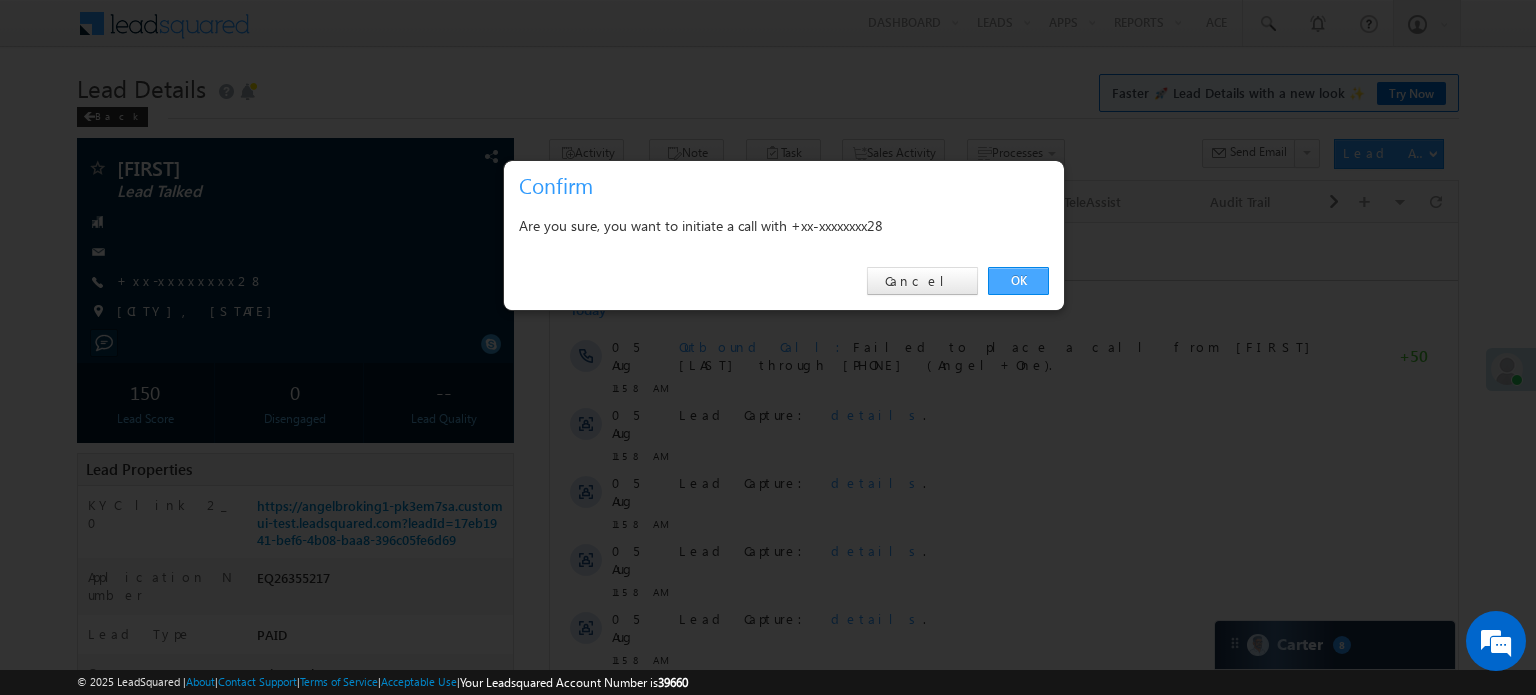 click on "OK" at bounding box center [1018, 281] 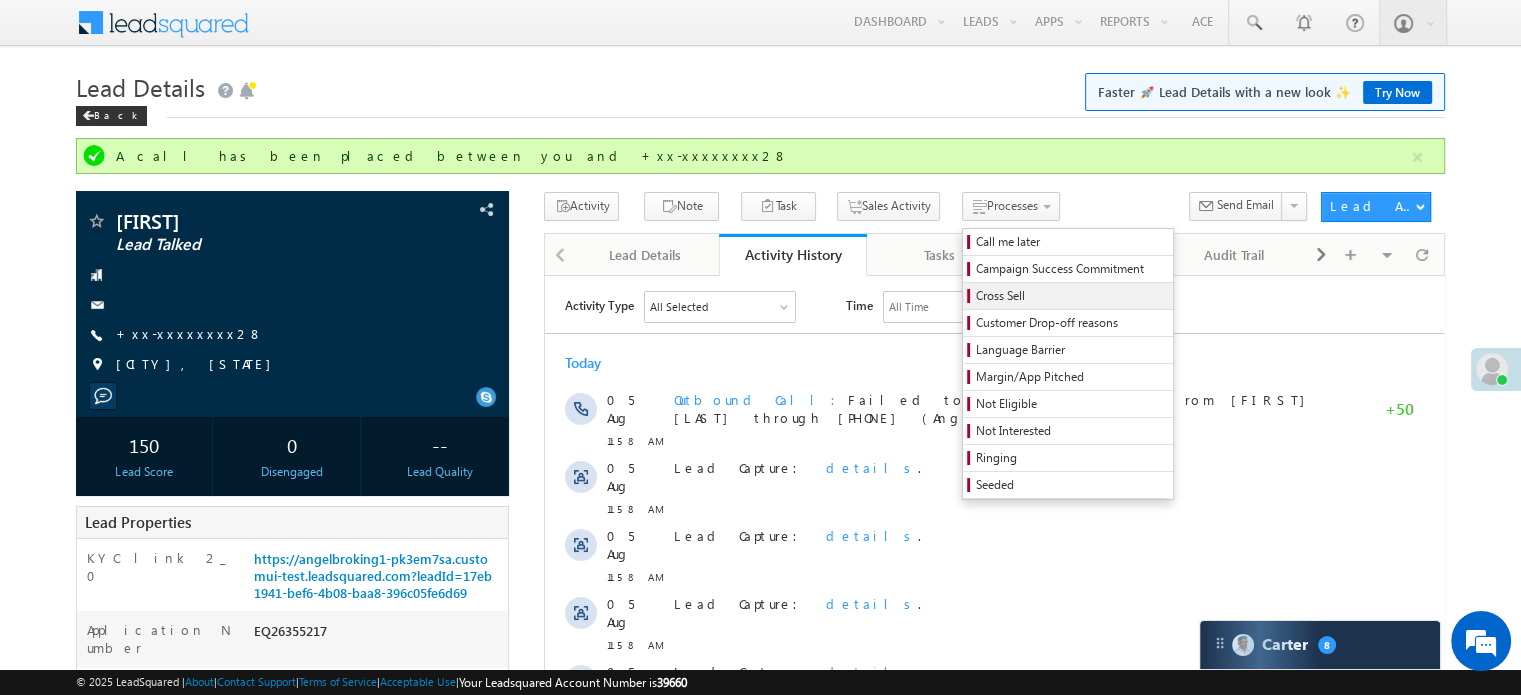 scroll, scrollTop: 79, scrollLeft: 0, axis: vertical 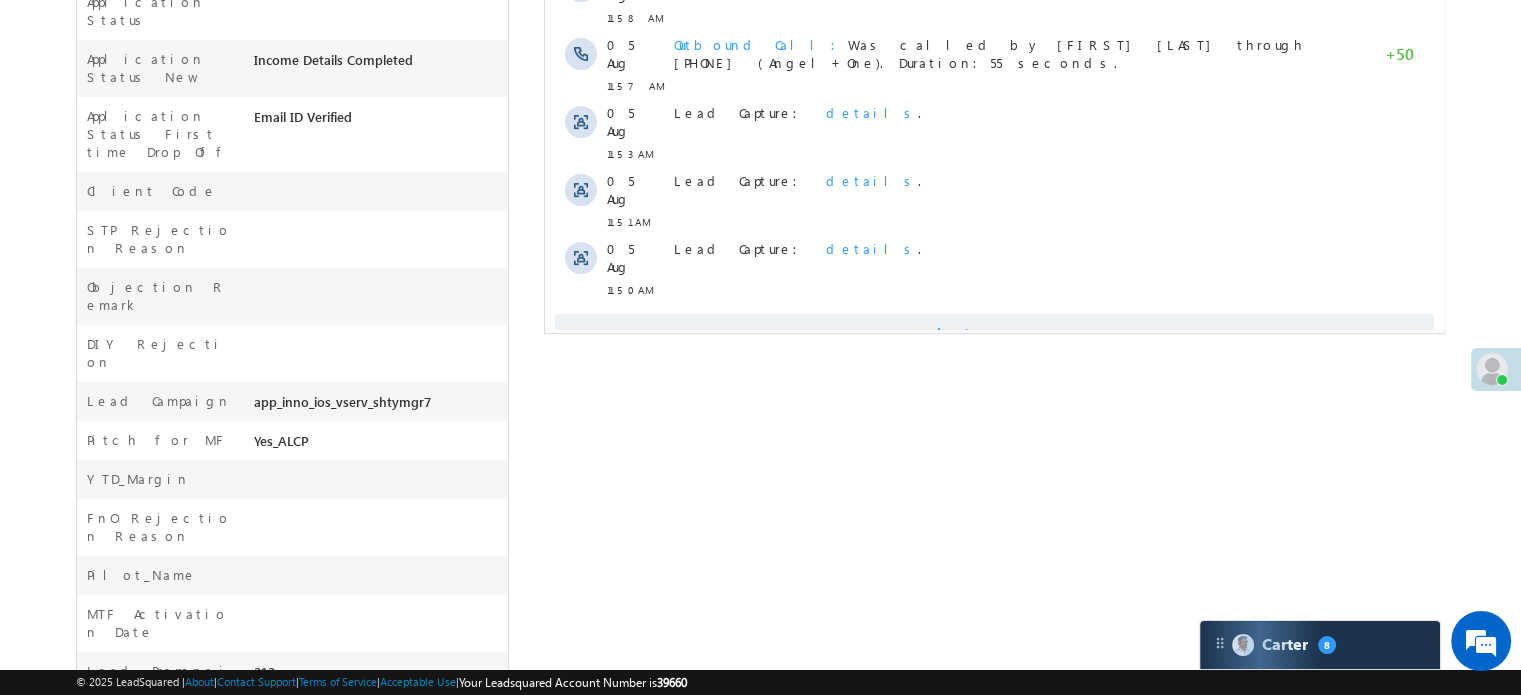 click on "Show More" at bounding box center [994, 334] 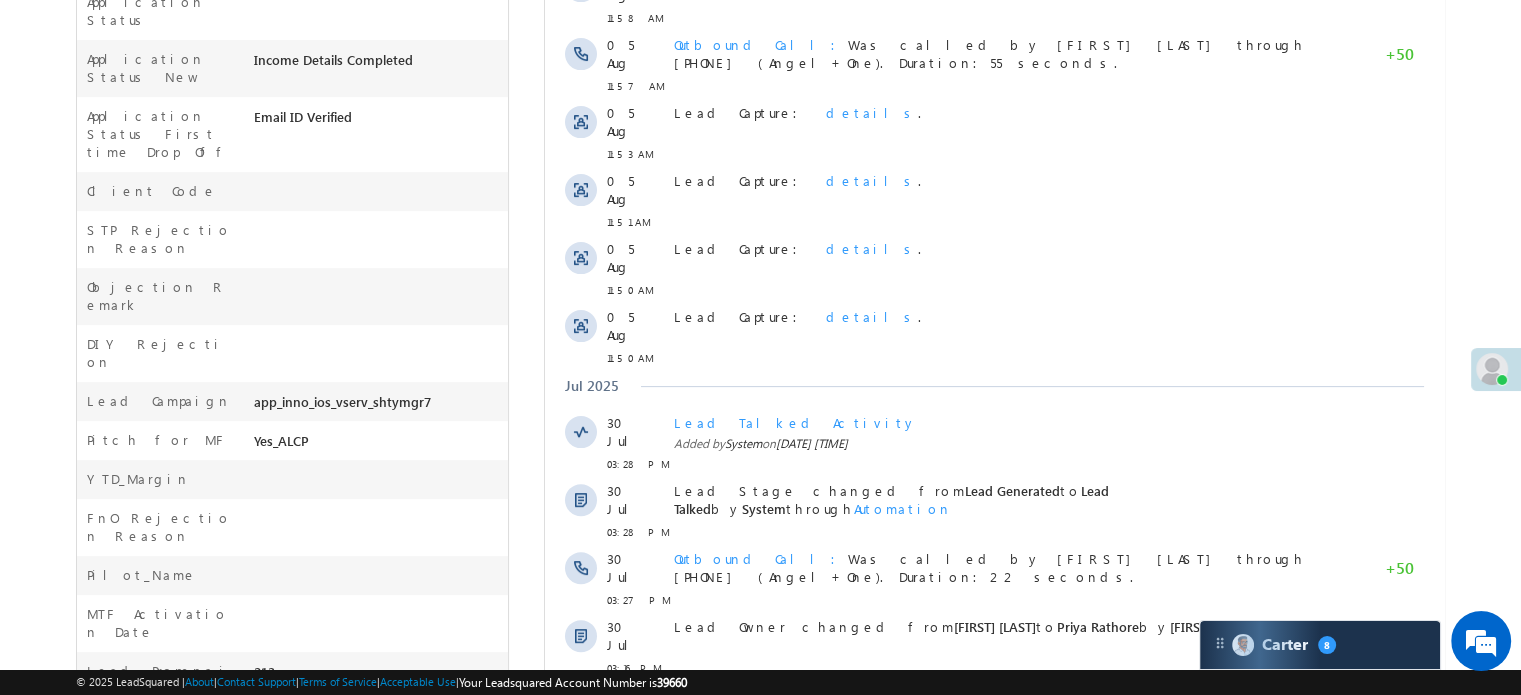 scroll, scrollTop: 1008, scrollLeft: 0, axis: vertical 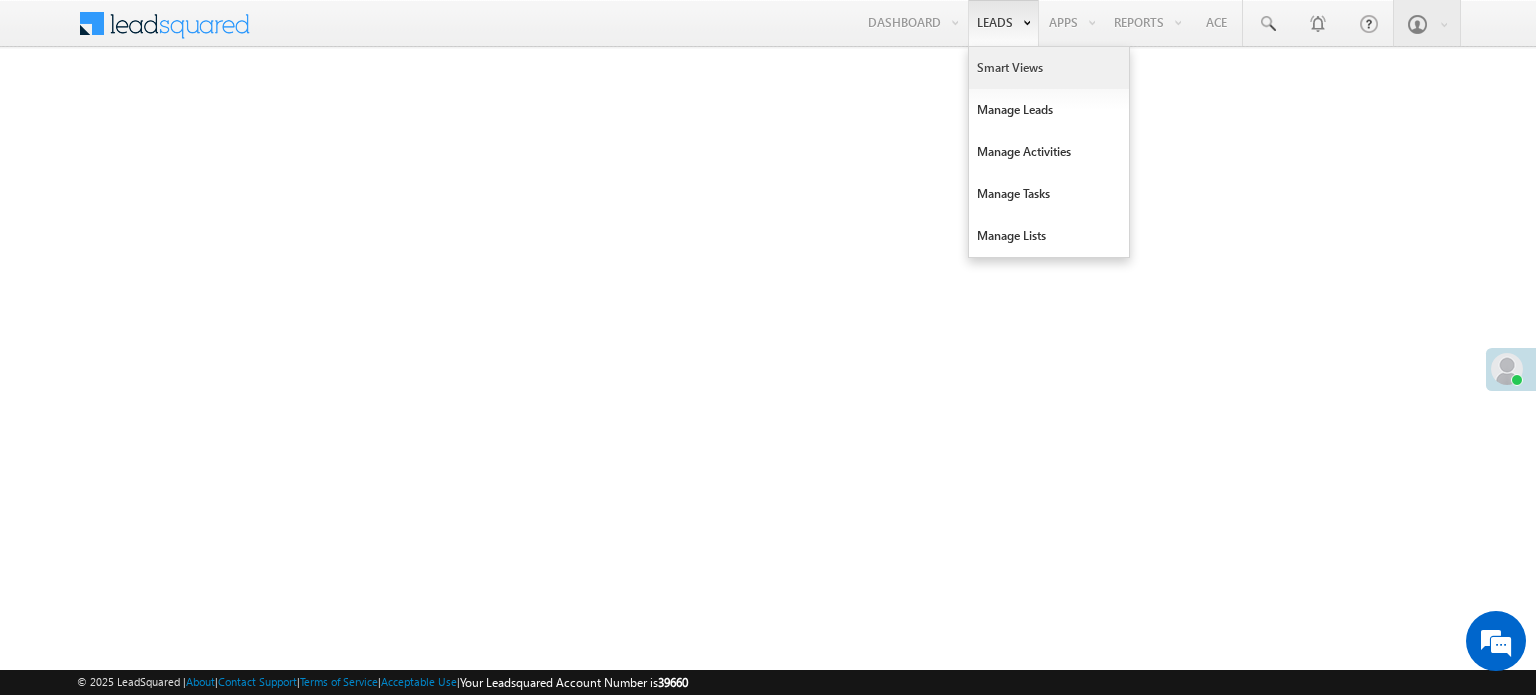 click on "Smart Views" at bounding box center (1049, 68) 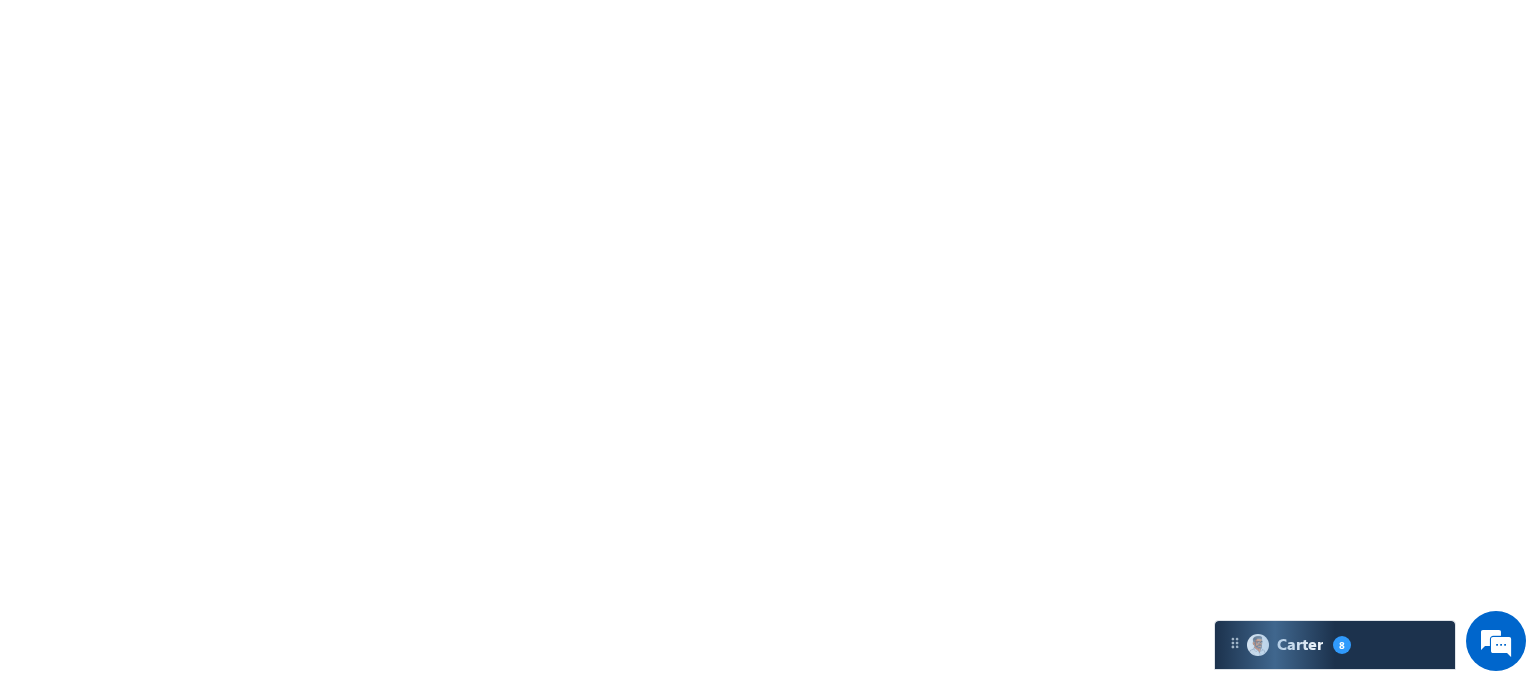 scroll, scrollTop: 0, scrollLeft: 0, axis: both 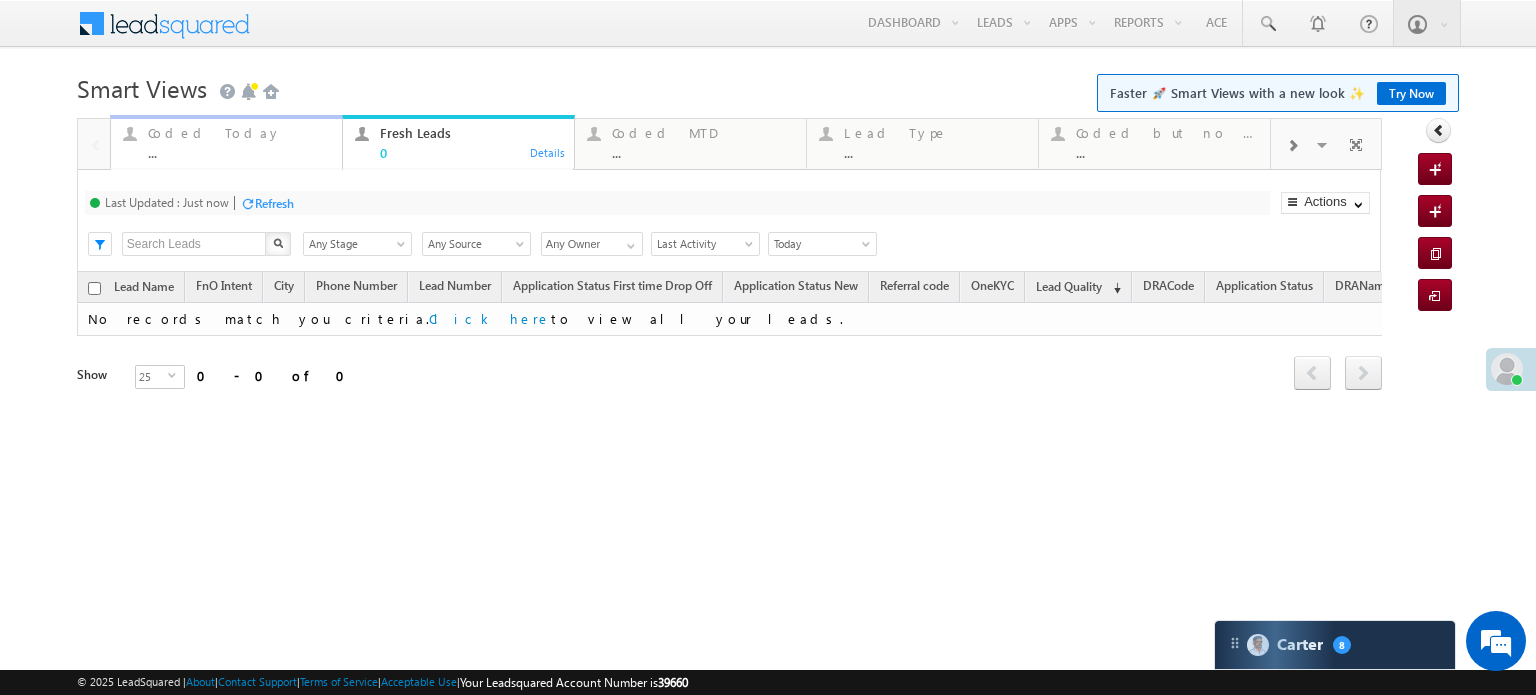click on "Coded Today" at bounding box center [239, 133] 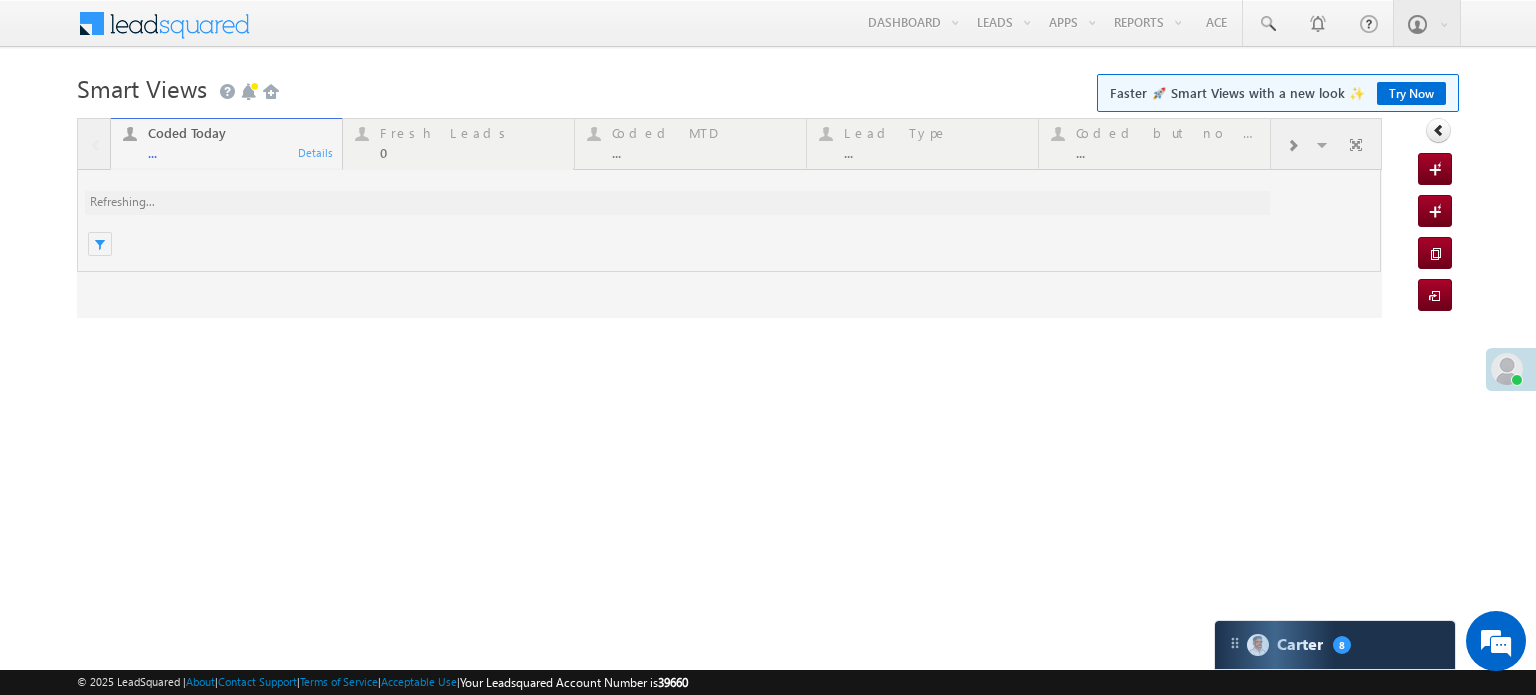 scroll, scrollTop: 0, scrollLeft: 0, axis: both 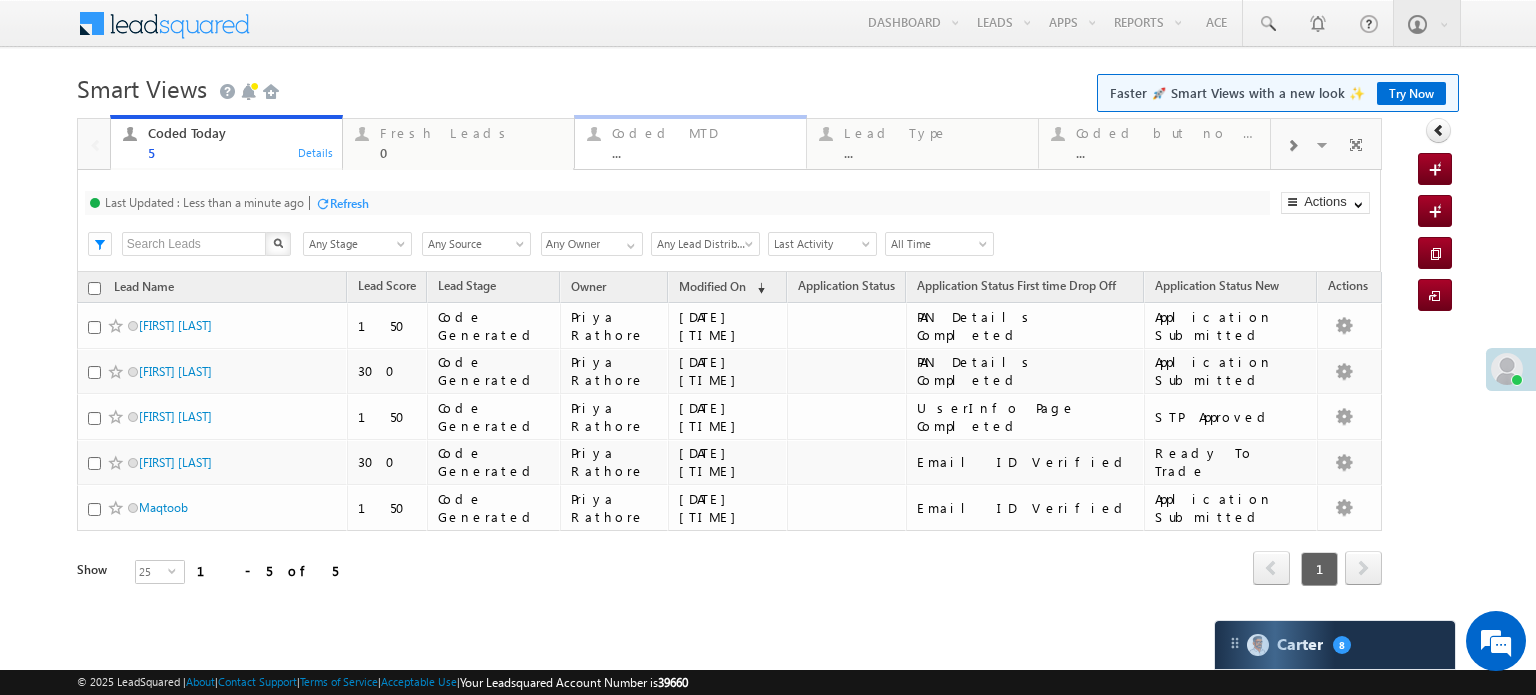 click at bounding box center (593, 133) 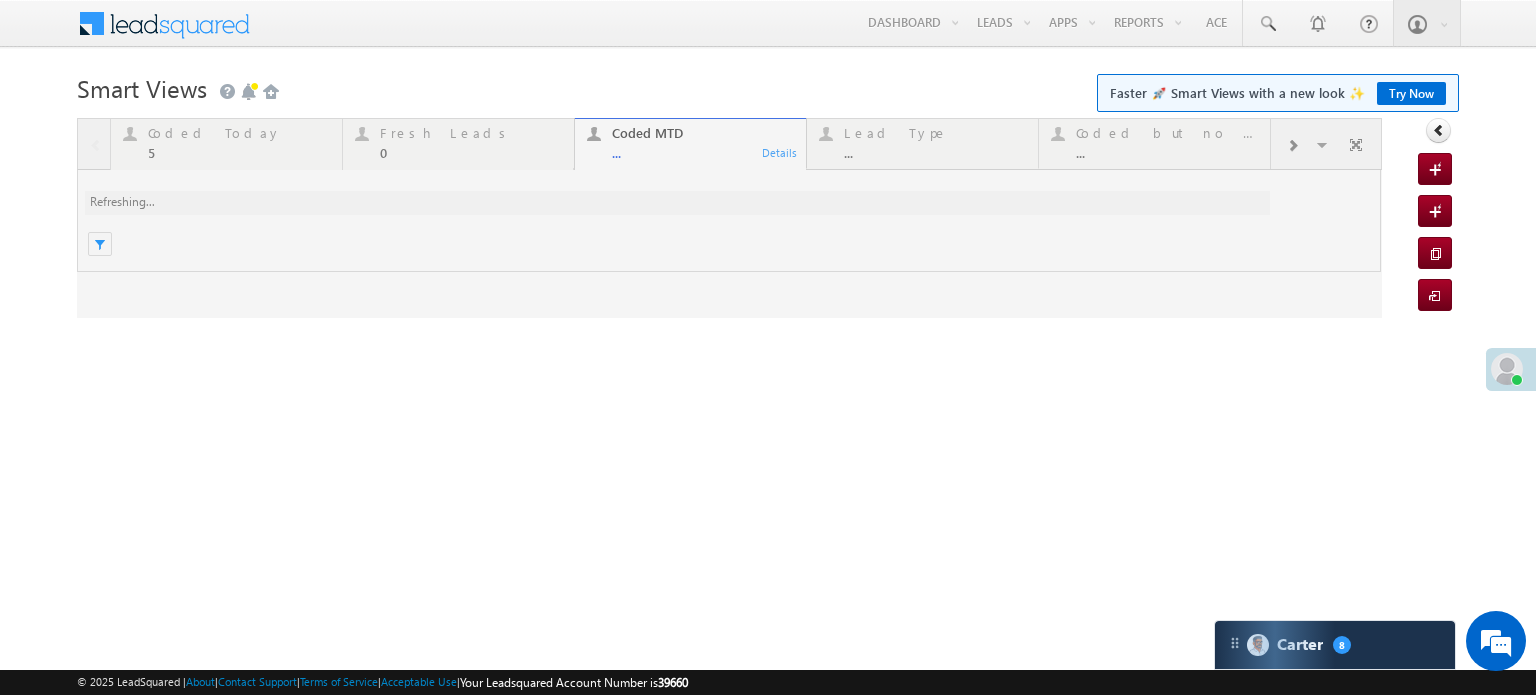 scroll, scrollTop: 0, scrollLeft: 0, axis: both 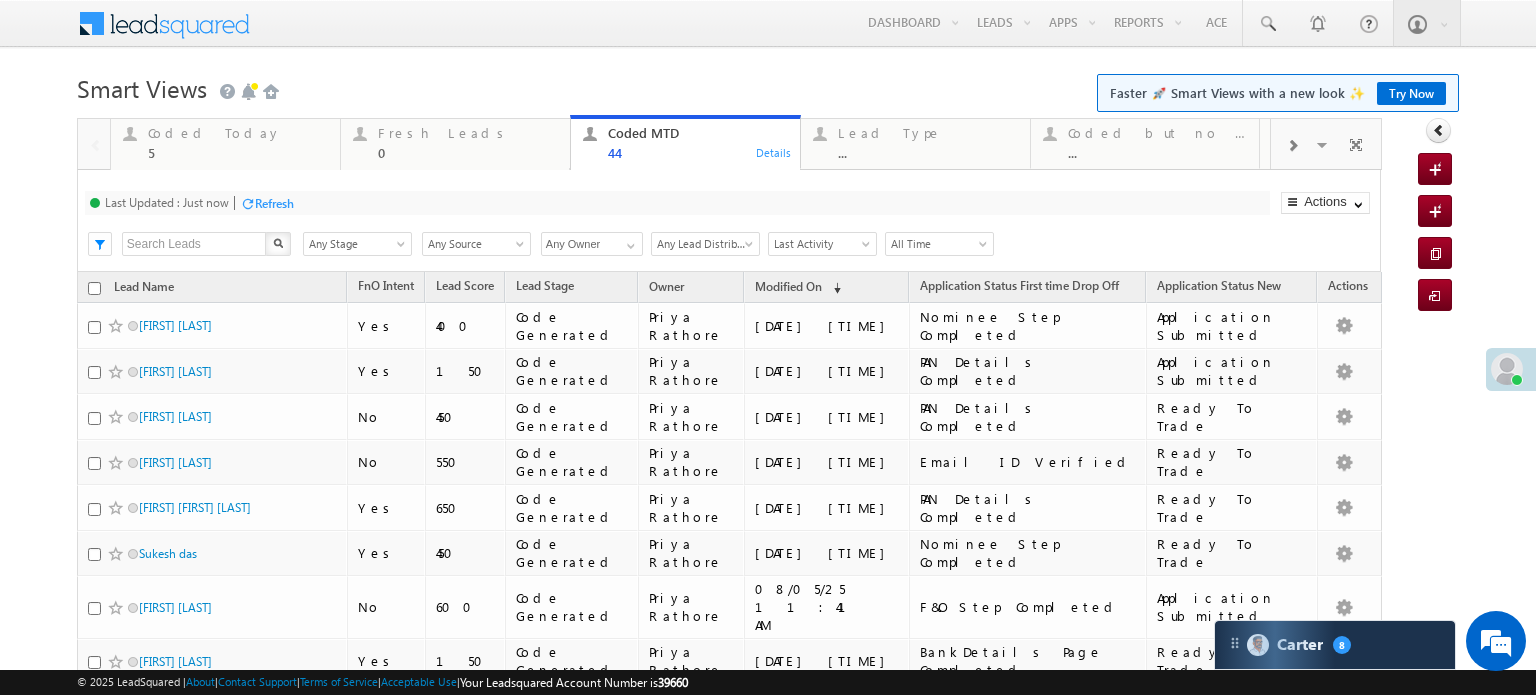 click on "Check what's new" at bounding box center [294, 71] 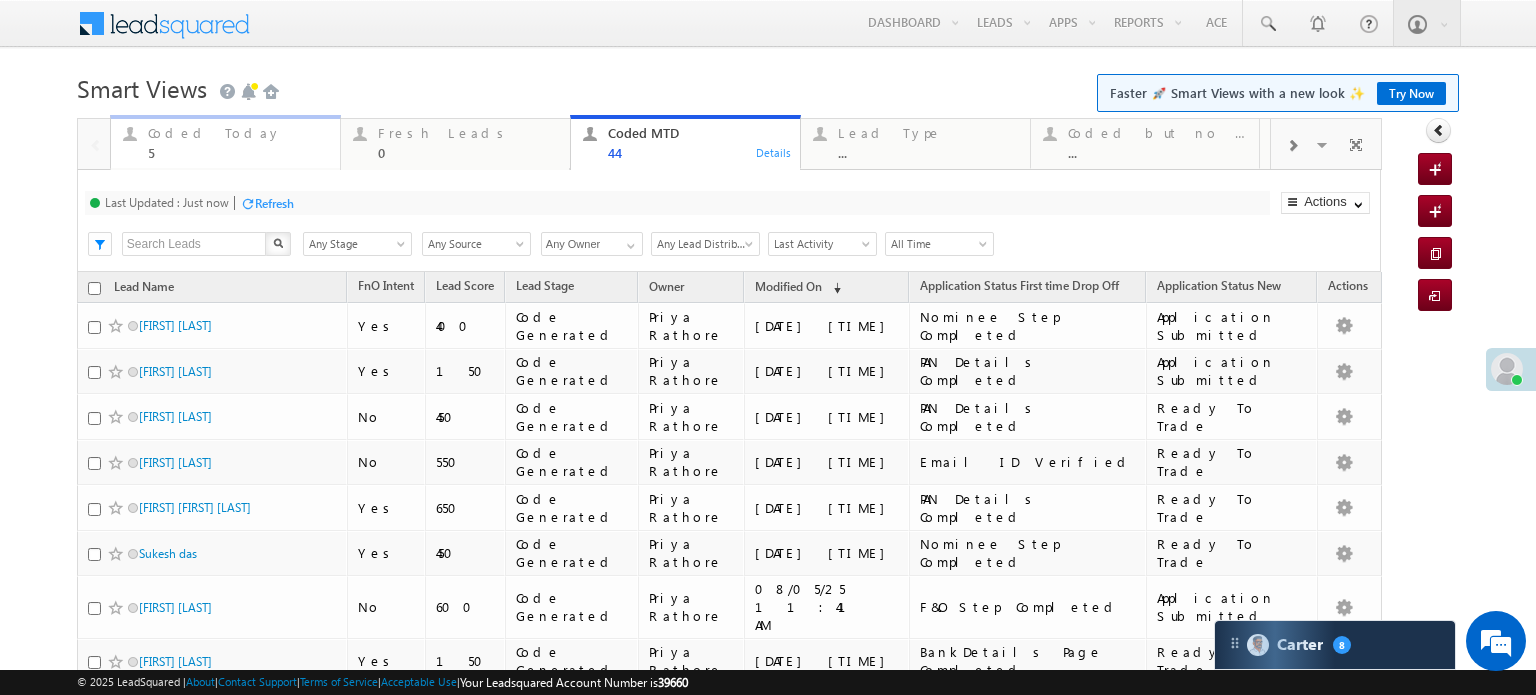 click on "Coded Today 5" at bounding box center (238, 140) 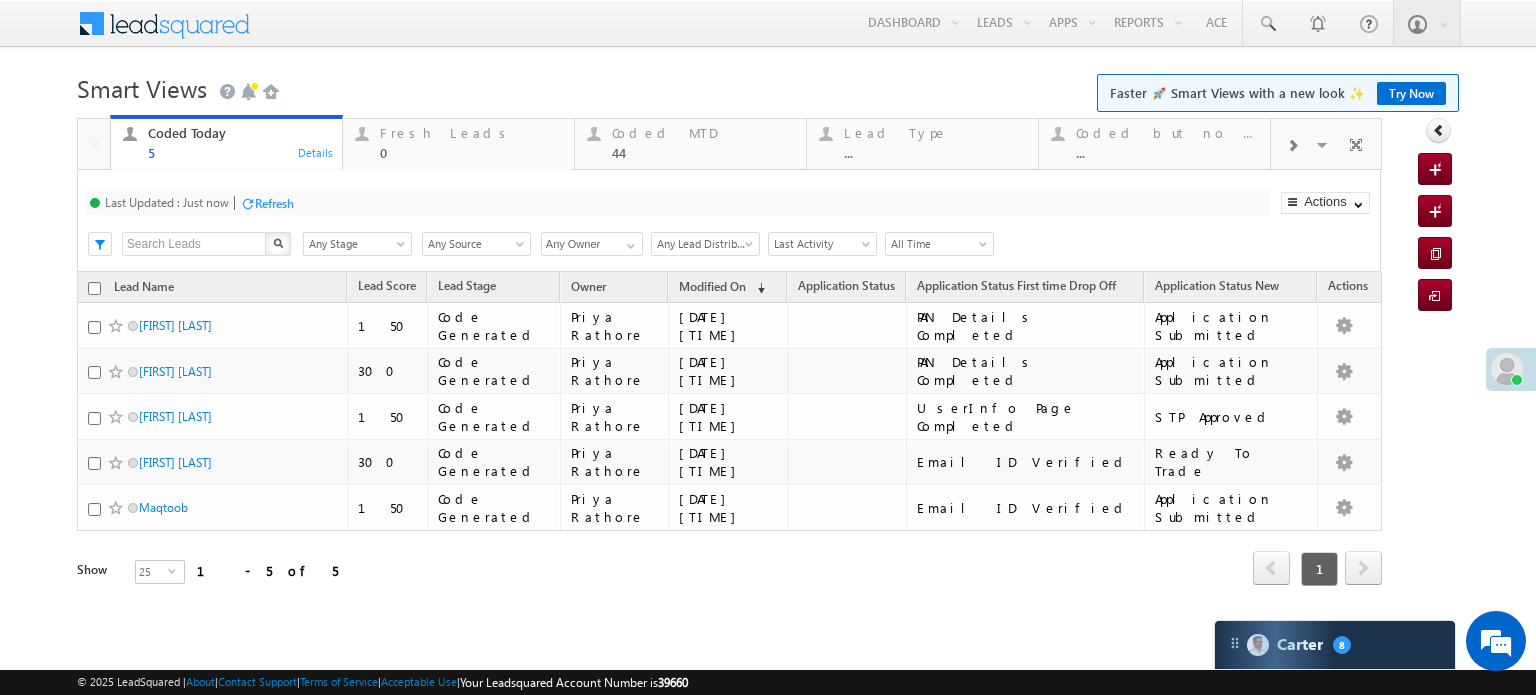click on "Refresh" at bounding box center (267, 202) 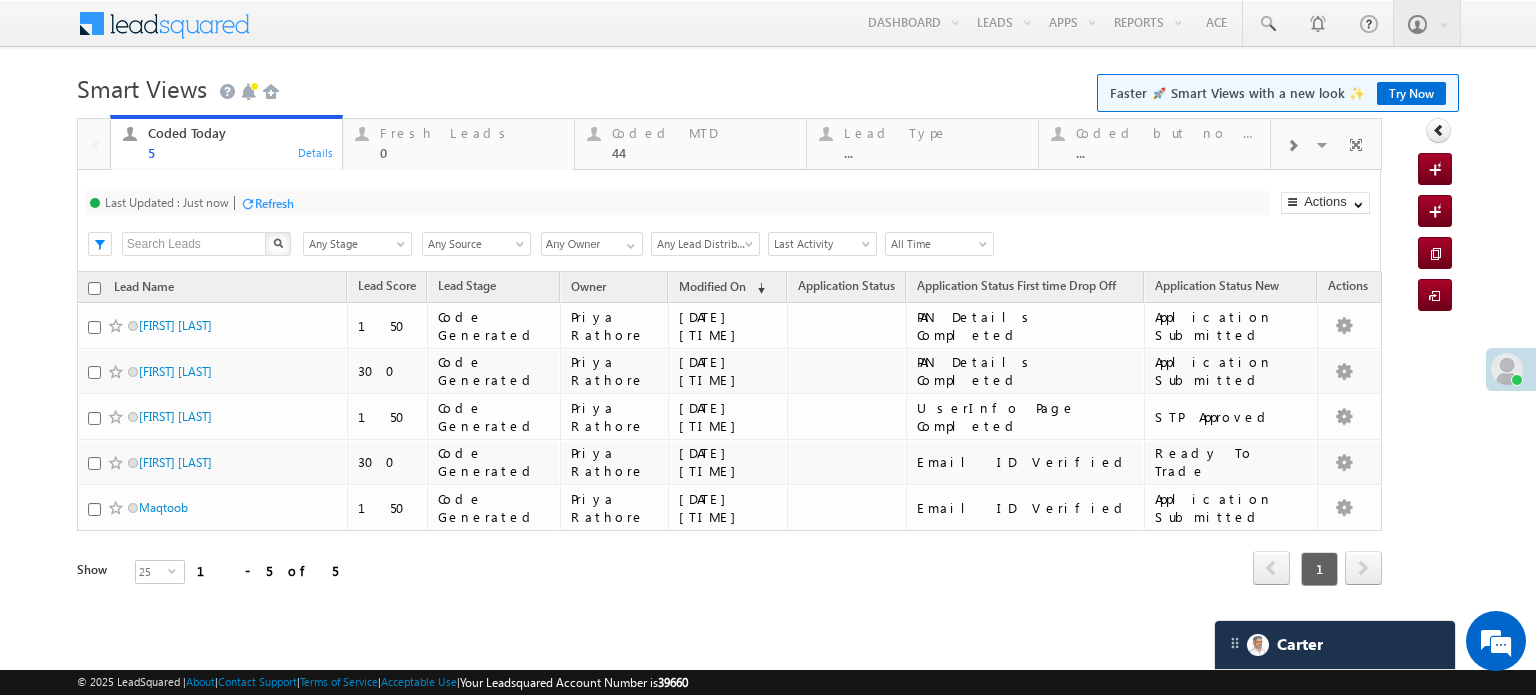 click on "Refresh" at bounding box center [274, 203] 